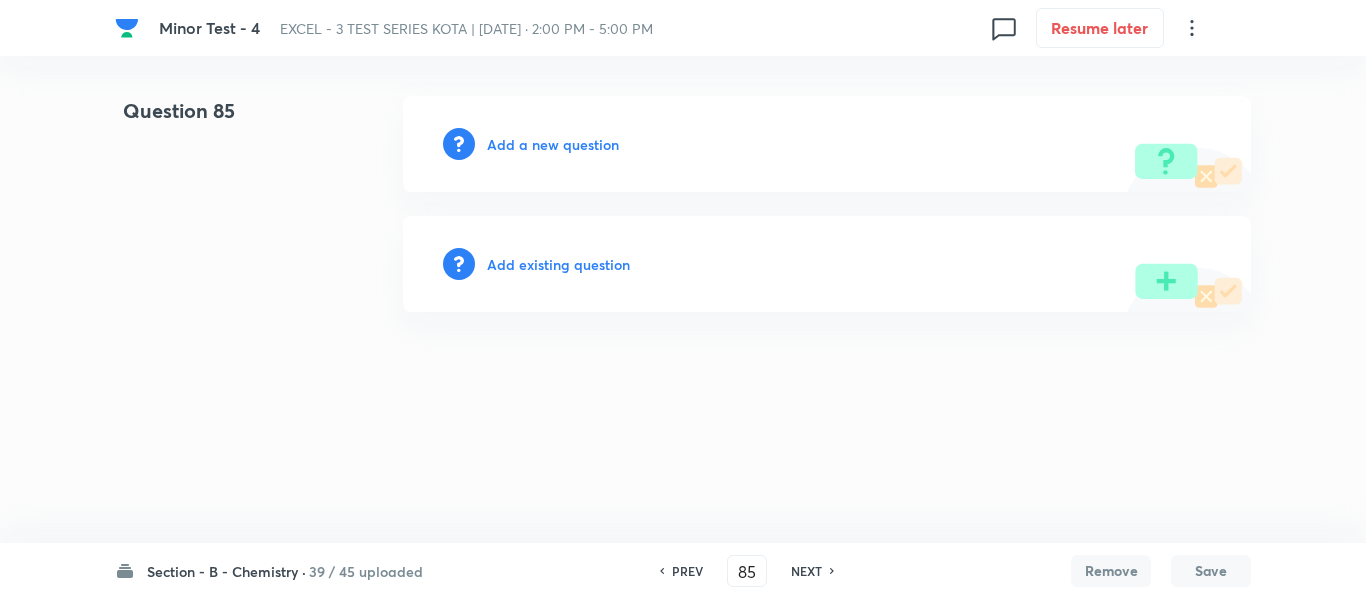 scroll, scrollTop: 0, scrollLeft: 0, axis: both 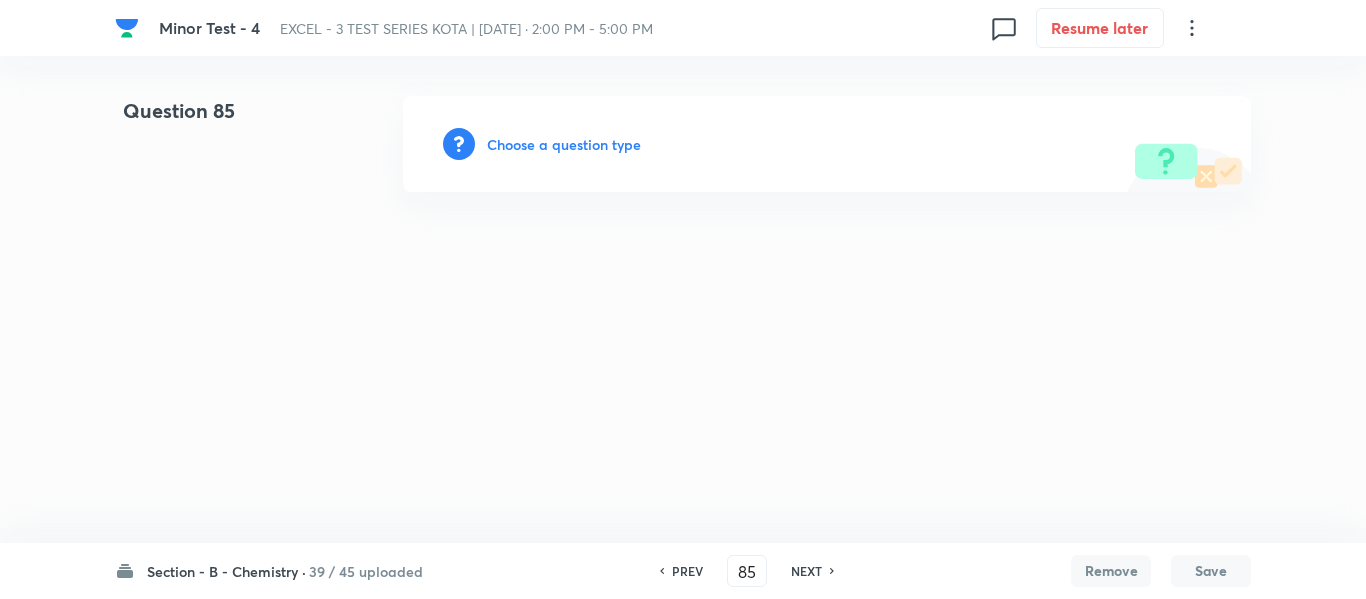 click on "Choose a question type" at bounding box center (564, 144) 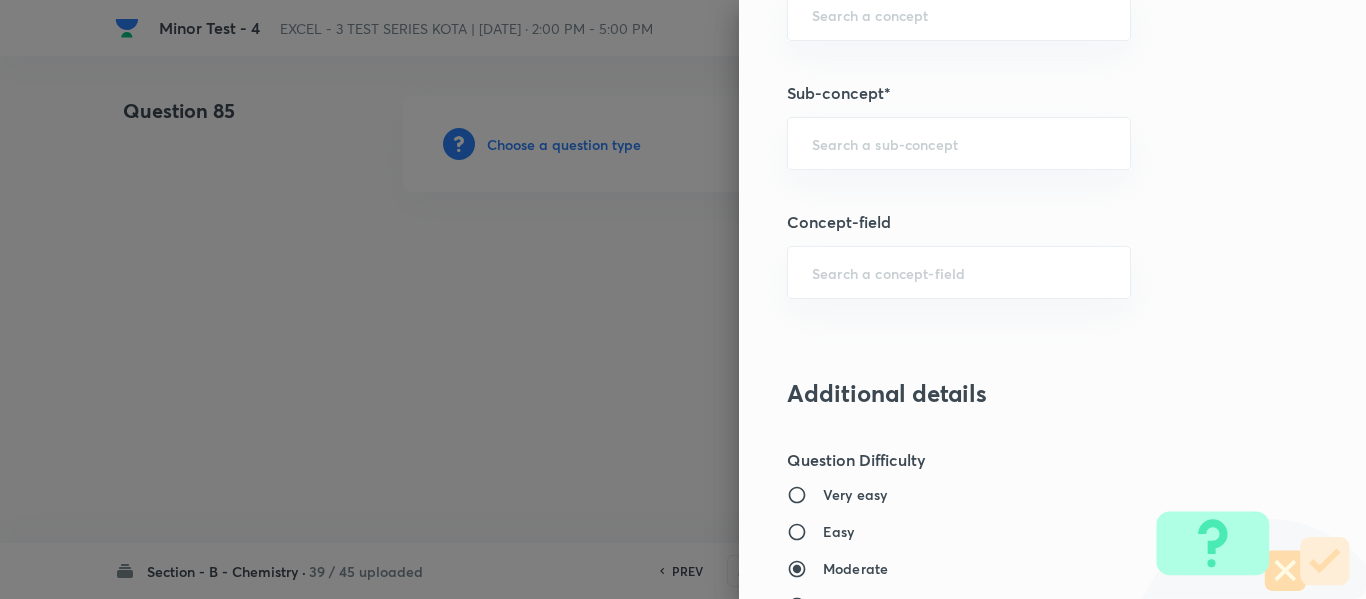 scroll, scrollTop: 1300, scrollLeft: 0, axis: vertical 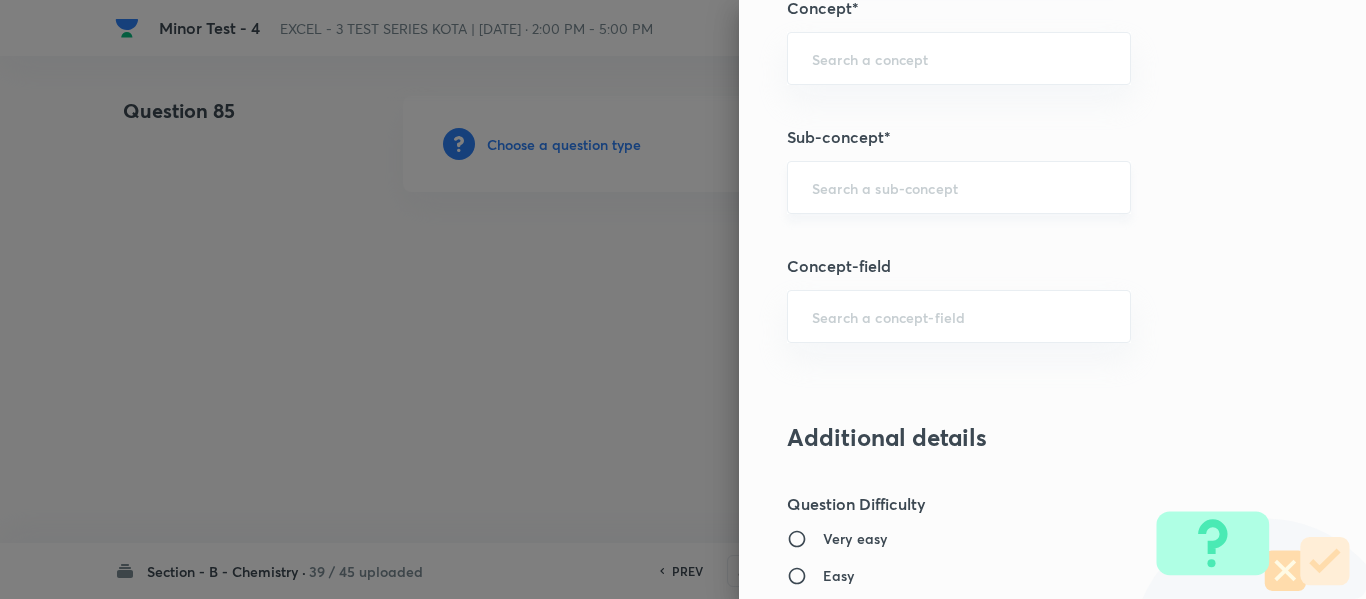click at bounding box center (959, 187) 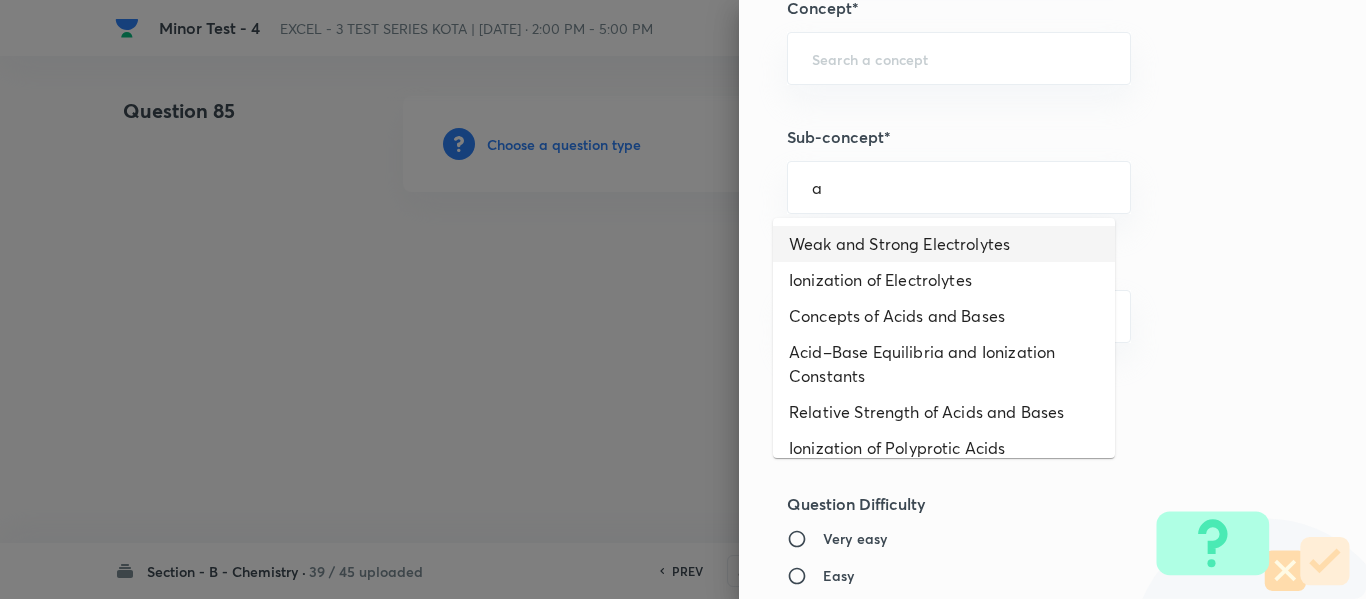 click on "Weak and Strong Electrolytes" at bounding box center [944, 244] 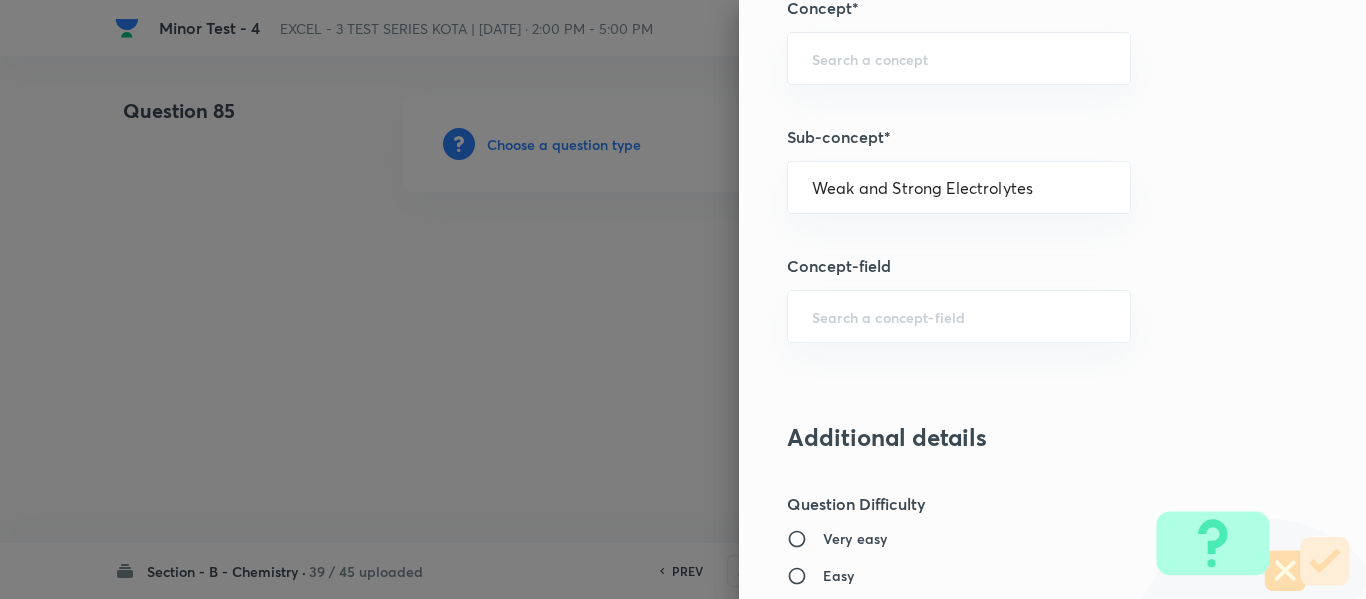 type on "Chemistry" 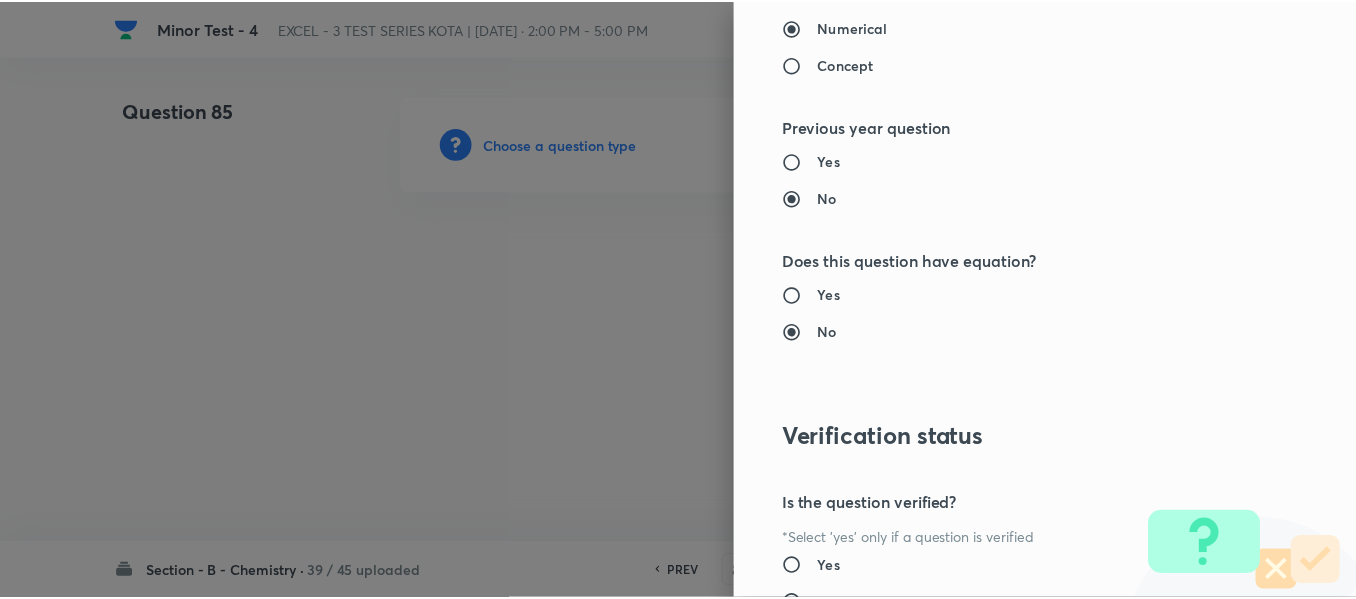 scroll, scrollTop: 2261, scrollLeft: 0, axis: vertical 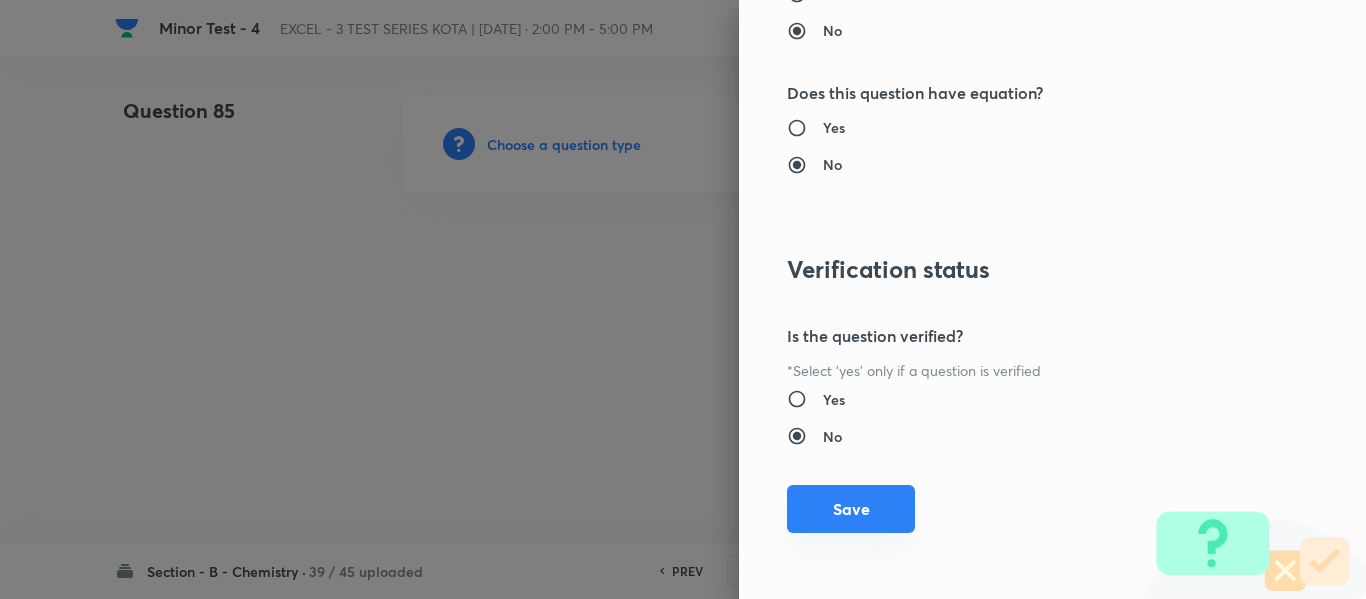 click on "Save" at bounding box center (851, 509) 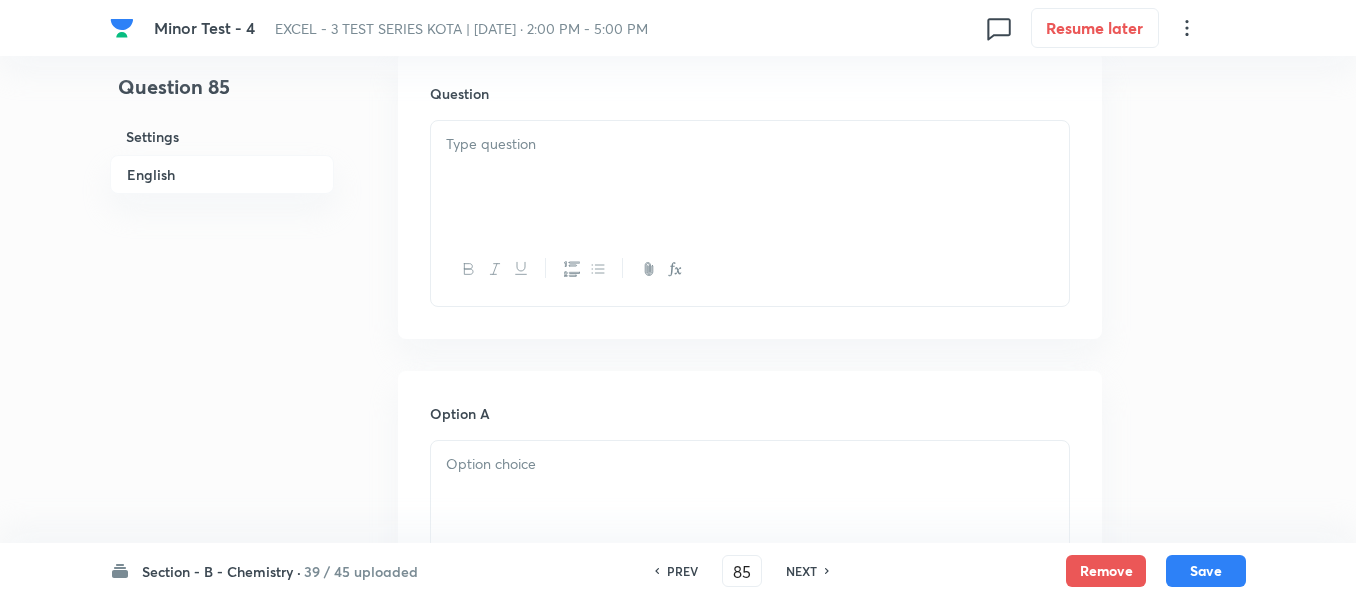 scroll, scrollTop: 600, scrollLeft: 0, axis: vertical 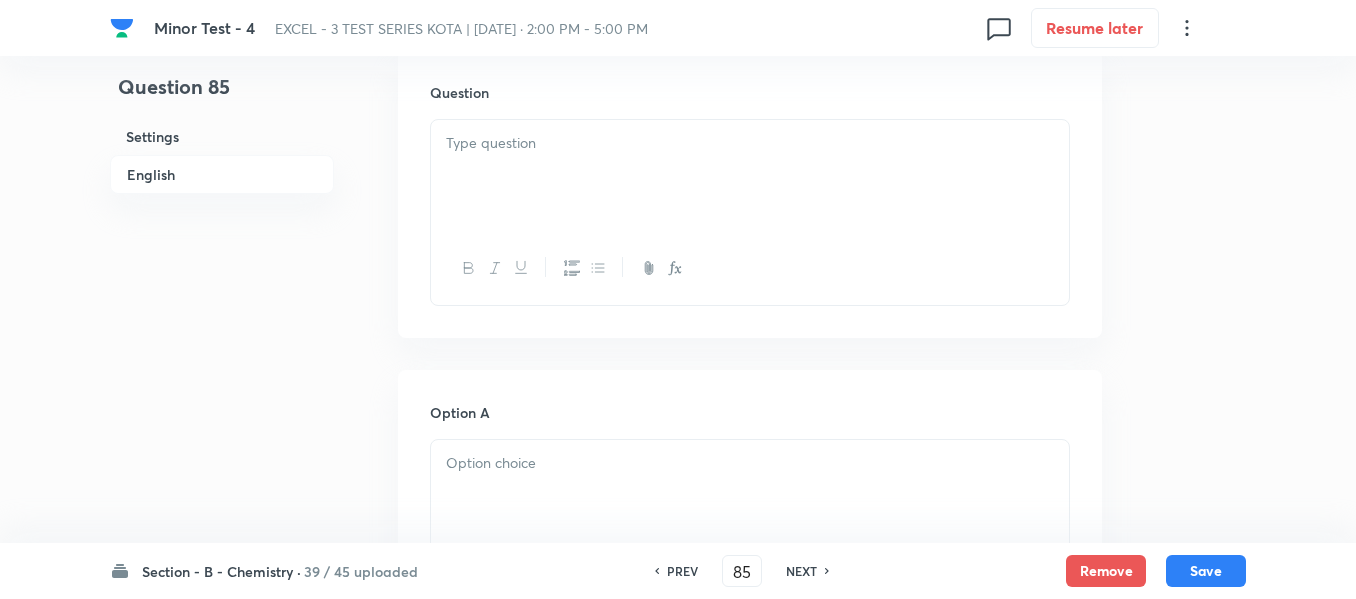 click at bounding box center (750, 176) 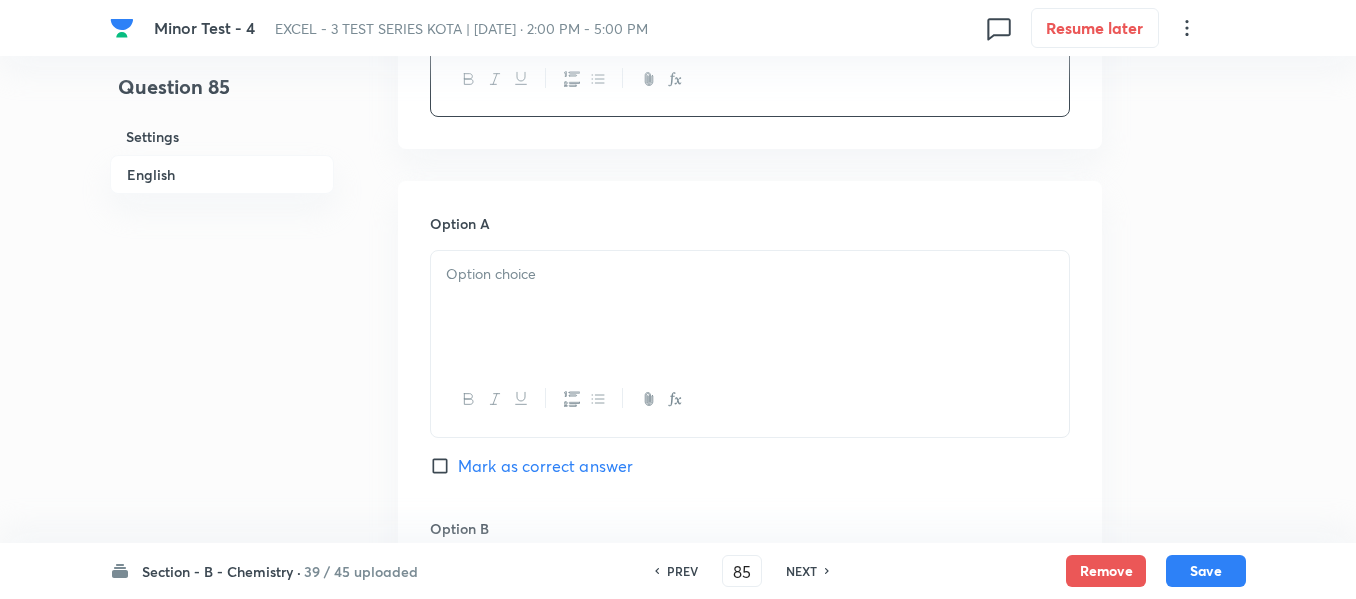scroll, scrollTop: 800, scrollLeft: 0, axis: vertical 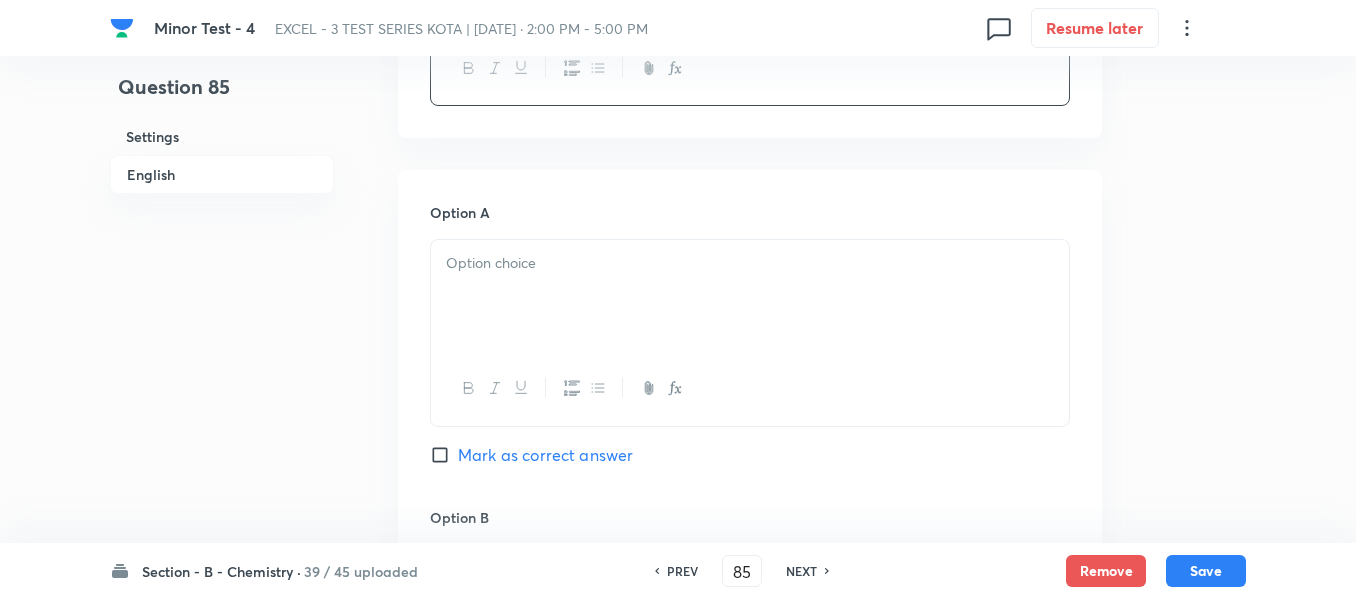 click at bounding box center [750, 263] 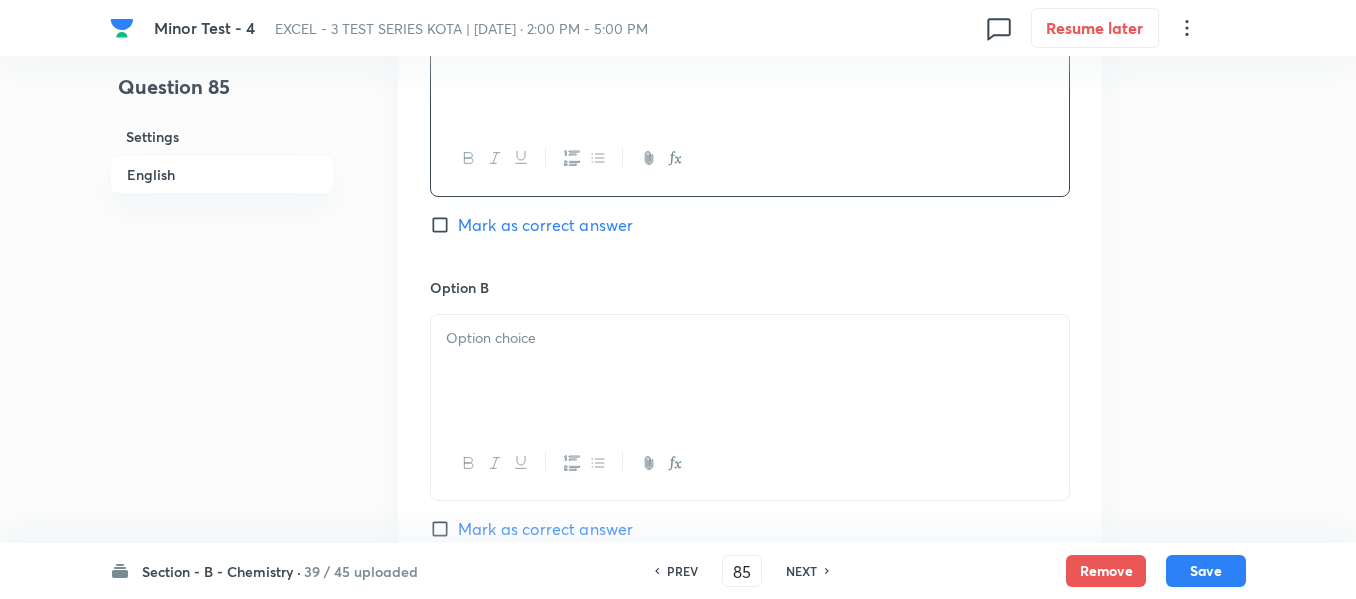 scroll, scrollTop: 1100, scrollLeft: 0, axis: vertical 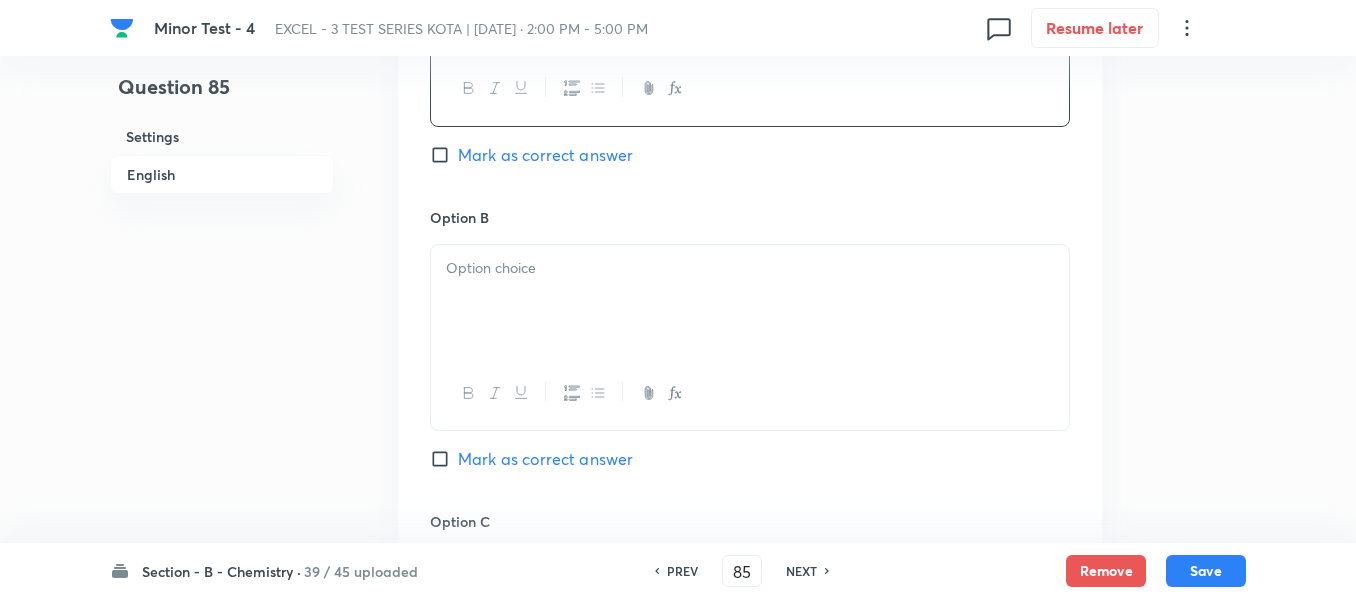click at bounding box center (750, 268) 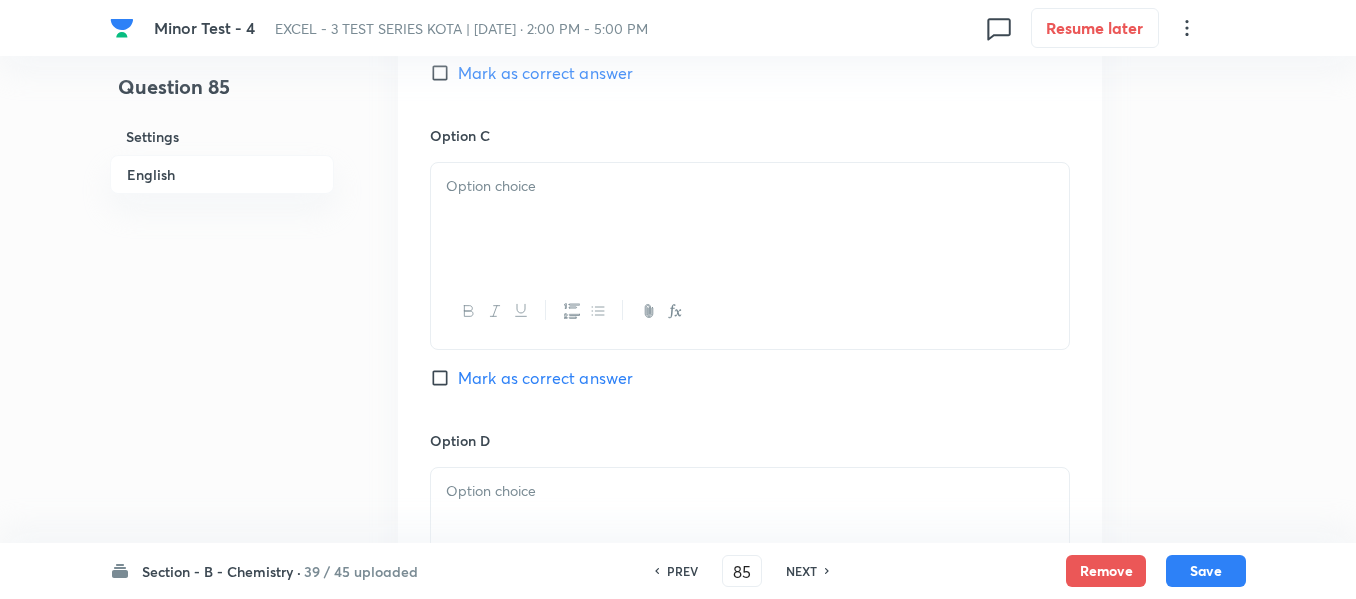 scroll, scrollTop: 1500, scrollLeft: 0, axis: vertical 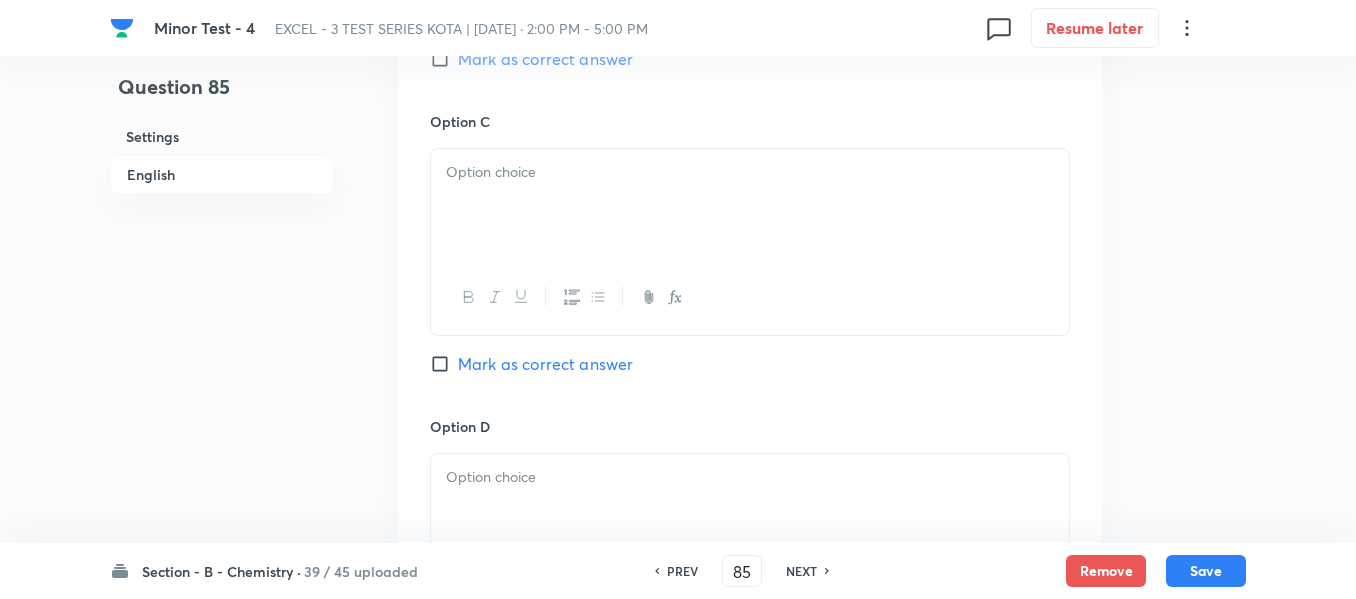 click at bounding box center [750, 205] 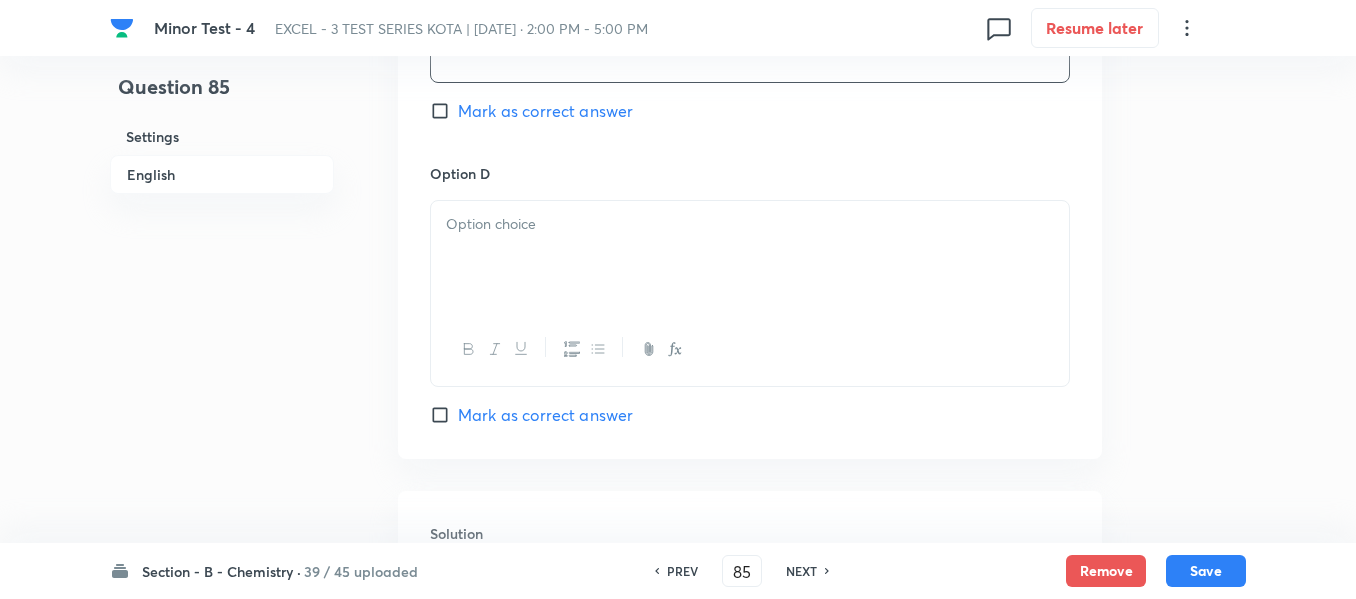 scroll, scrollTop: 1800, scrollLeft: 0, axis: vertical 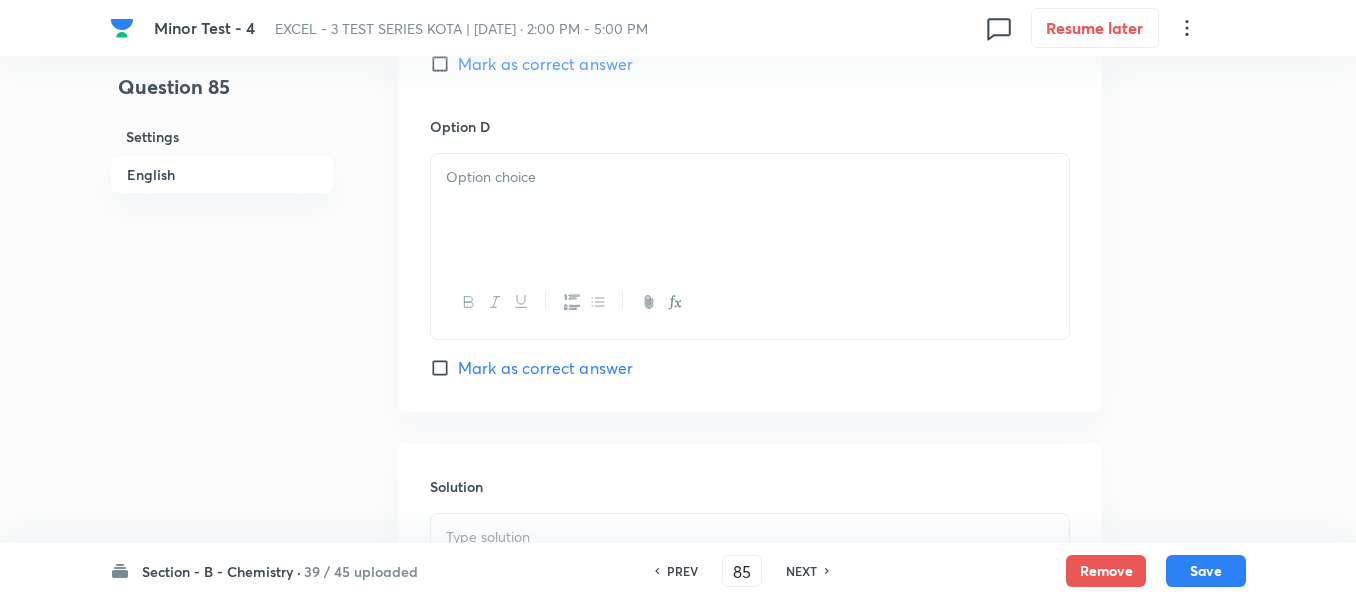 click at bounding box center [750, 210] 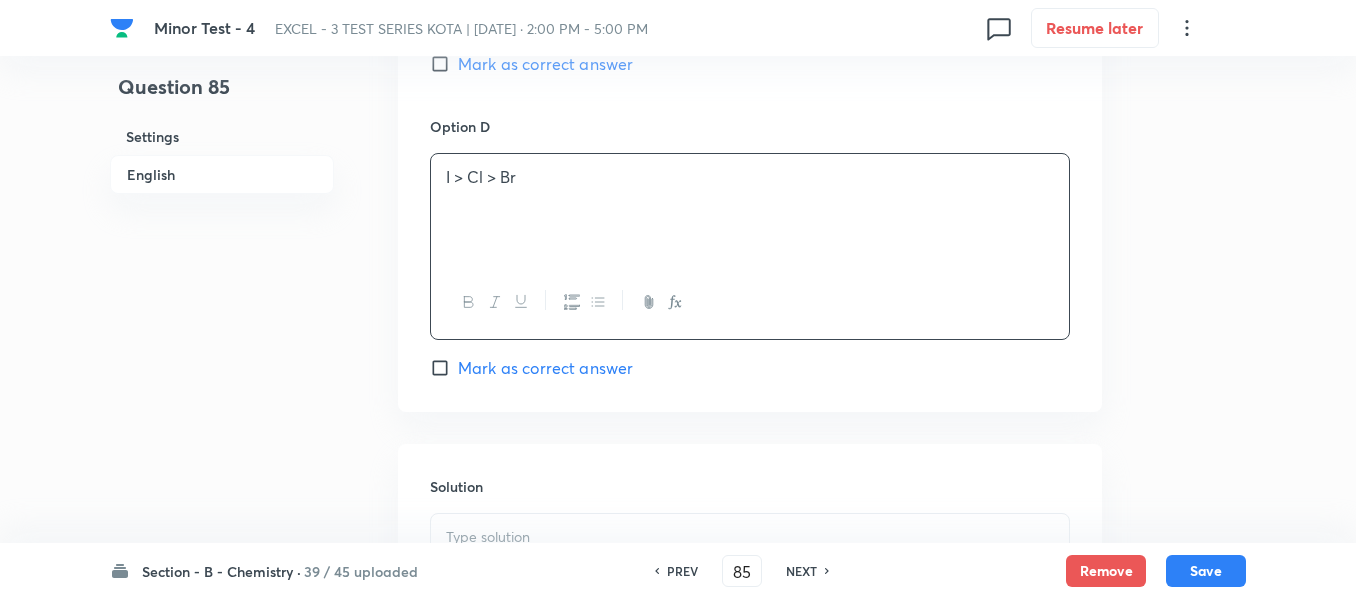 click on "Mark as correct answer" at bounding box center (545, 368) 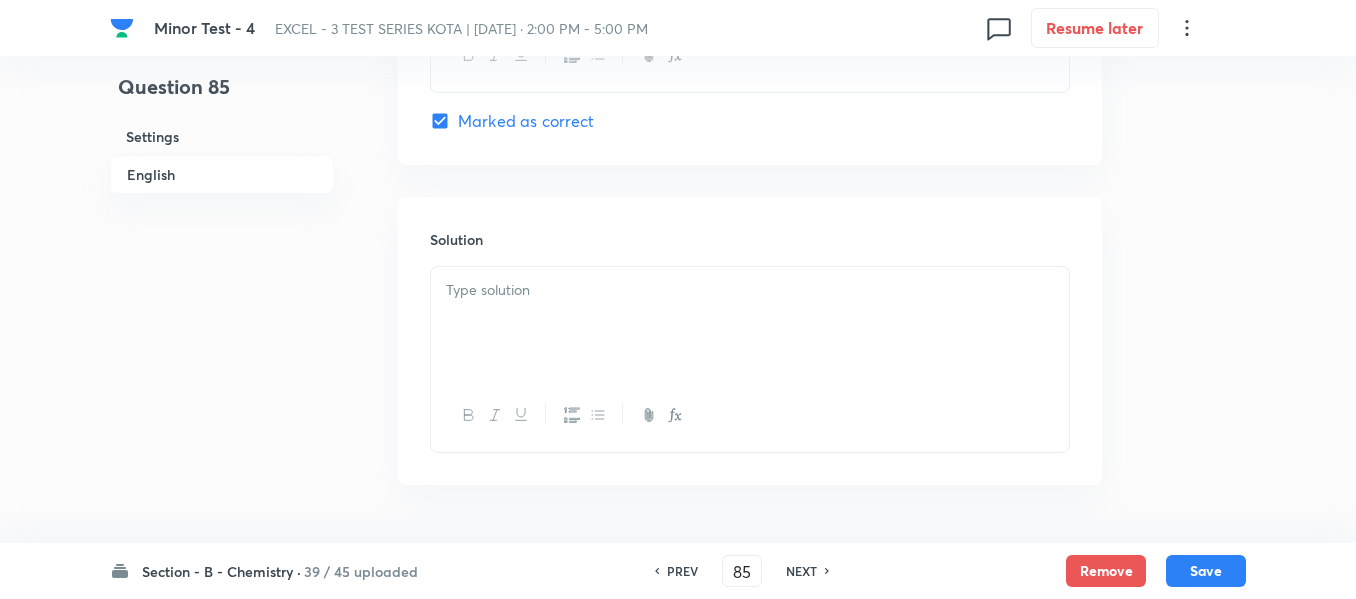 scroll, scrollTop: 2100, scrollLeft: 0, axis: vertical 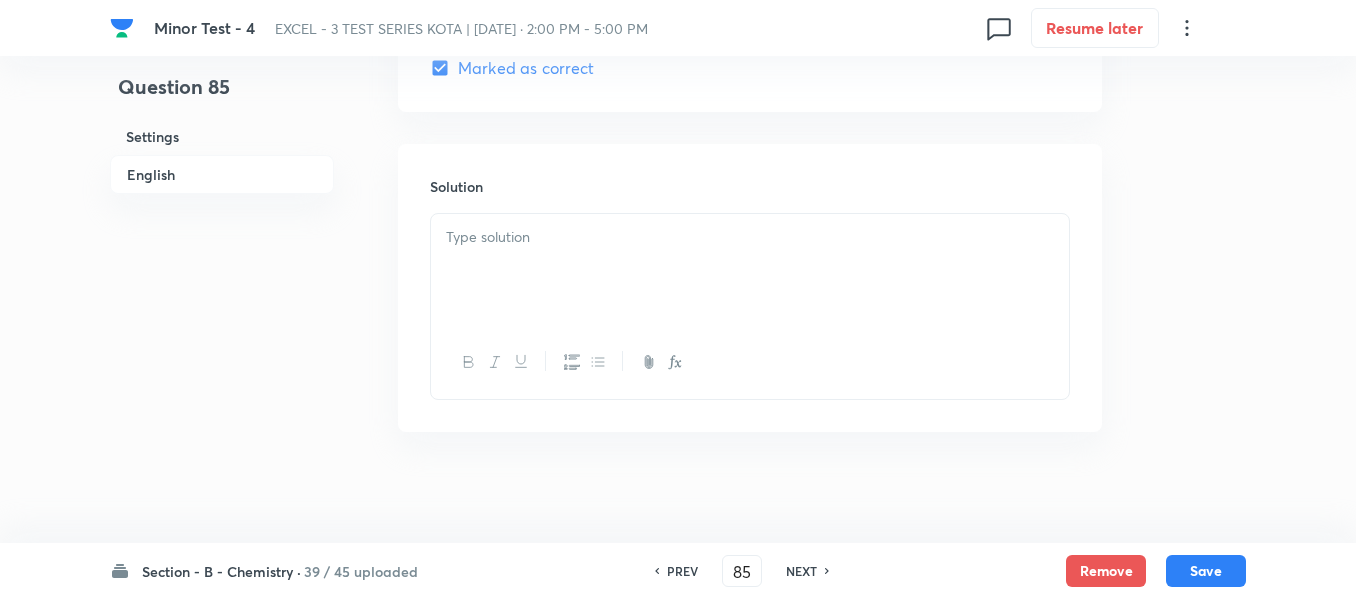 click at bounding box center [750, 270] 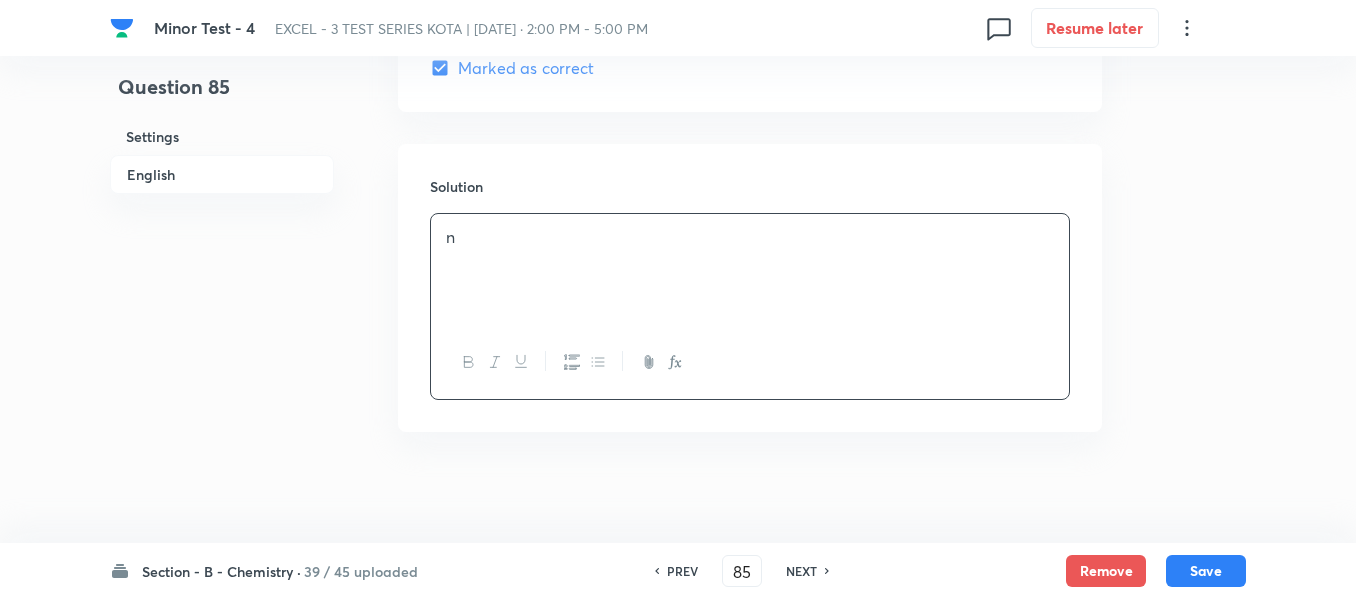 type 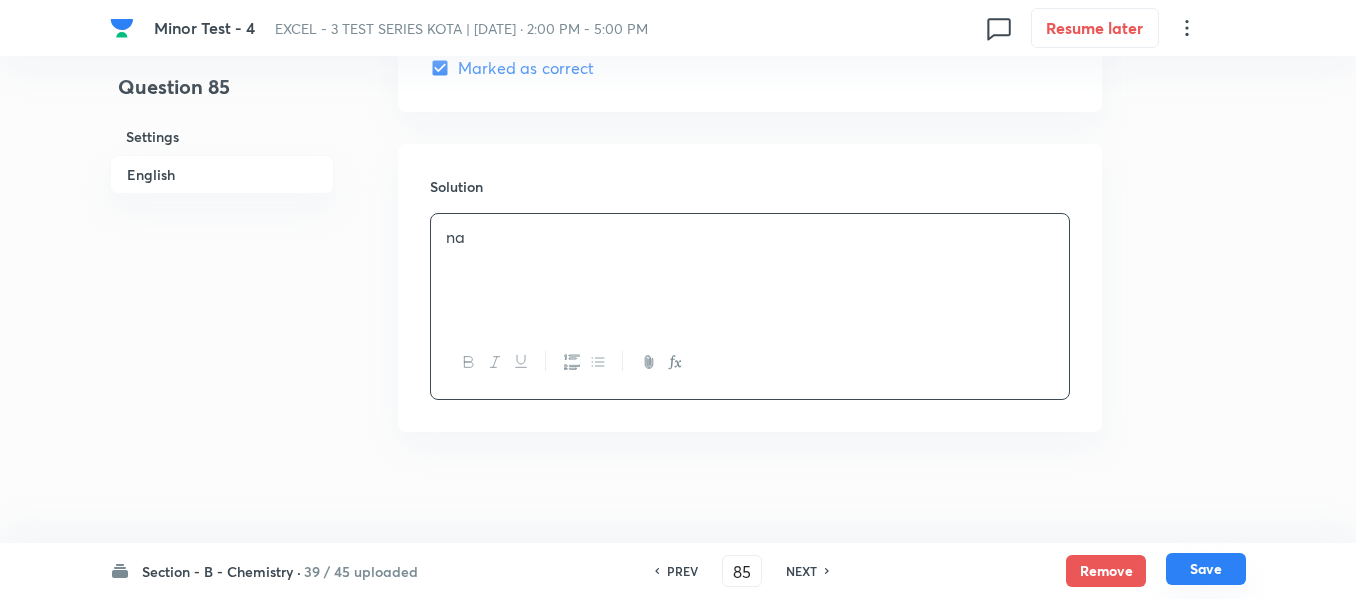 click on "Save" at bounding box center [1206, 569] 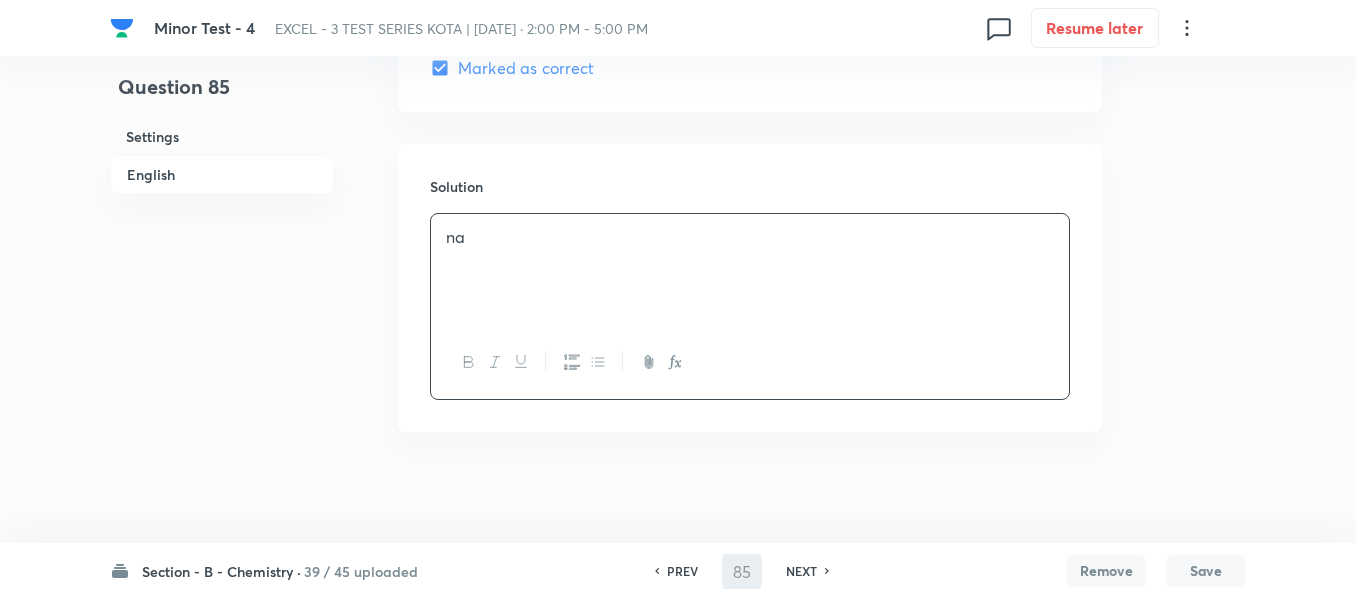 type on "86" 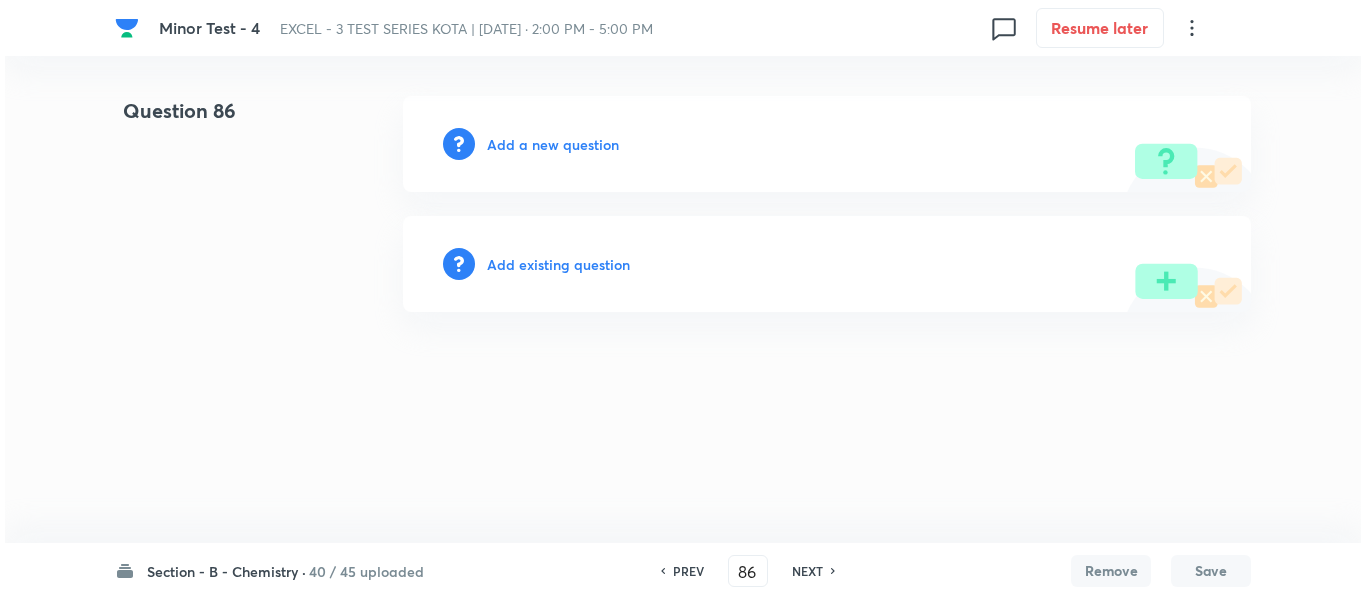 scroll, scrollTop: 0, scrollLeft: 0, axis: both 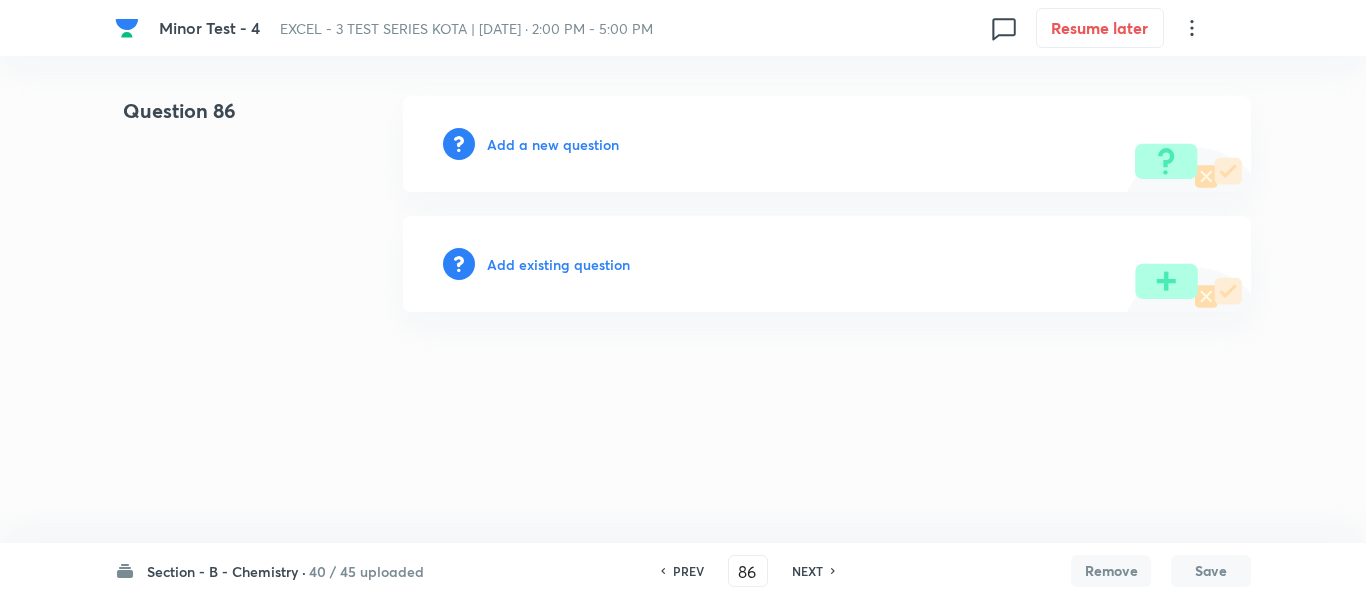 click on "Add a new question" at bounding box center (553, 144) 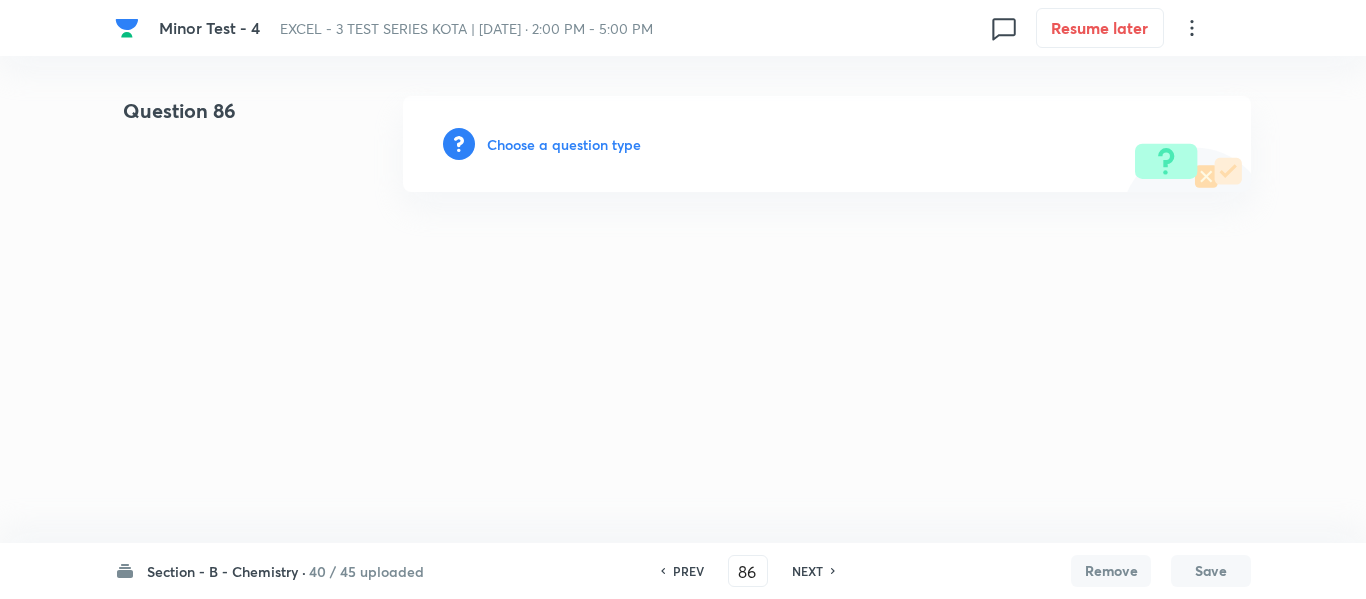 click on "Choose a question type" at bounding box center [564, 144] 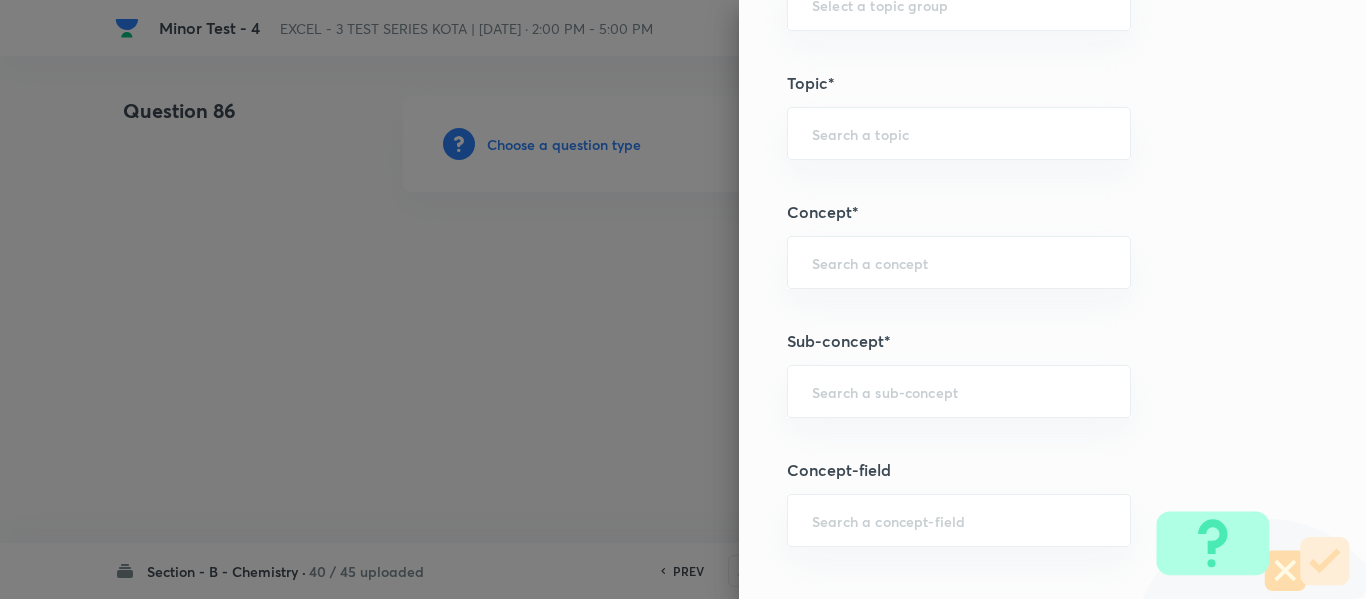 scroll, scrollTop: 1100, scrollLeft: 0, axis: vertical 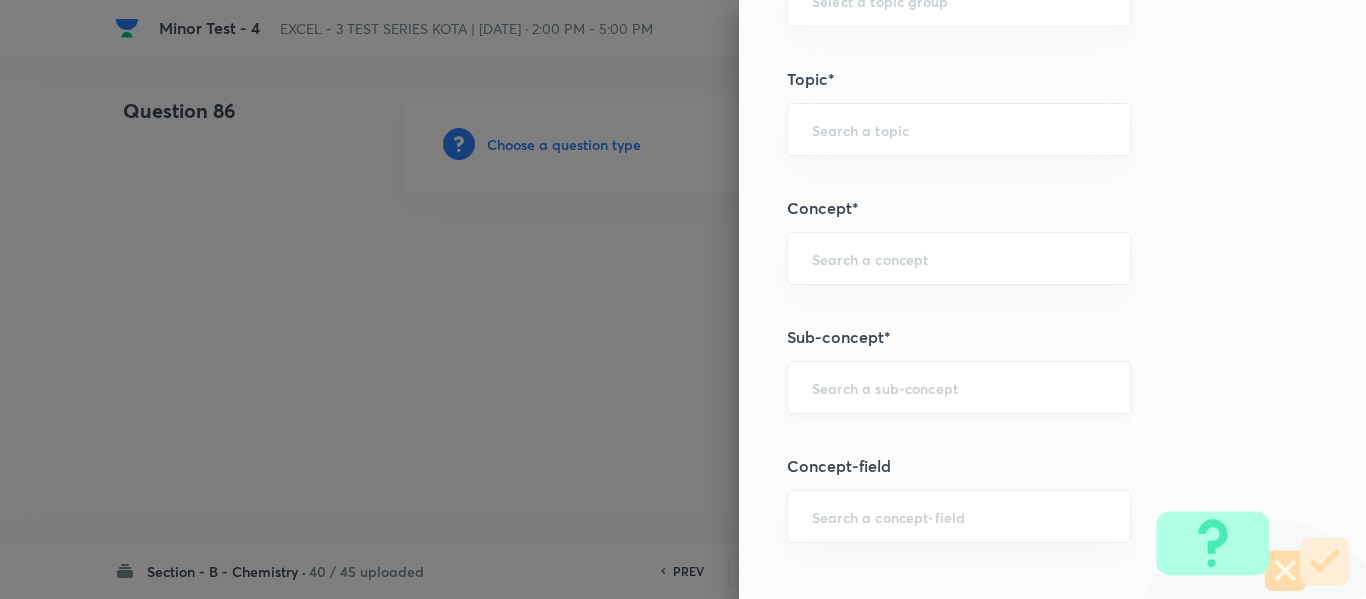 click at bounding box center (959, 387) 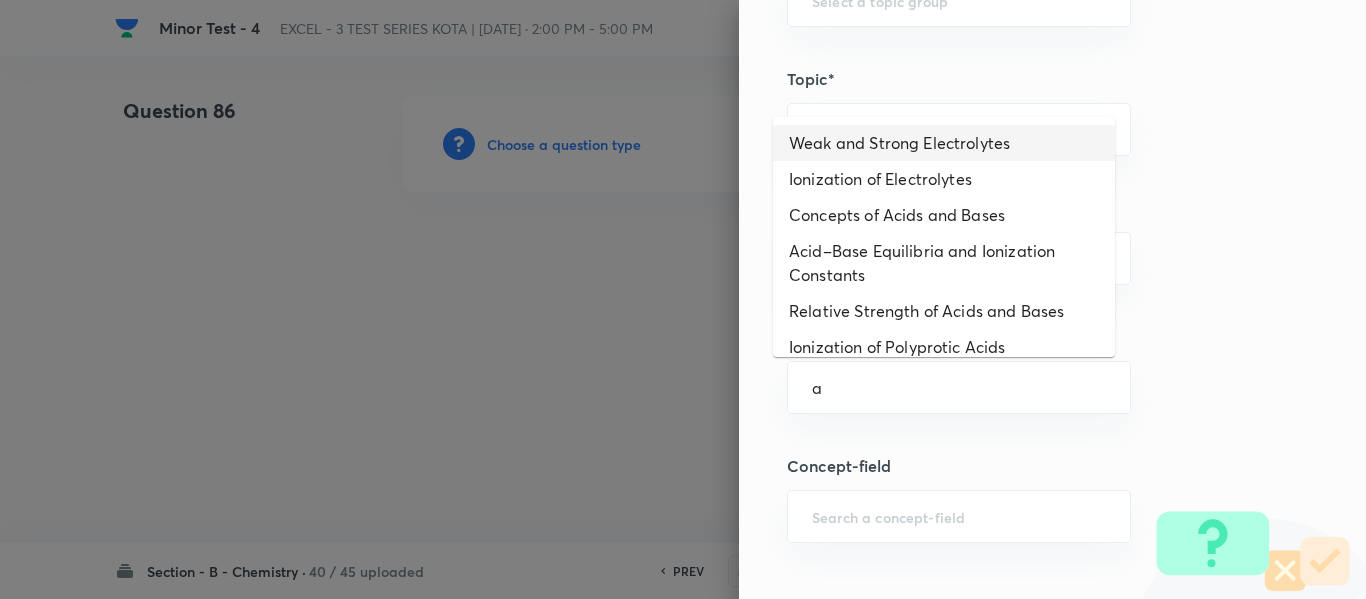 click on "Weak and Strong Electrolytes" at bounding box center [944, 143] 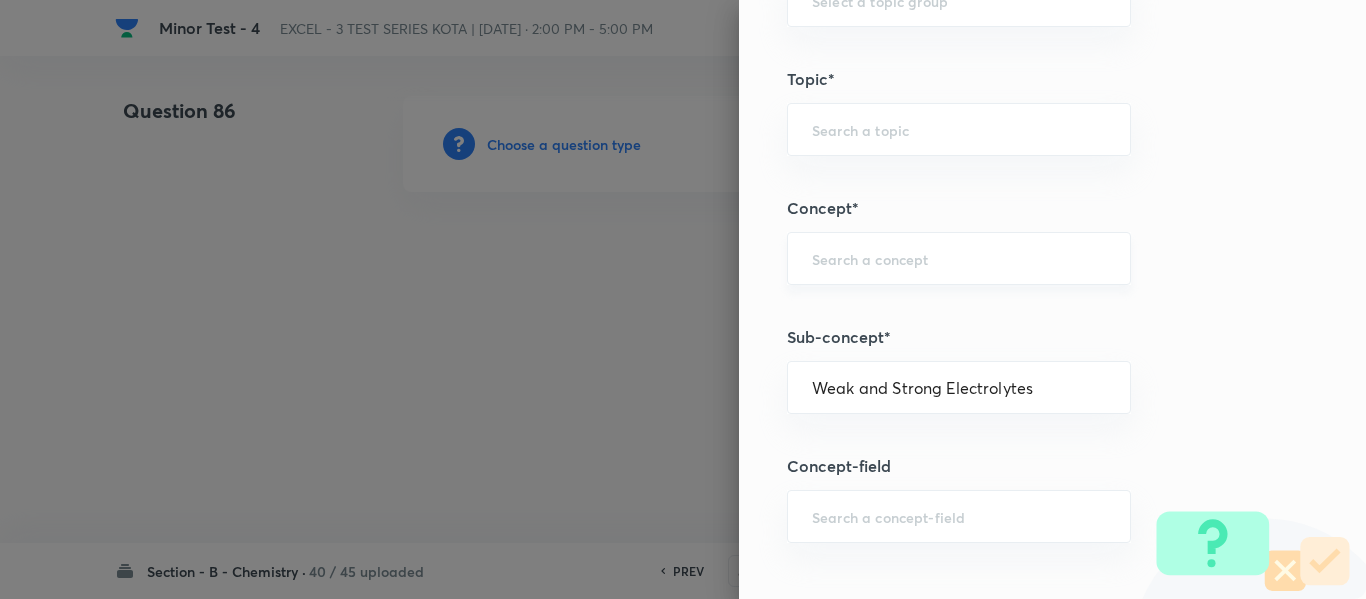 type on "Chemistry" 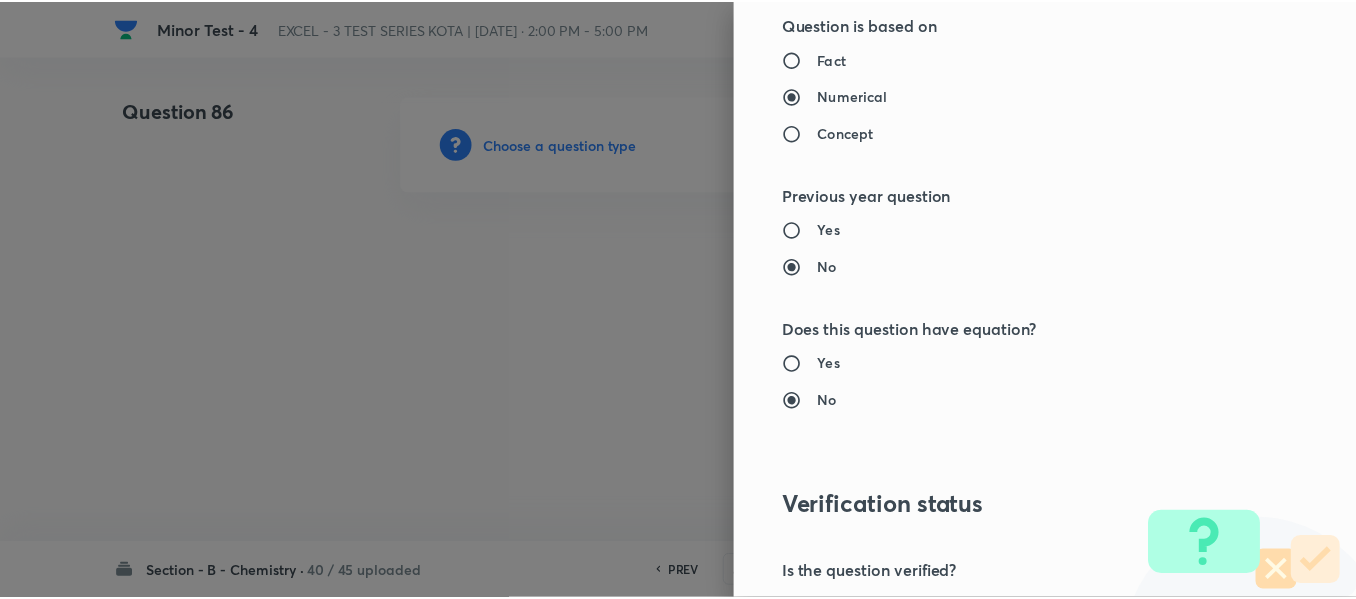 scroll, scrollTop: 2261, scrollLeft: 0, axis: vertical 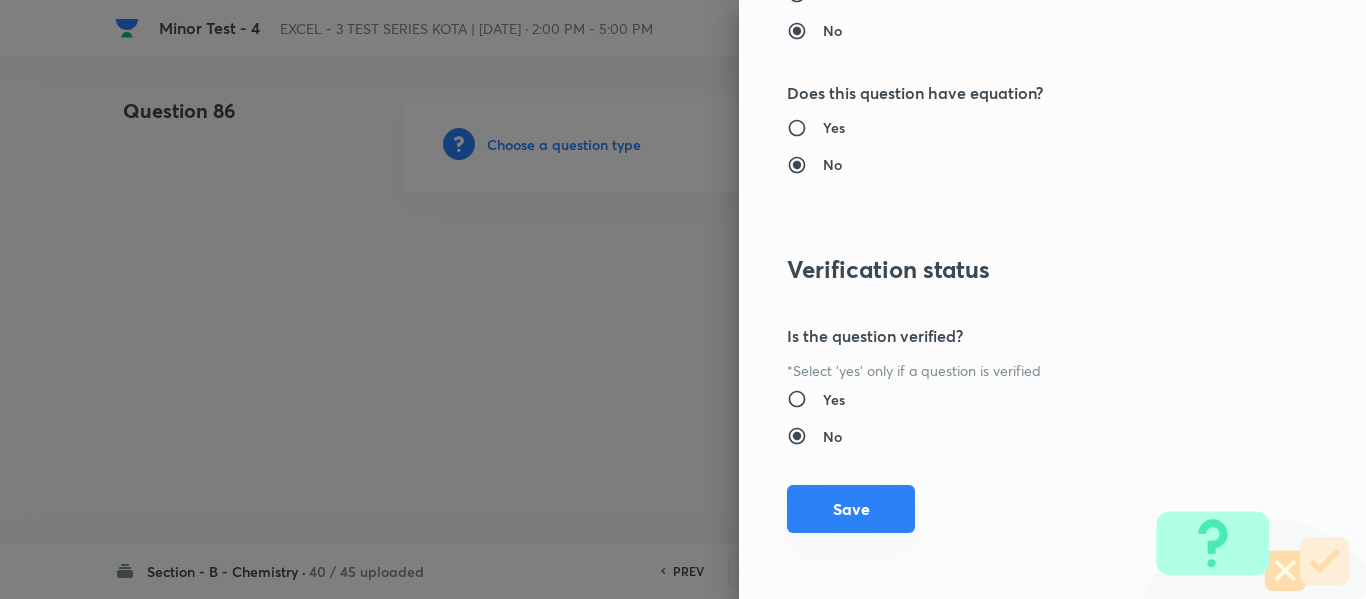 click on "Save" at bounding box center (851, 509) 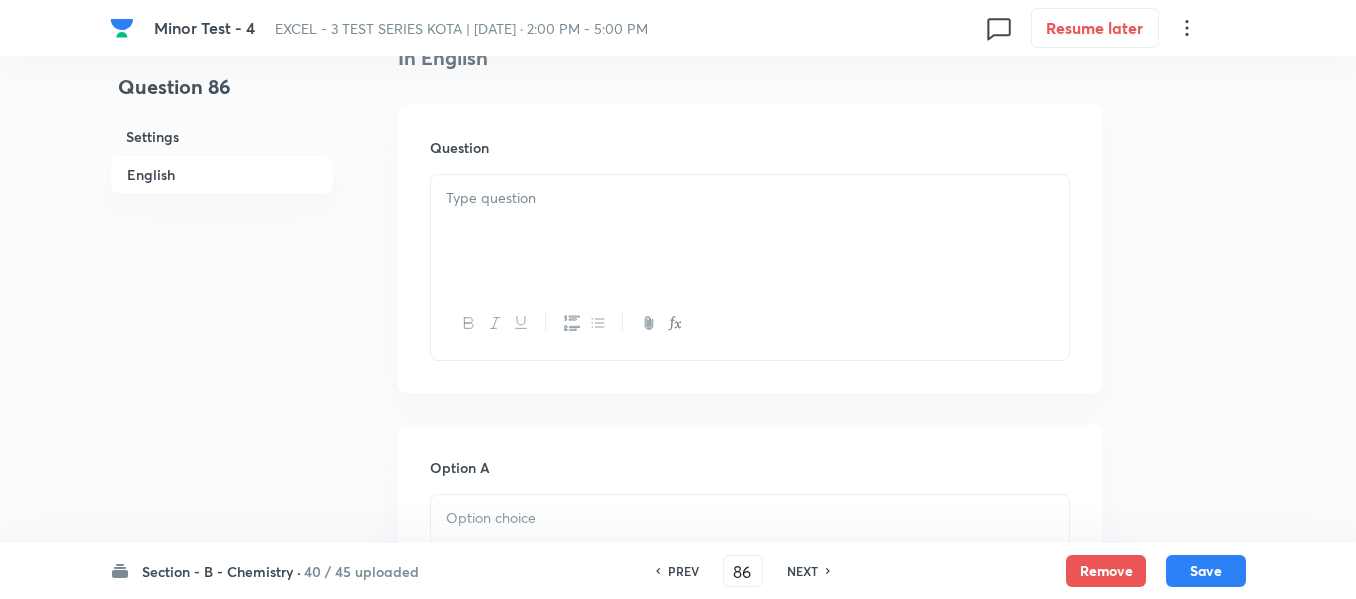 scroll, scrollTop: 600, scrollLeft: 0, axis: vertical 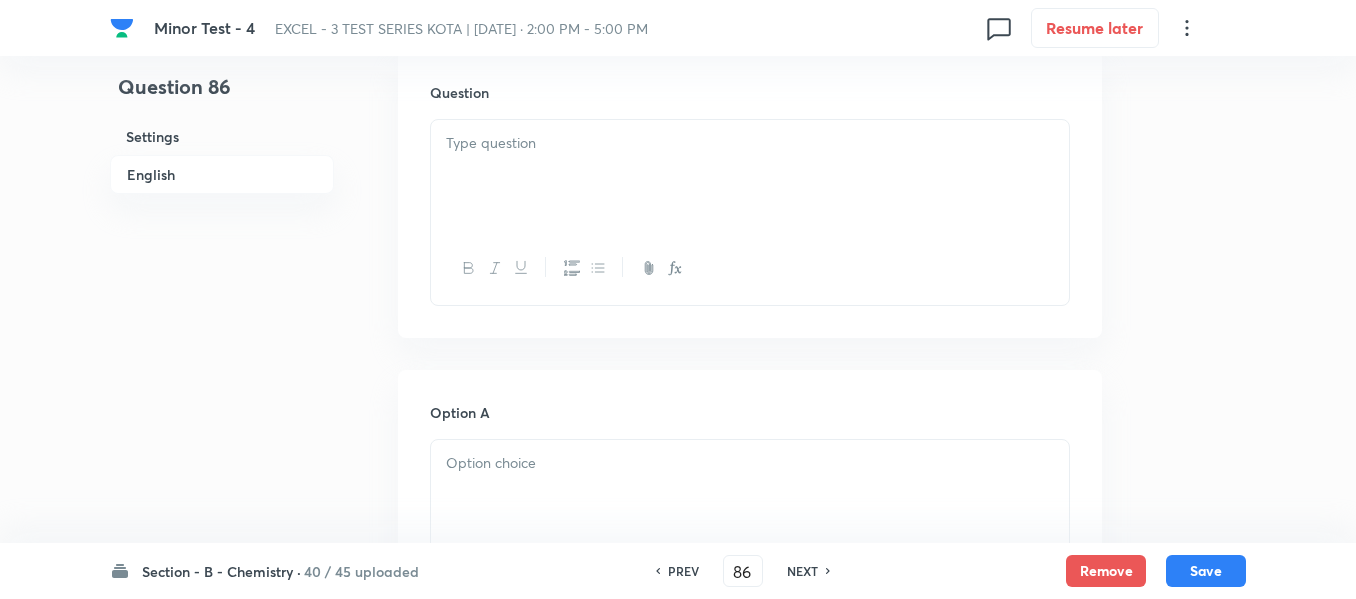 click at bounding box center (750, 176) 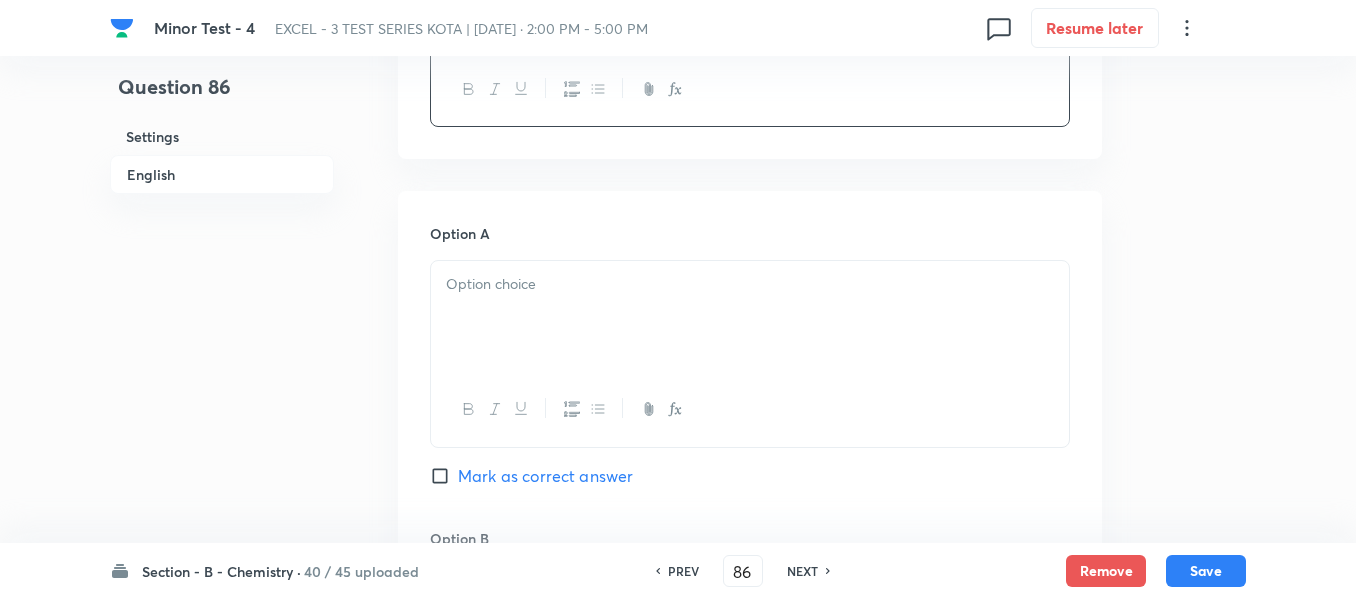 scroll, scrollTop: 800, scrollLeft: 0, axis: vertical 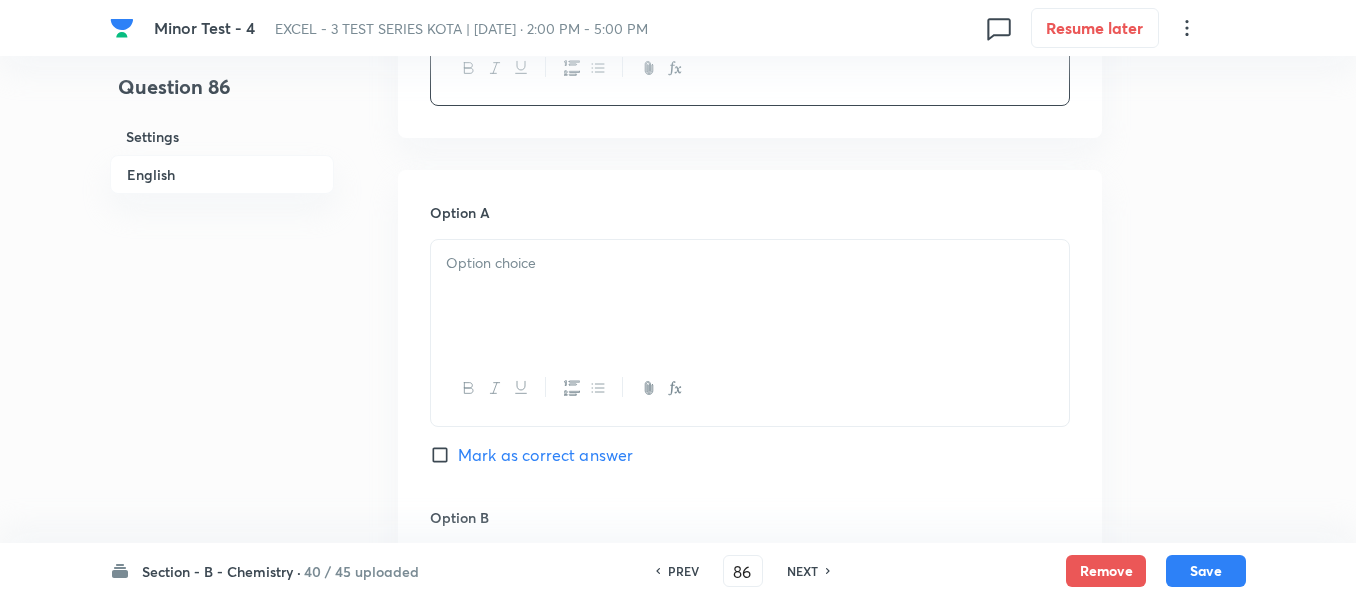 click at bounding box center (750, 263) 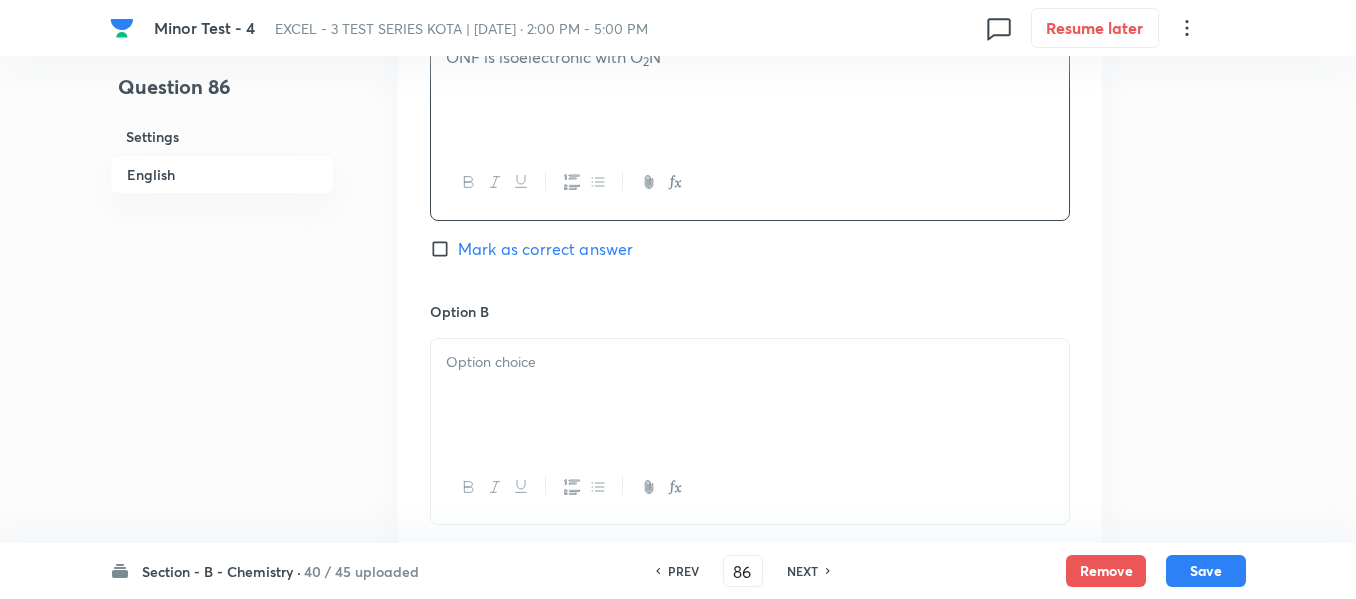 scroll, scrollTop: 1100, scrollLeft: 0, axis: vertical 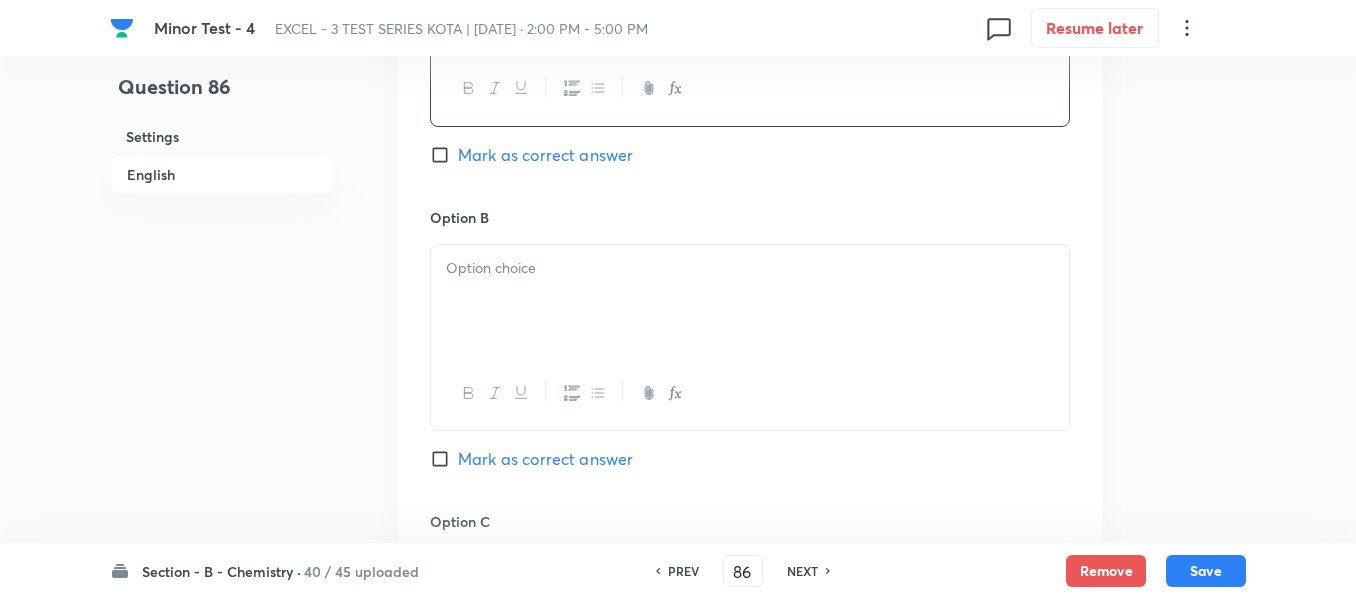 click at bounding box center [750, 268] 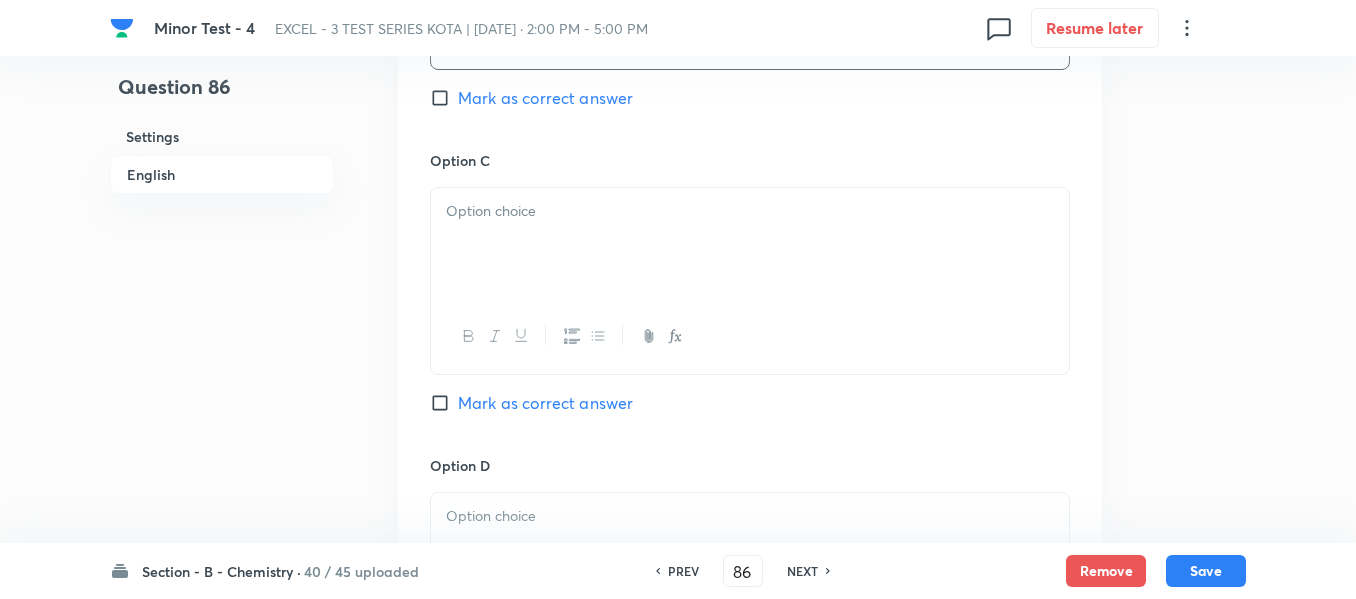scroll, scrollTop: 1500, scrollLeft: 0, axis: vertical 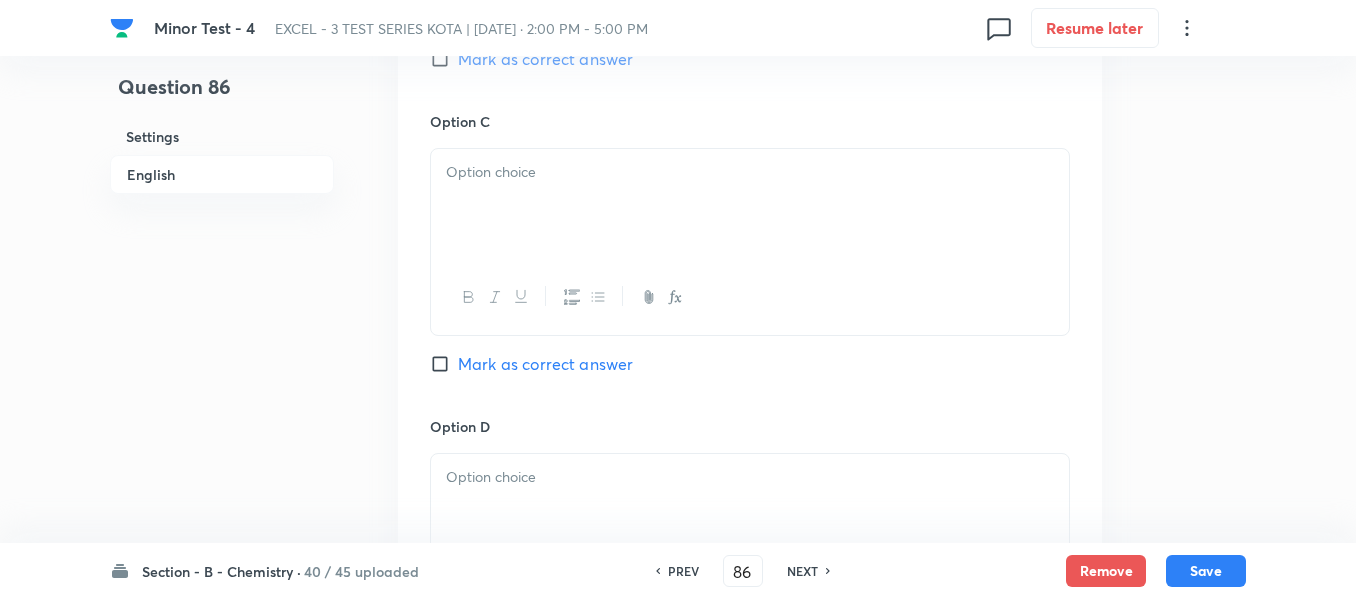 click at bounding box center [750, 205] 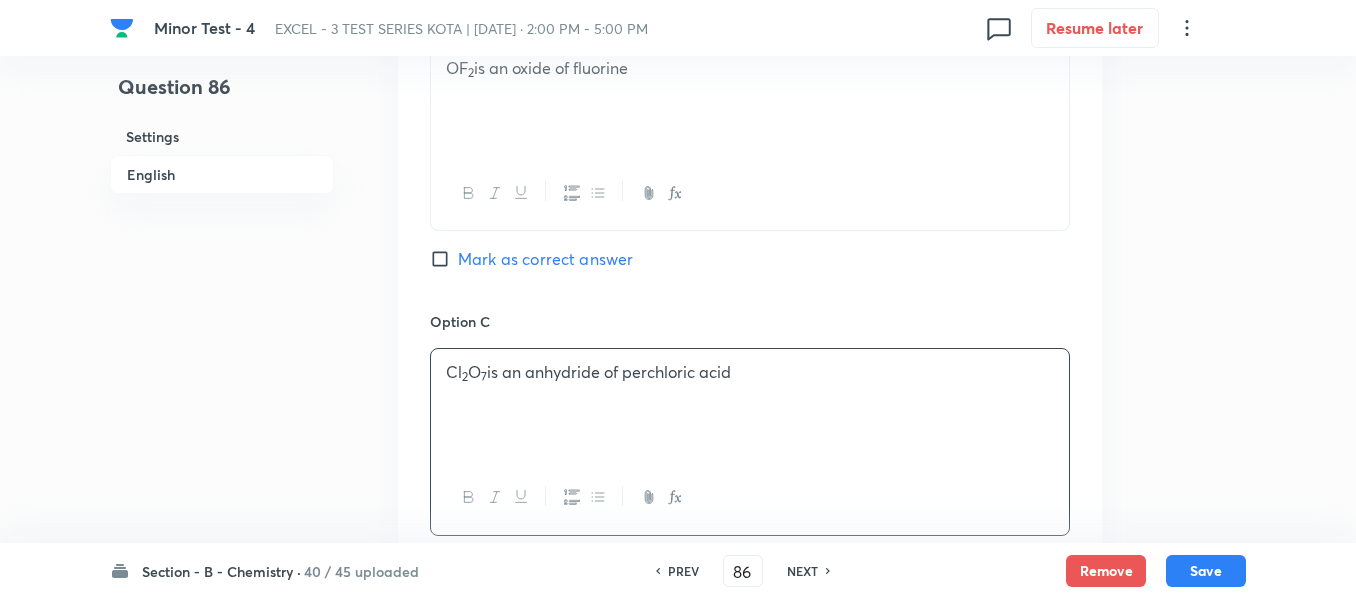 click on "Mark as correct answer" at bounding box center [444, 259] 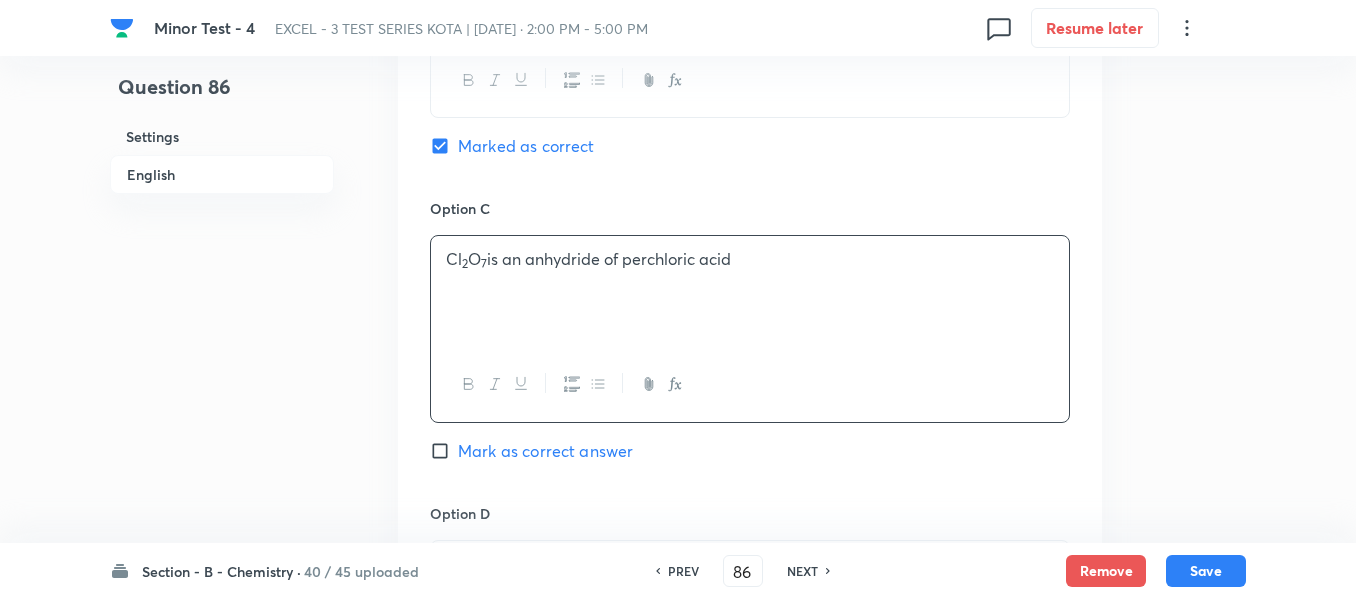 scroll, scrollTop: 1600, scrollLeft: 0, axis: vertical 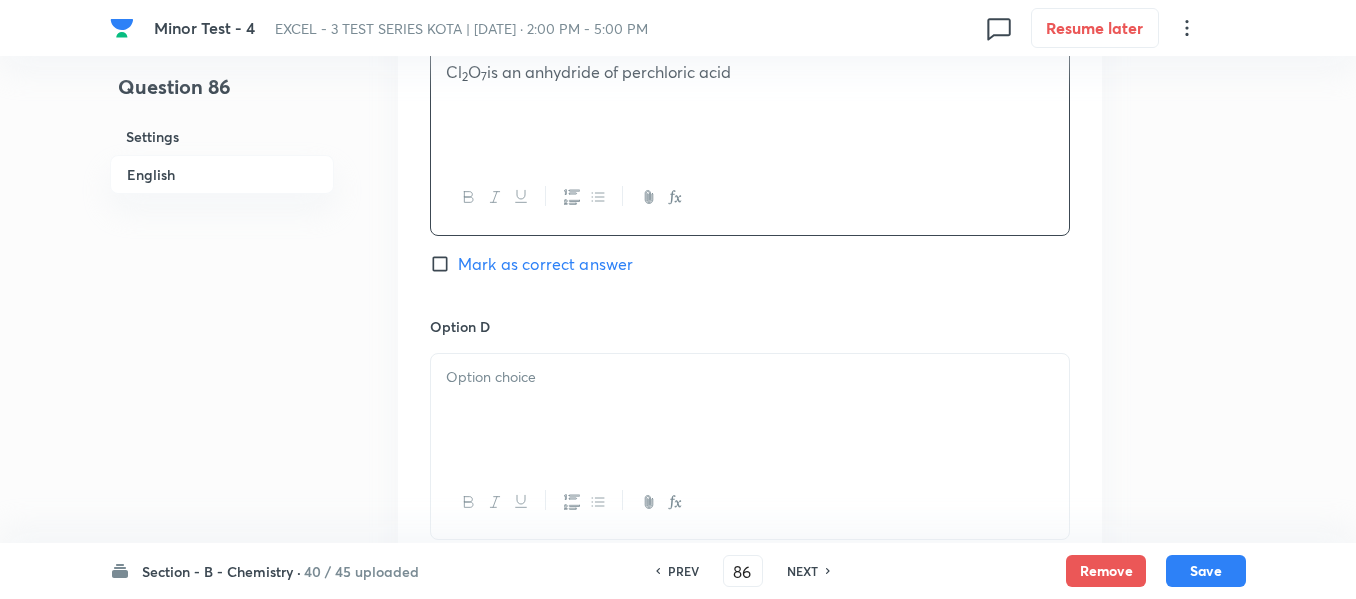 click at bounding box center [750, 377] 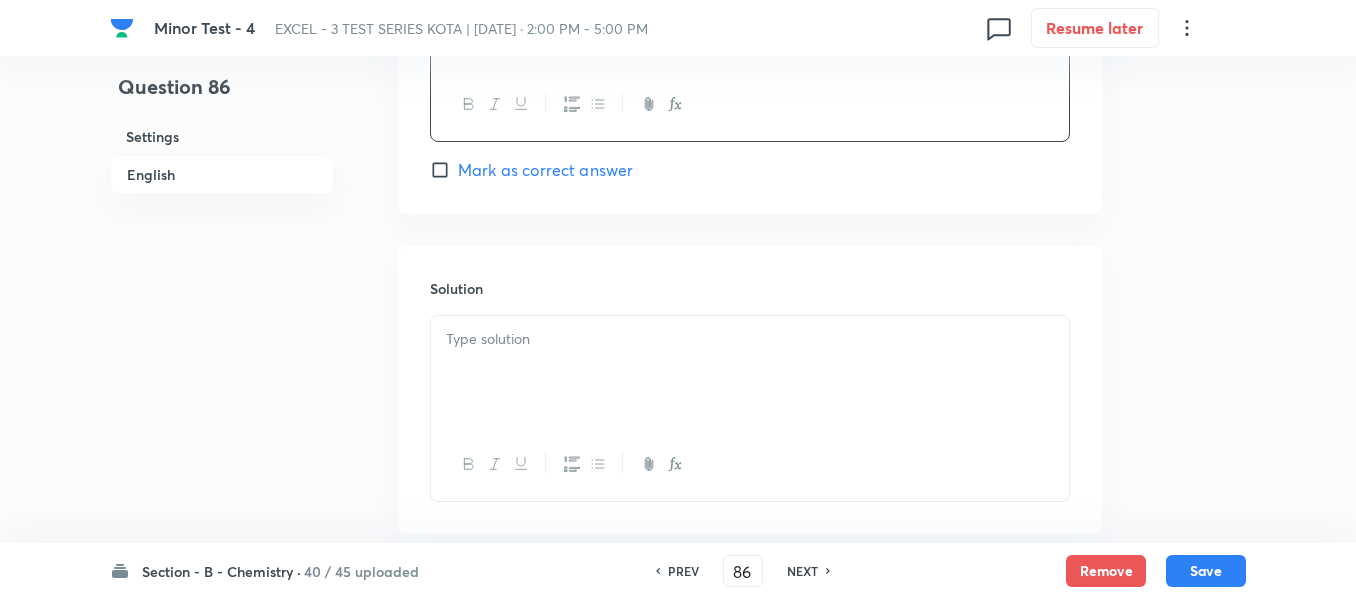 scroll, scrollTop: 2000, scrollLeft: 0, axis: vertical 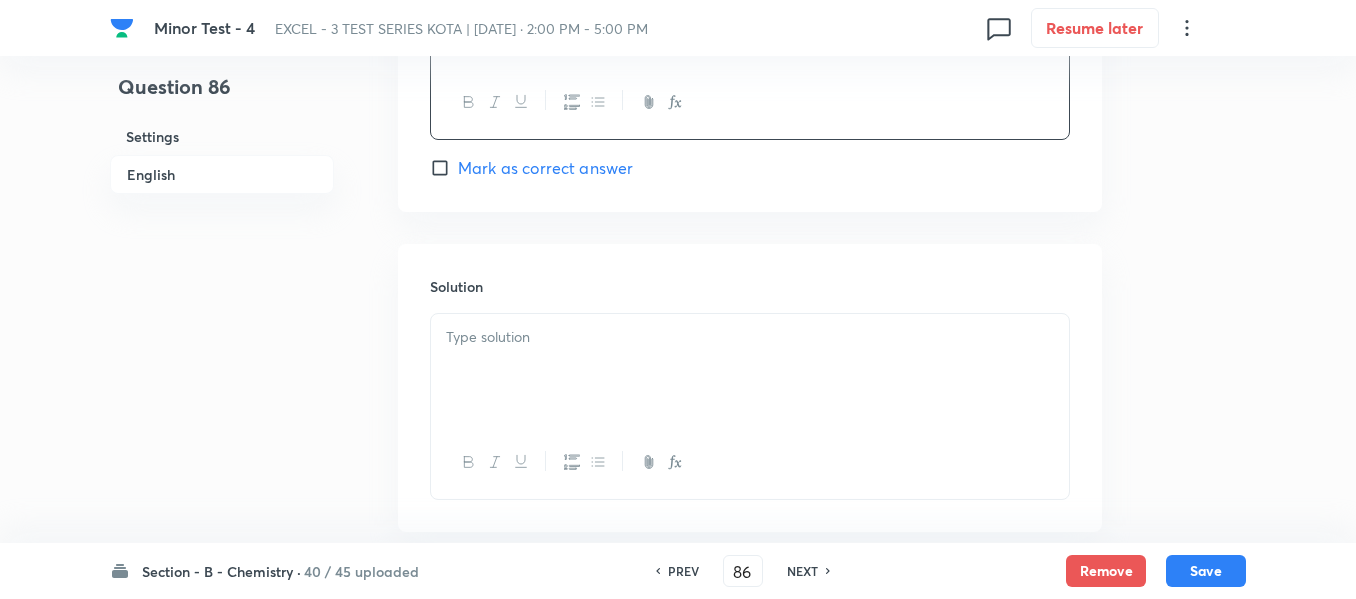 click at bounding box center [750, 370] 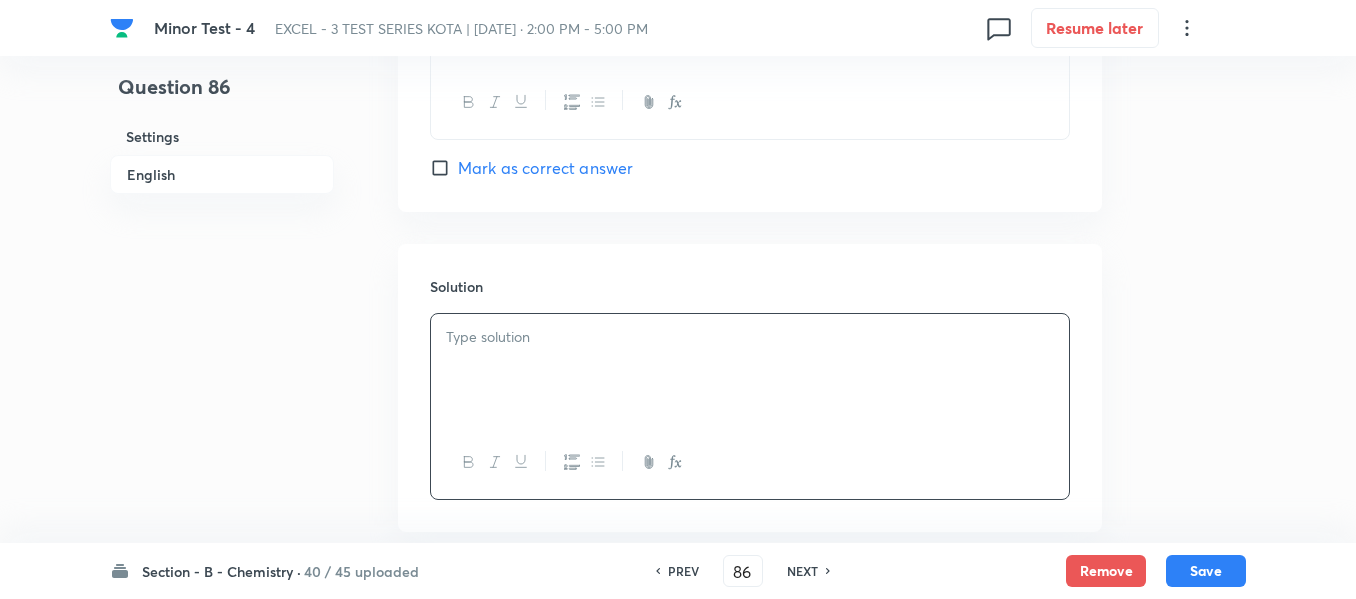 type 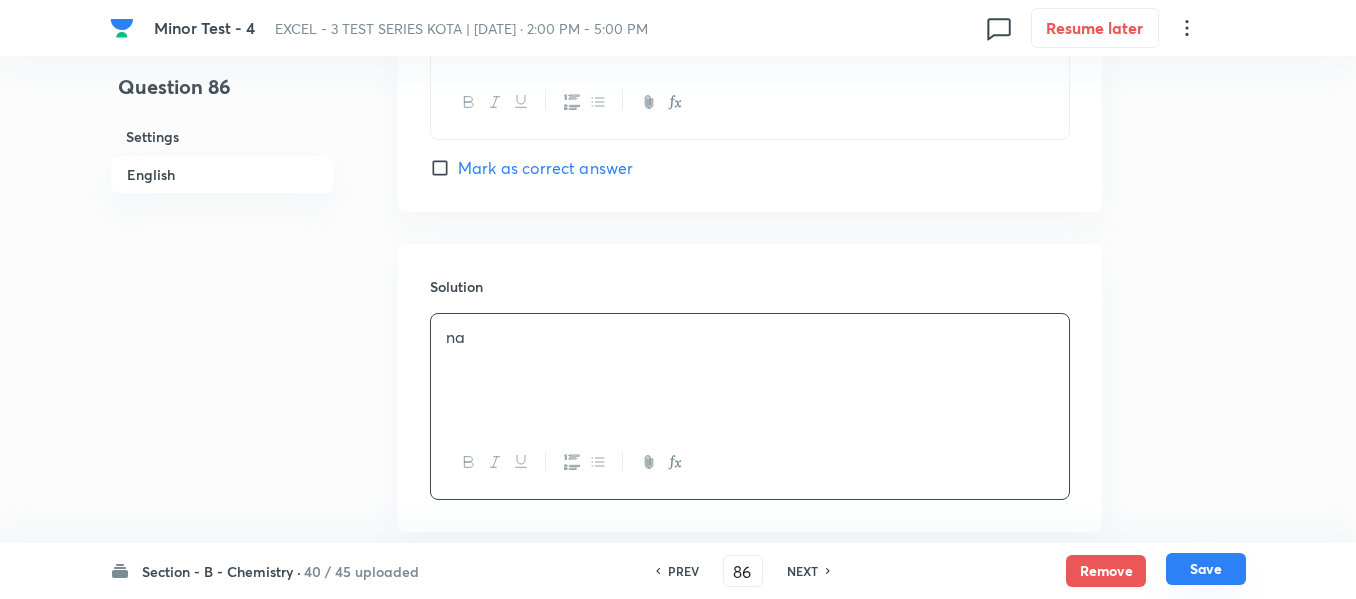 click on "Save" at bounding box center [1206, 569] 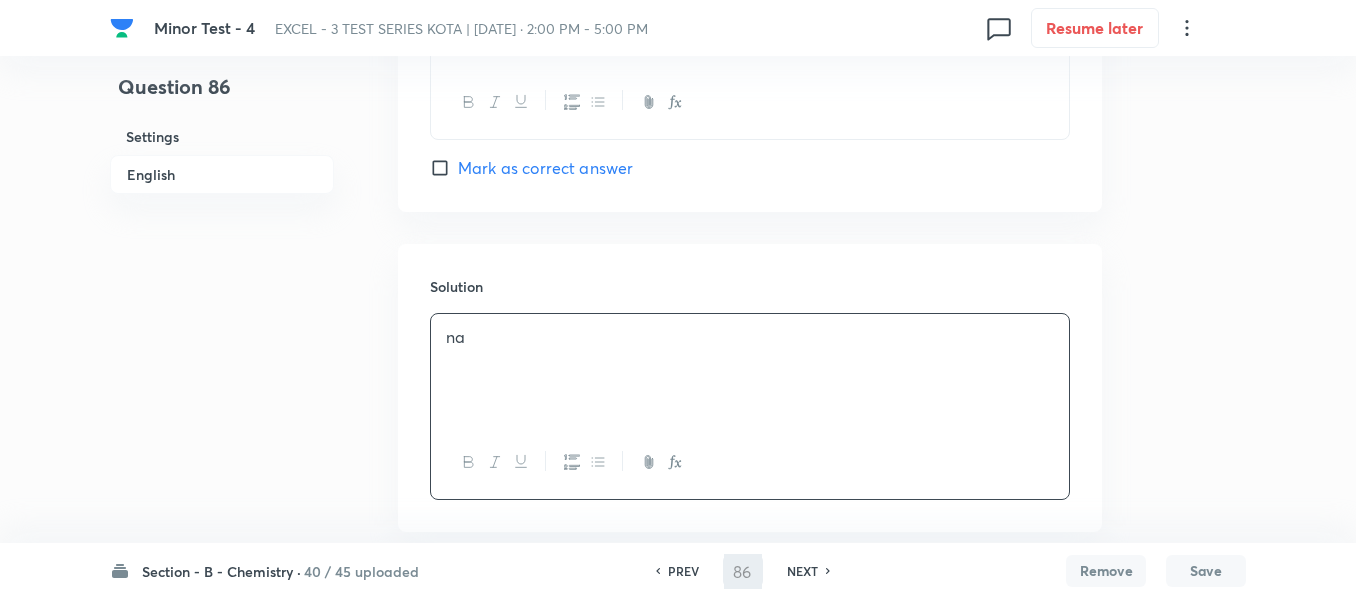 type on "87" 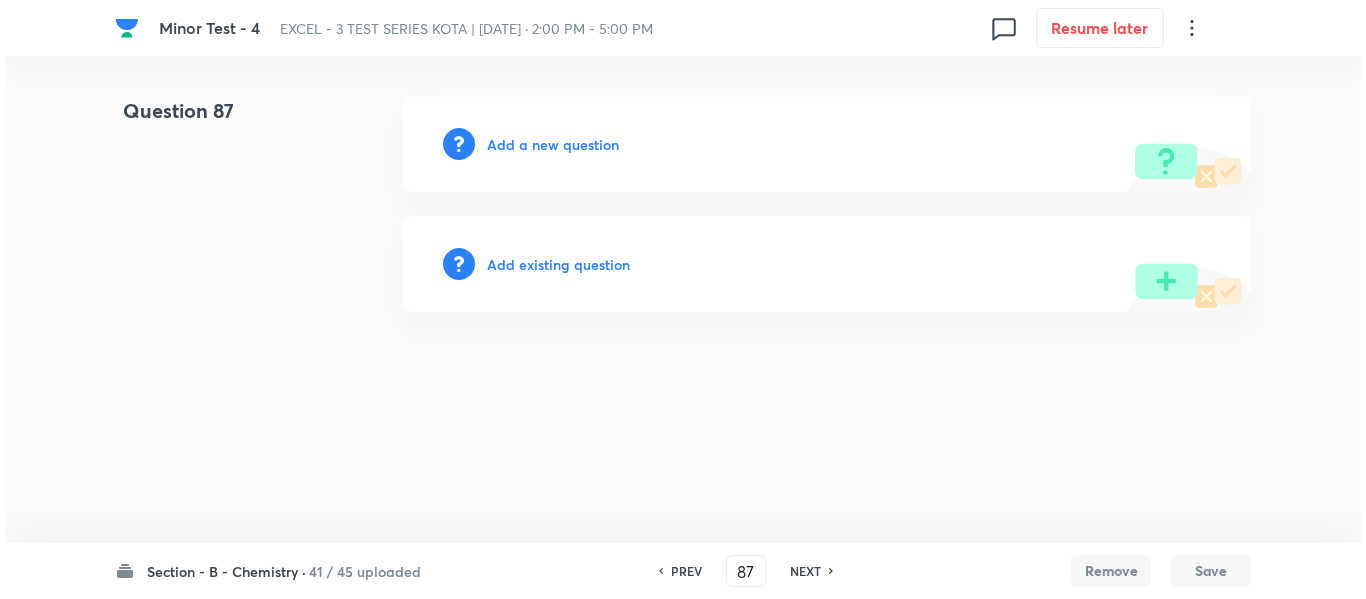 scroll, scrollTop: 0, scrollLeft: 0, axis: both 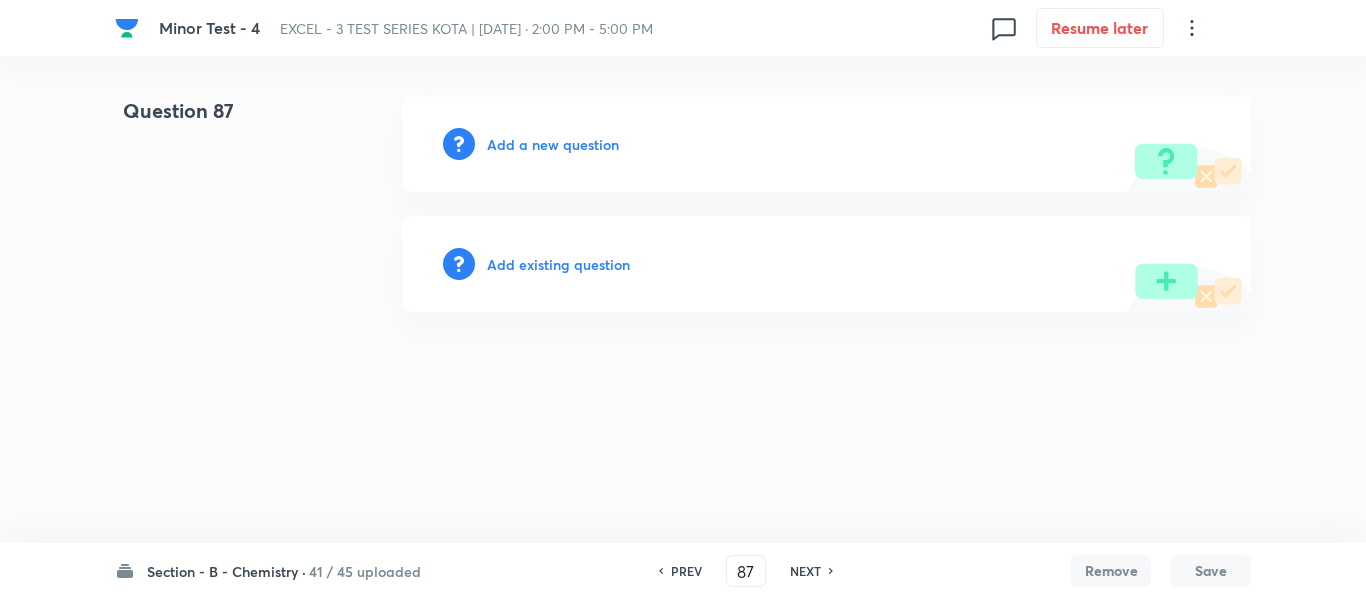 click on "Add a new question" at bounding box center [553, 144] 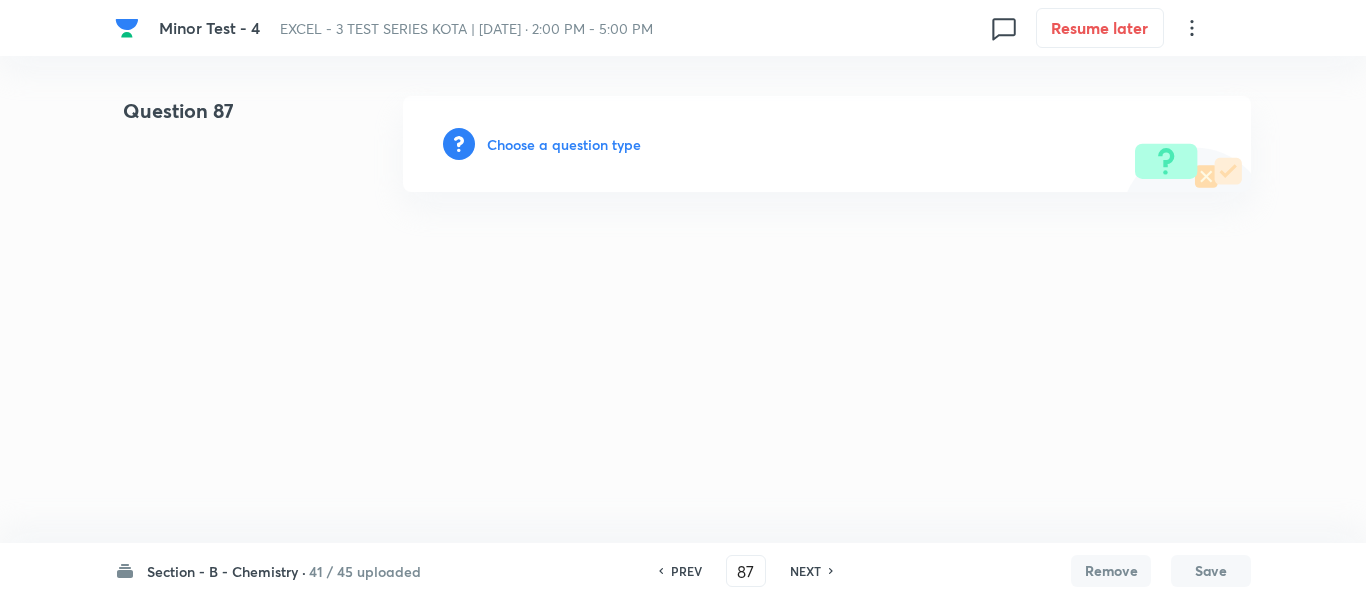 click on "Choose a question type" at bounding box center [564, 144] 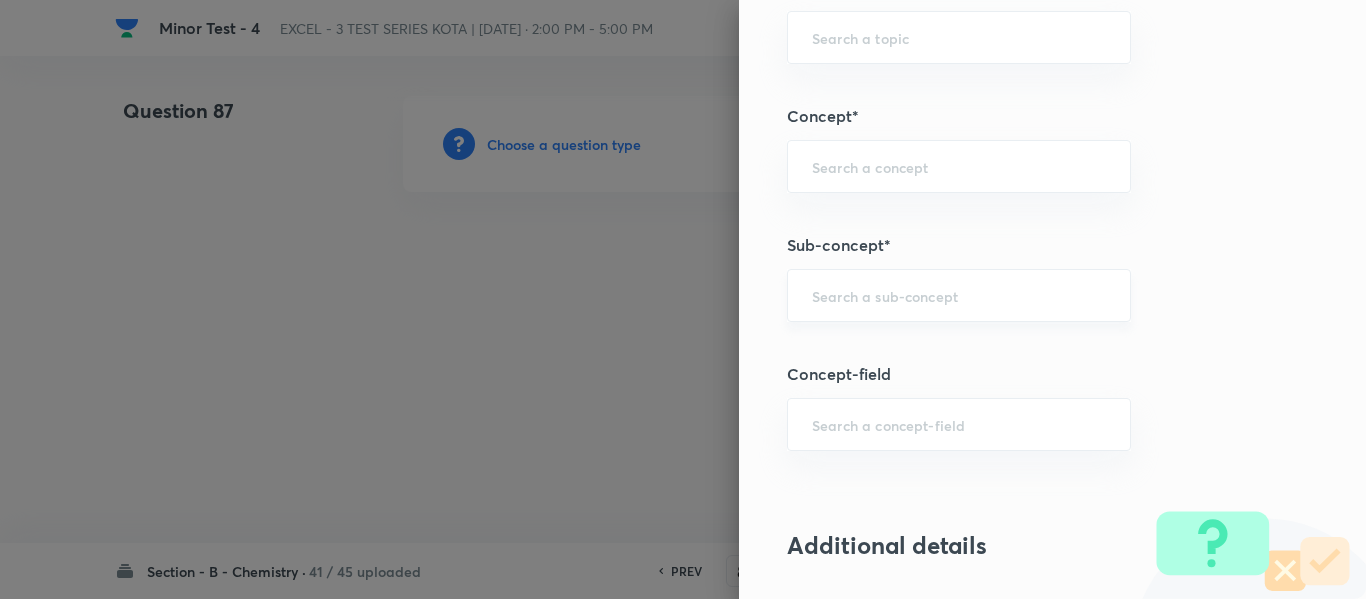 scroll, scrollTop: 1200, scrollLeft: 0, axis: vertical 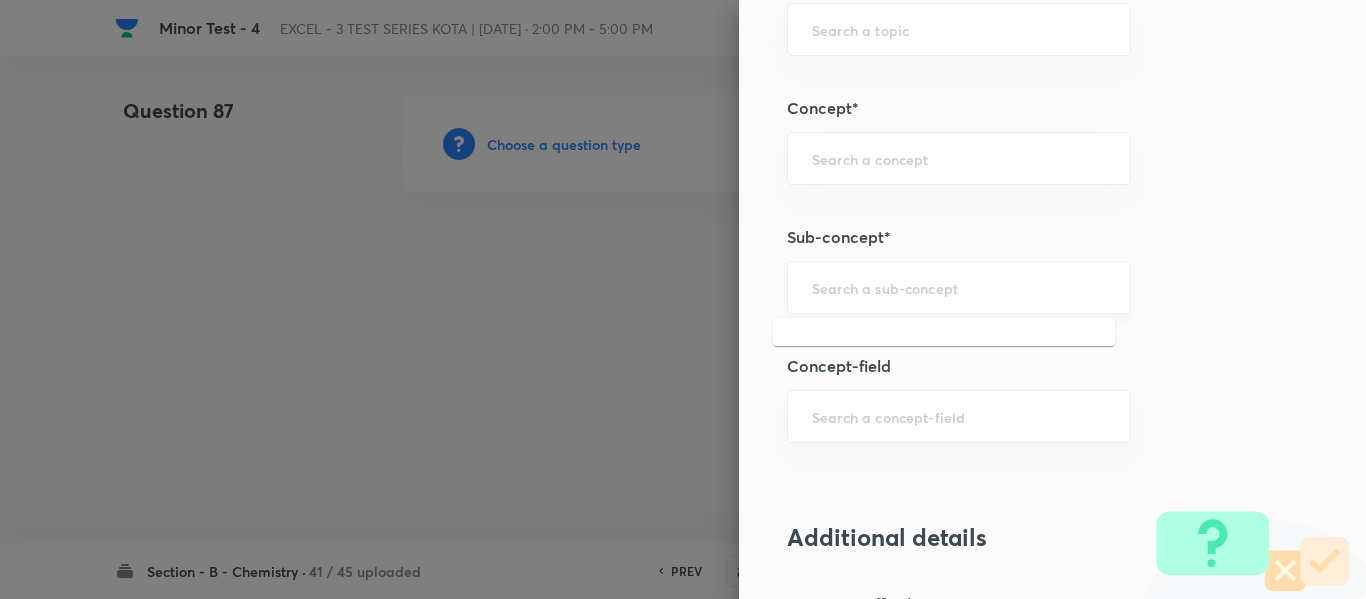 click at bounding box center [959, 287] 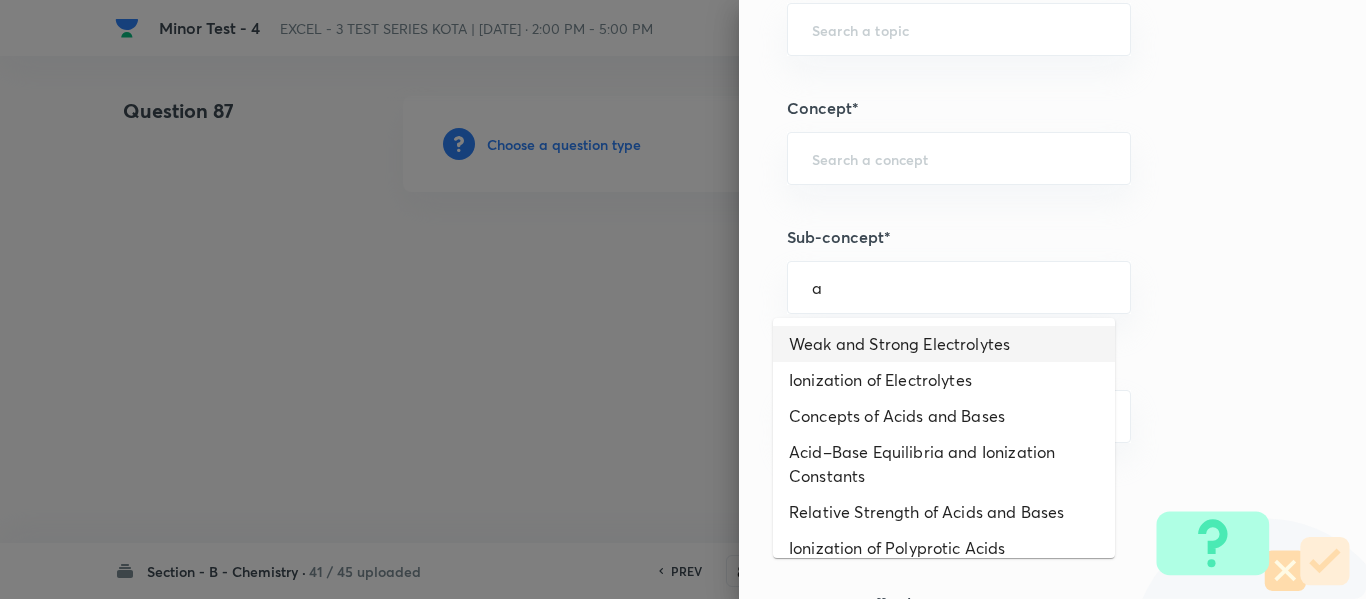 click on "Weak and Strong Electrolytes" at bounding box center (944, 344) 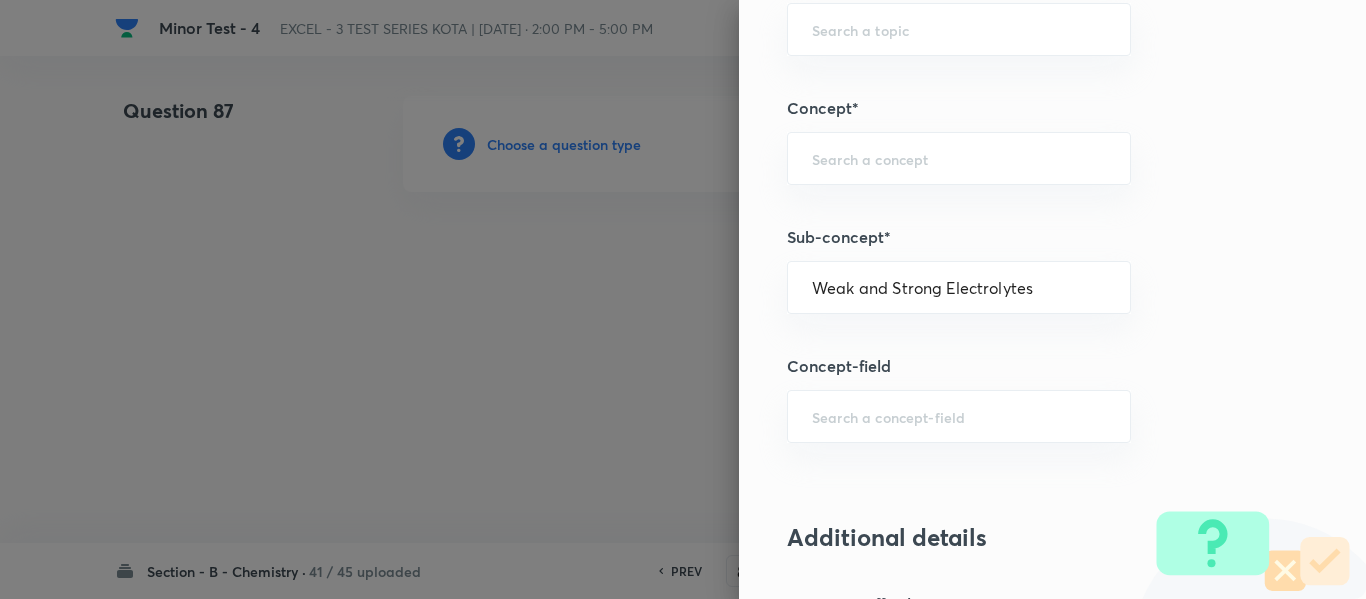 type on "Chemistry" 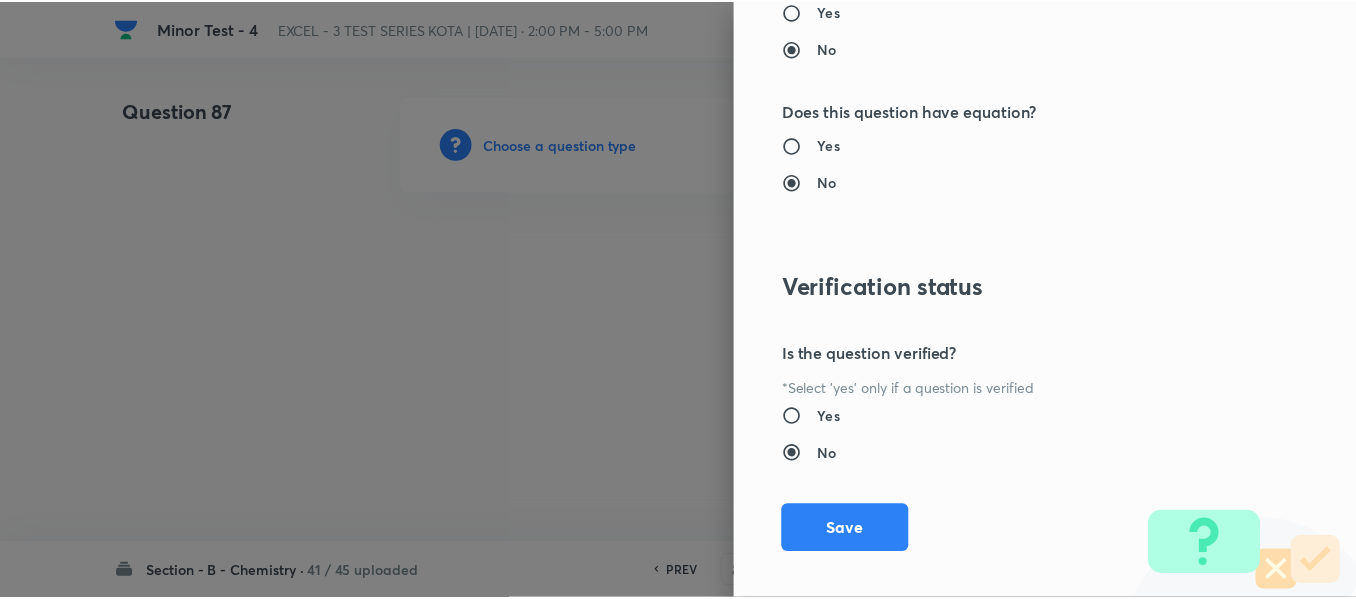 scroll, scrollTop: 2261, scrollLeft: 0, axis: vertical 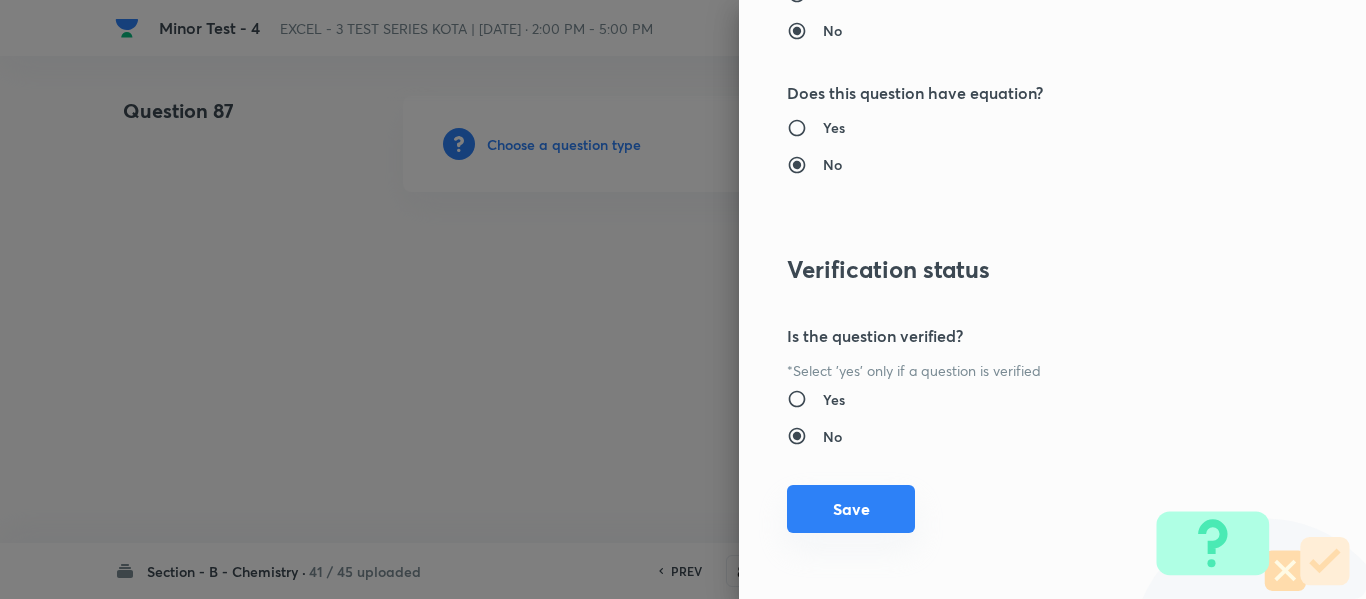 click on "Save" at bounding box center (851, 509) 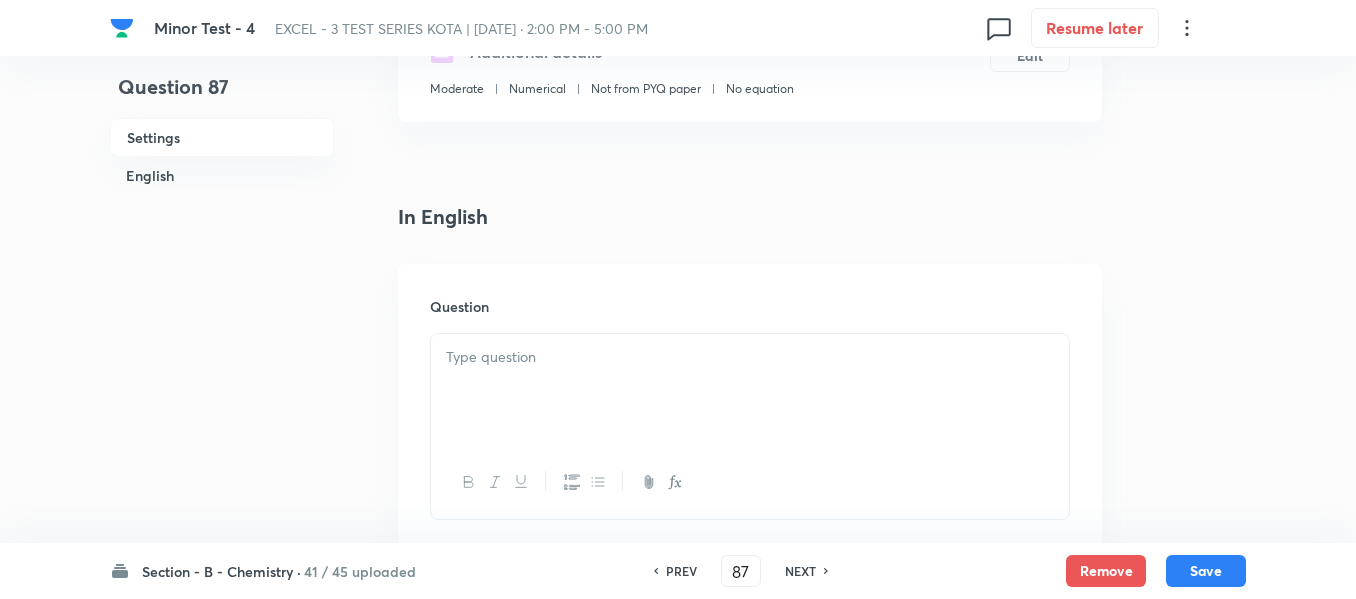 scroll, scrollTop: 500, scrollLeft: 0, axis: vertical 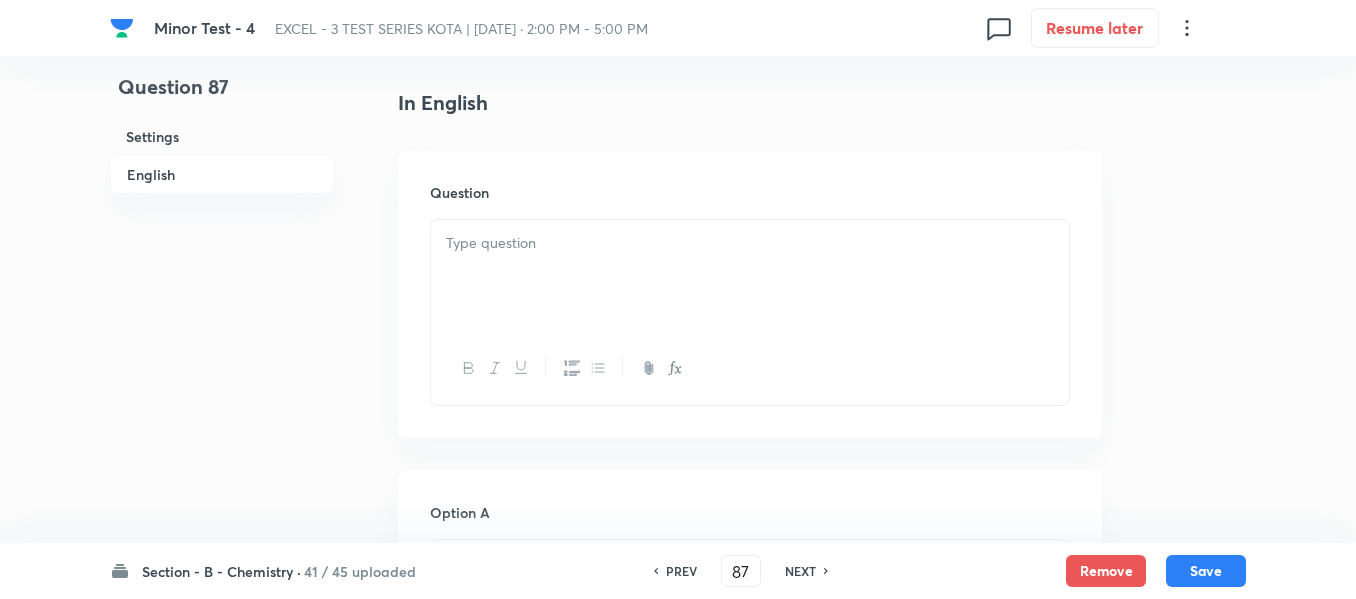 click at bounding box center (750, 276) 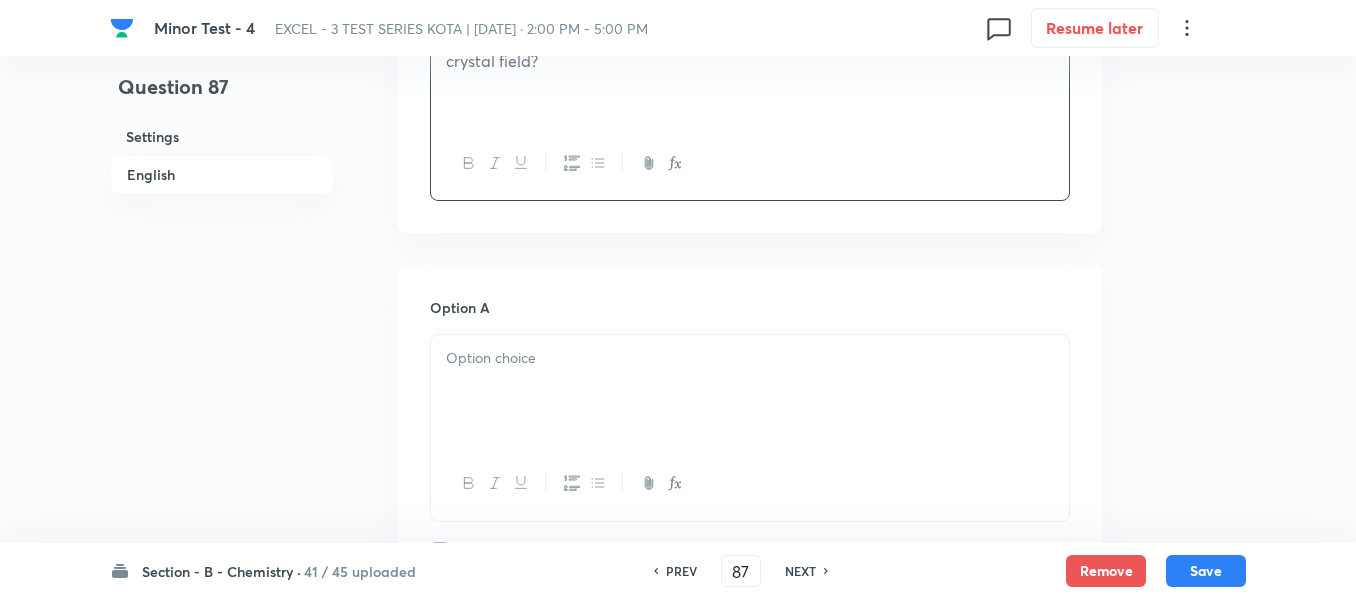 scroll, scrollTop: 800, scrollLeft: 0, axis: vertical 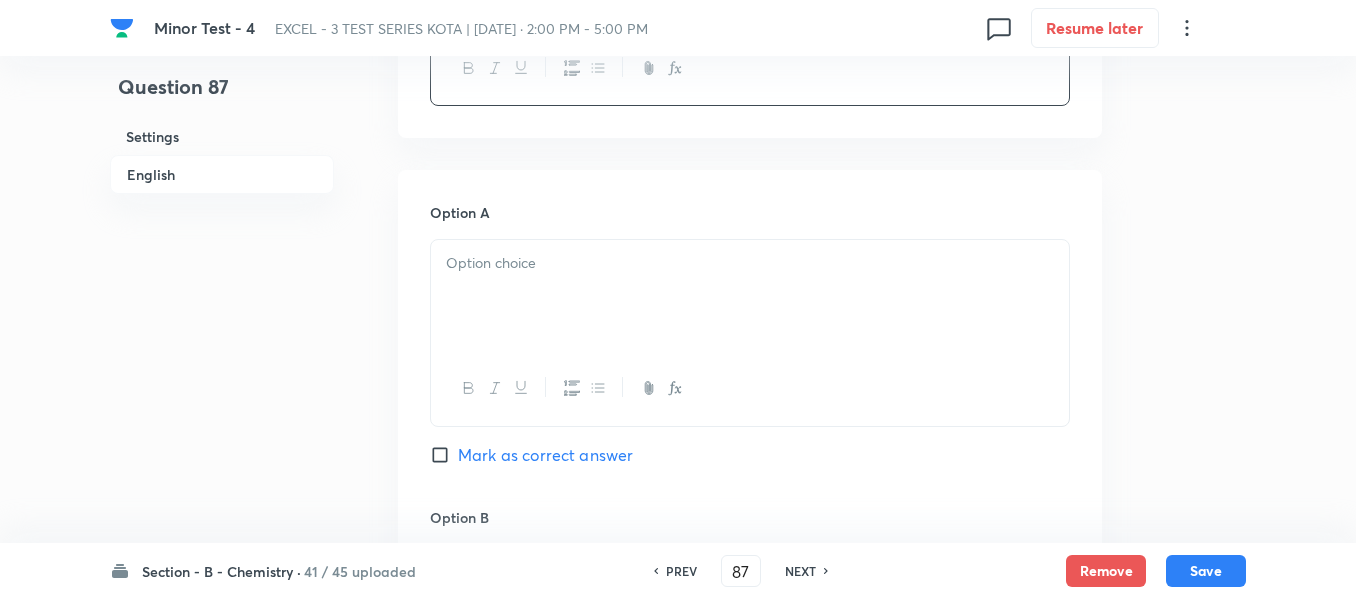 click at bounding box center [750, 296] 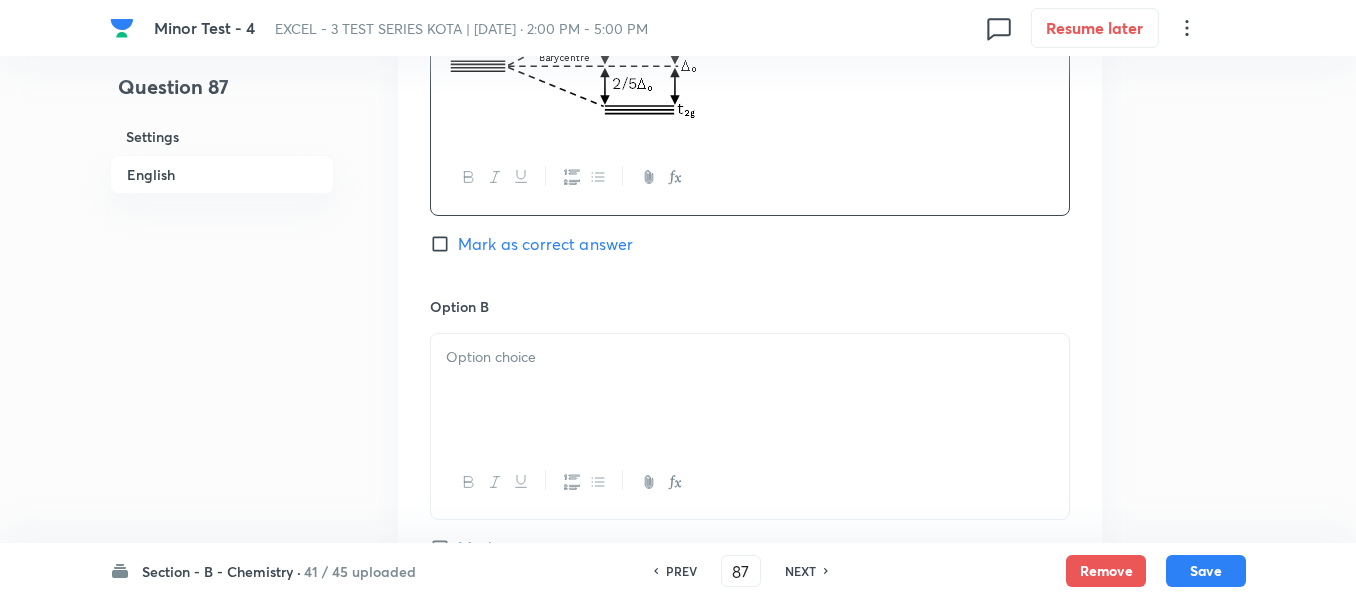scroll, scrollTop: 1200, scrollLeft: 0, axis: vertical 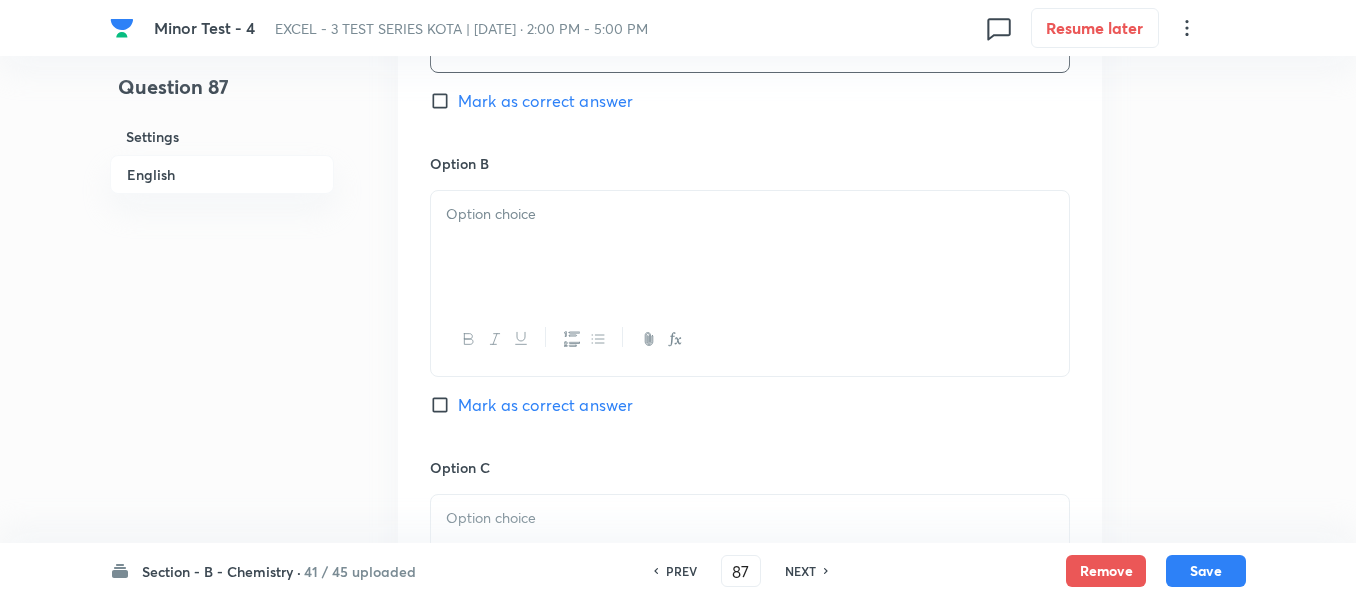 click at bounding box center (750, 247) 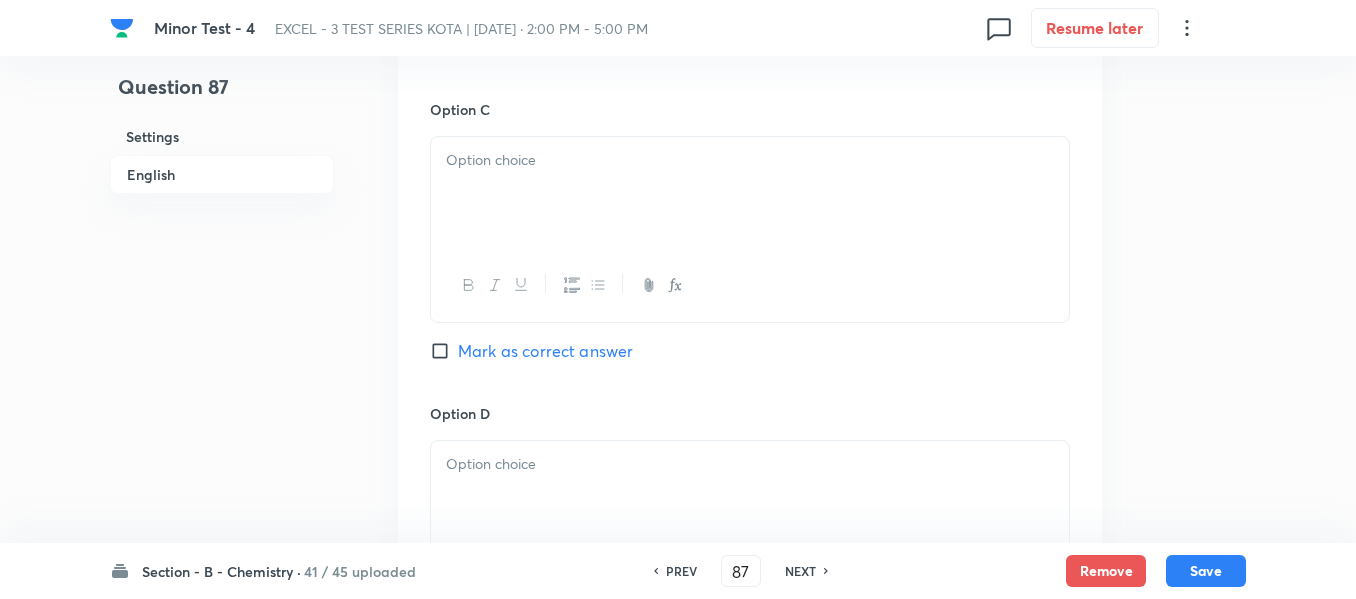 scroll, scrollTop: 1600, scrollLeft: 0, axis: vertical 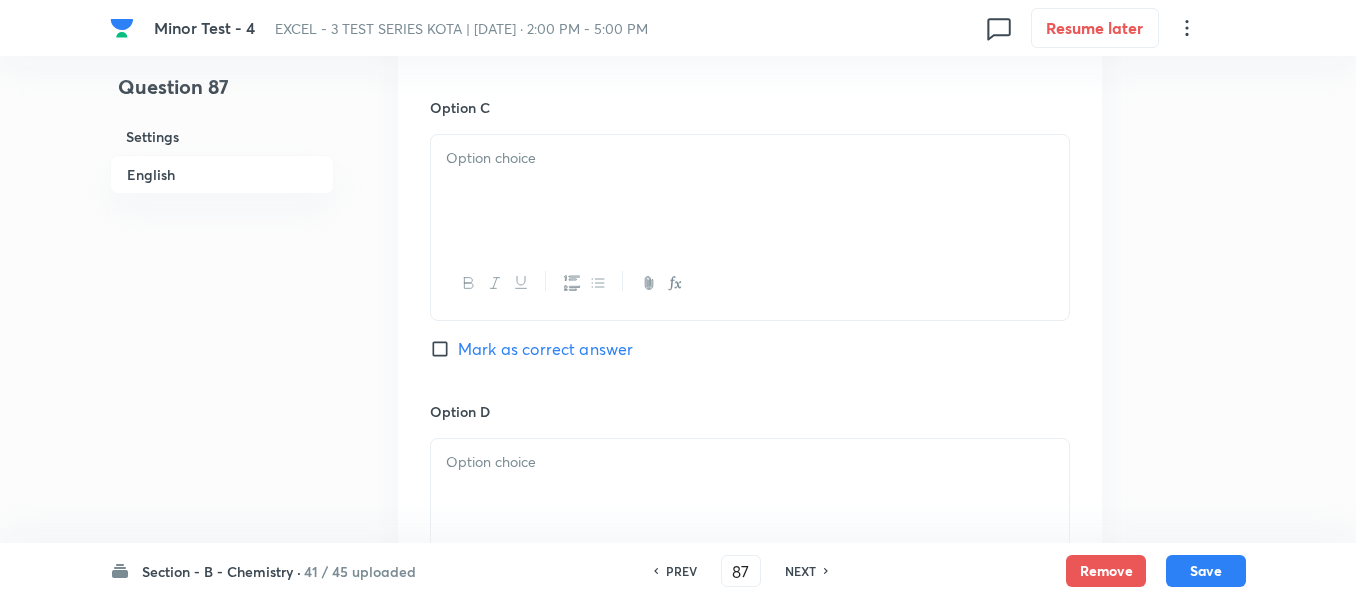 click at bounding box center [750, 191] 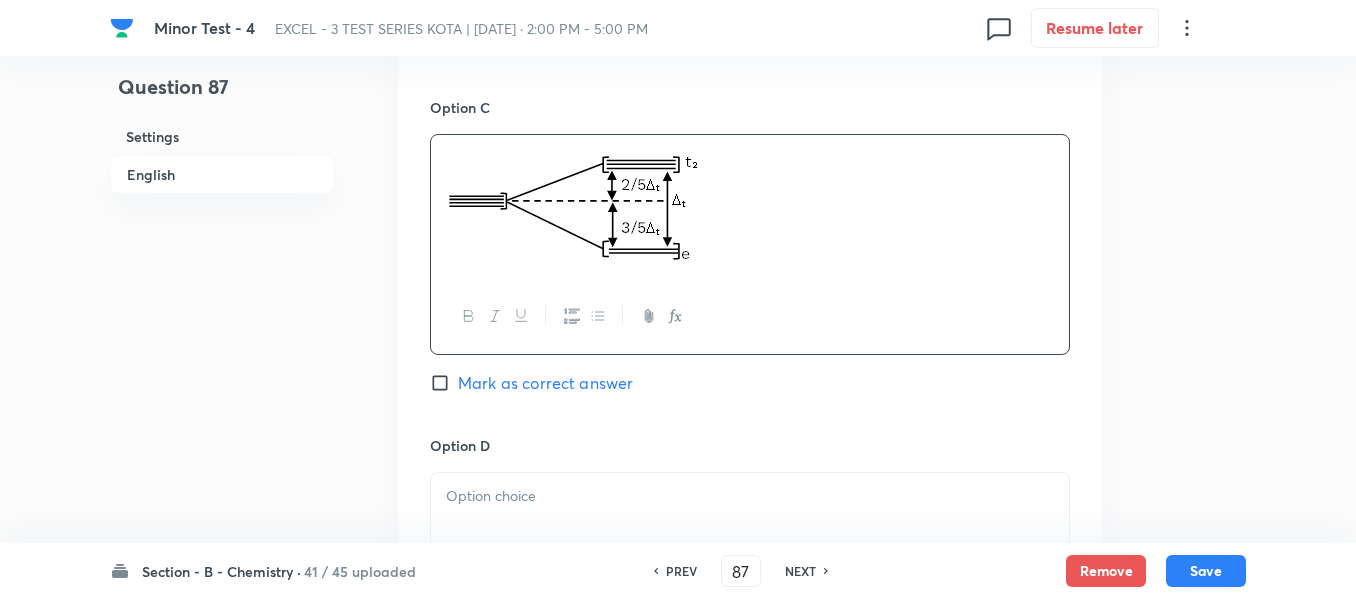 click on "Mark as correct answer" at bounding box center [444, 383] 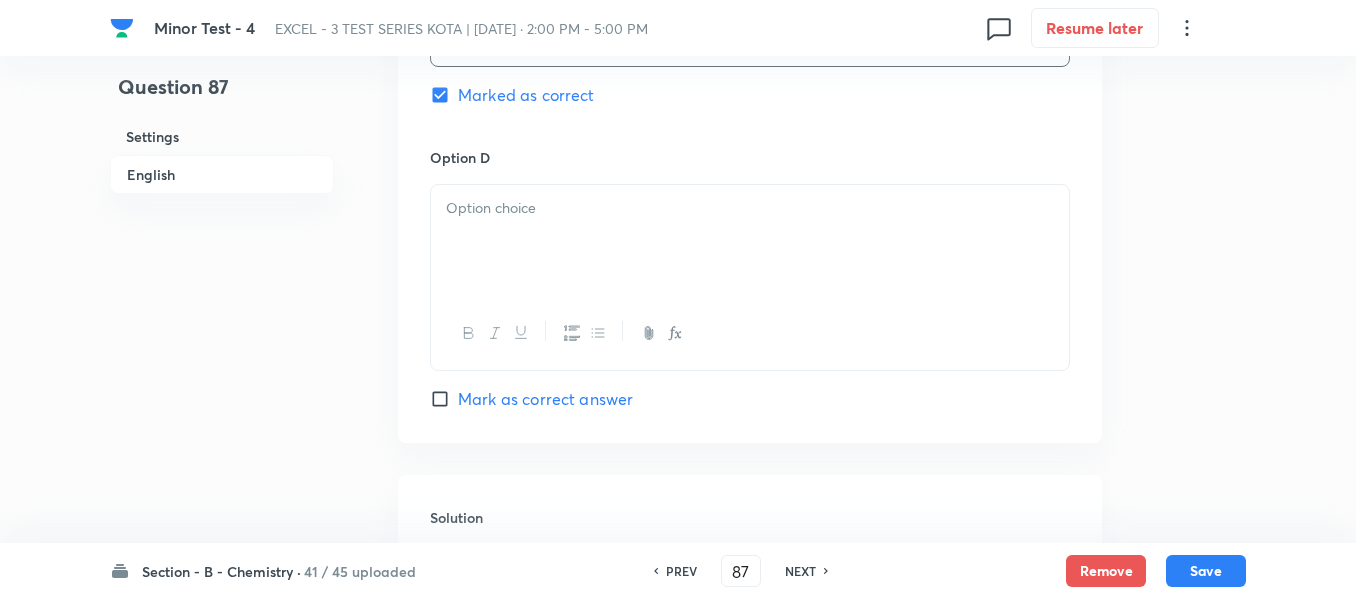 scroll, scrollTop: 1900, scrollLeft: 0, axis: vertical 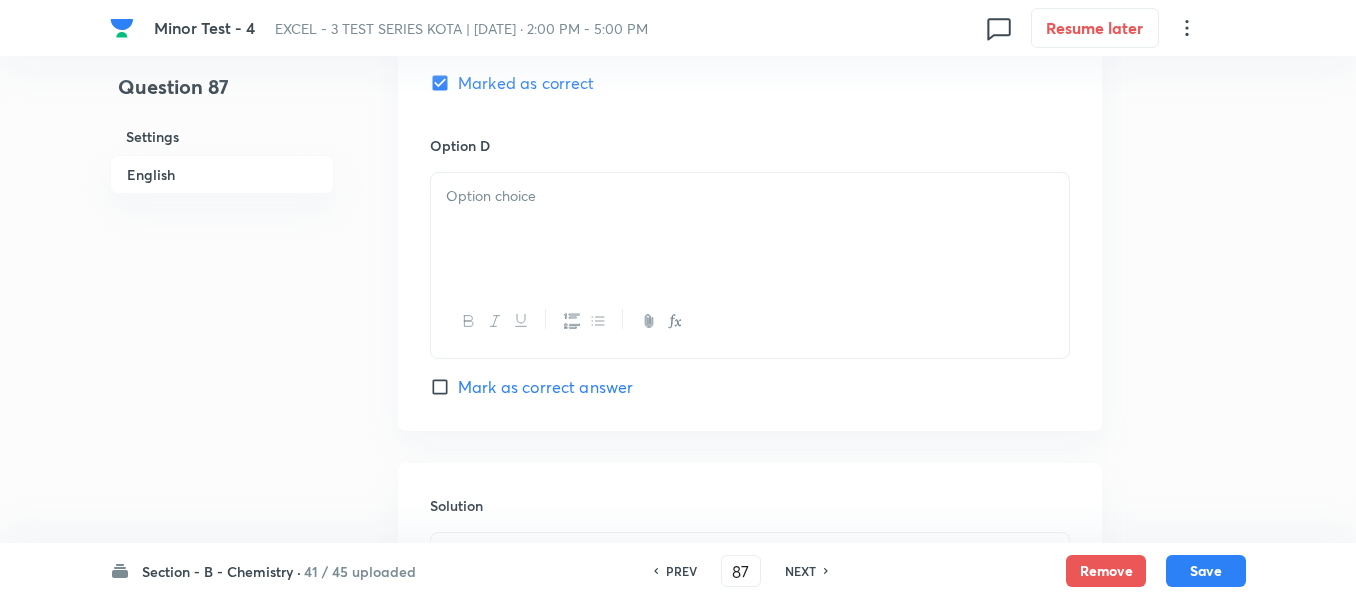 click at bounding box center [750, 229] 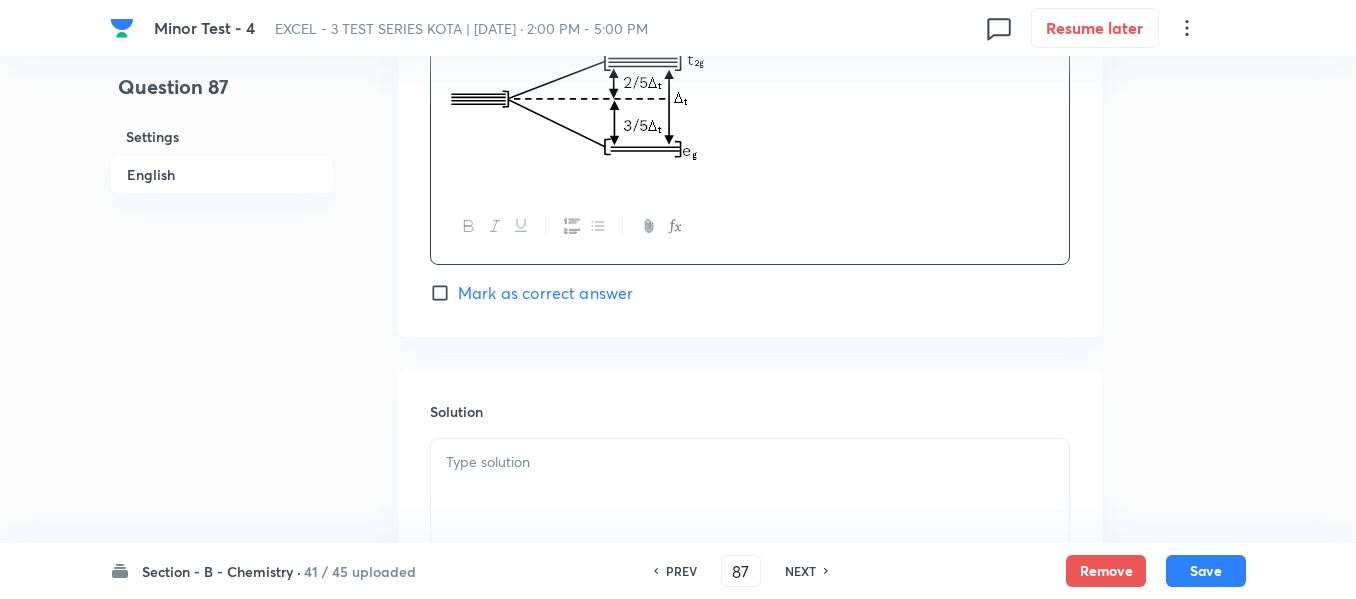 scroll, scrollTop: 2100, scrollLeft: 0, axis: vertical 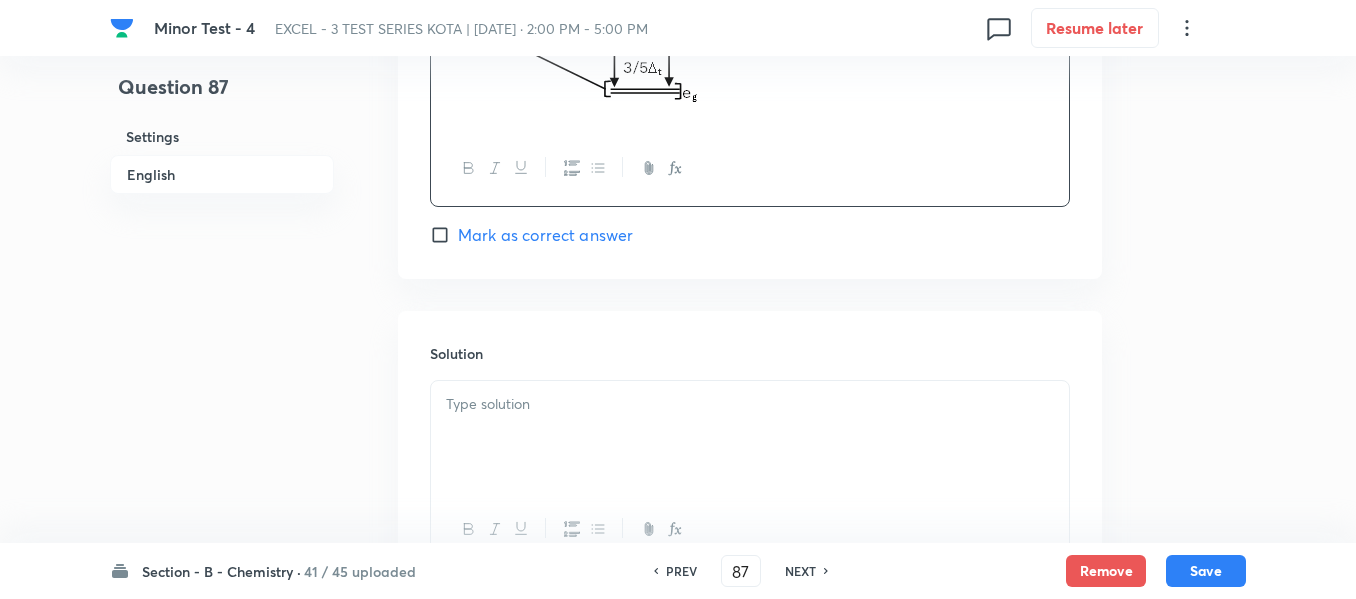 click at bounding box center (750, 437) 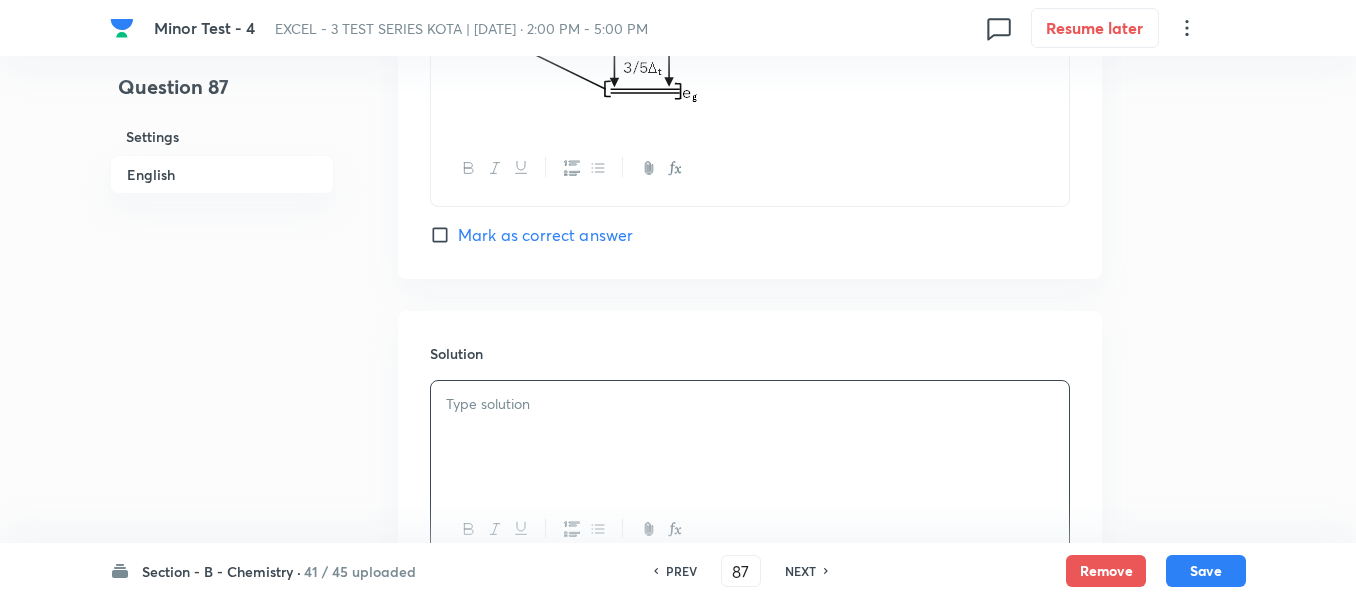 type 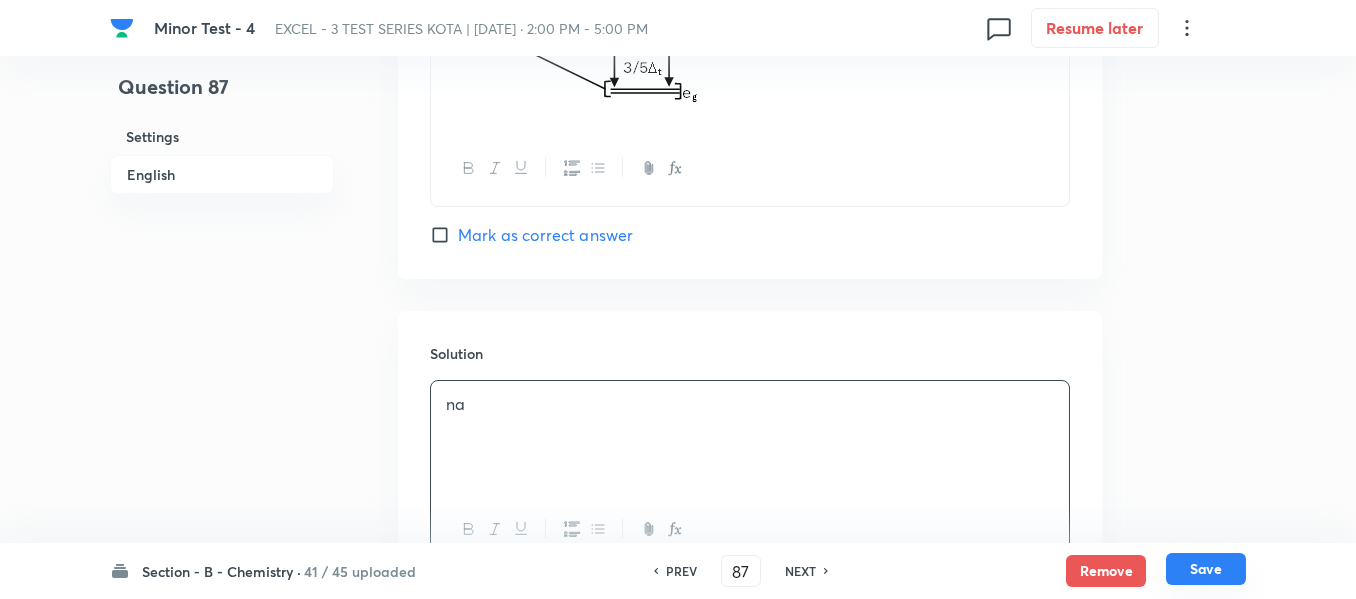 click on "Save" at bounding box center [1206, 569] 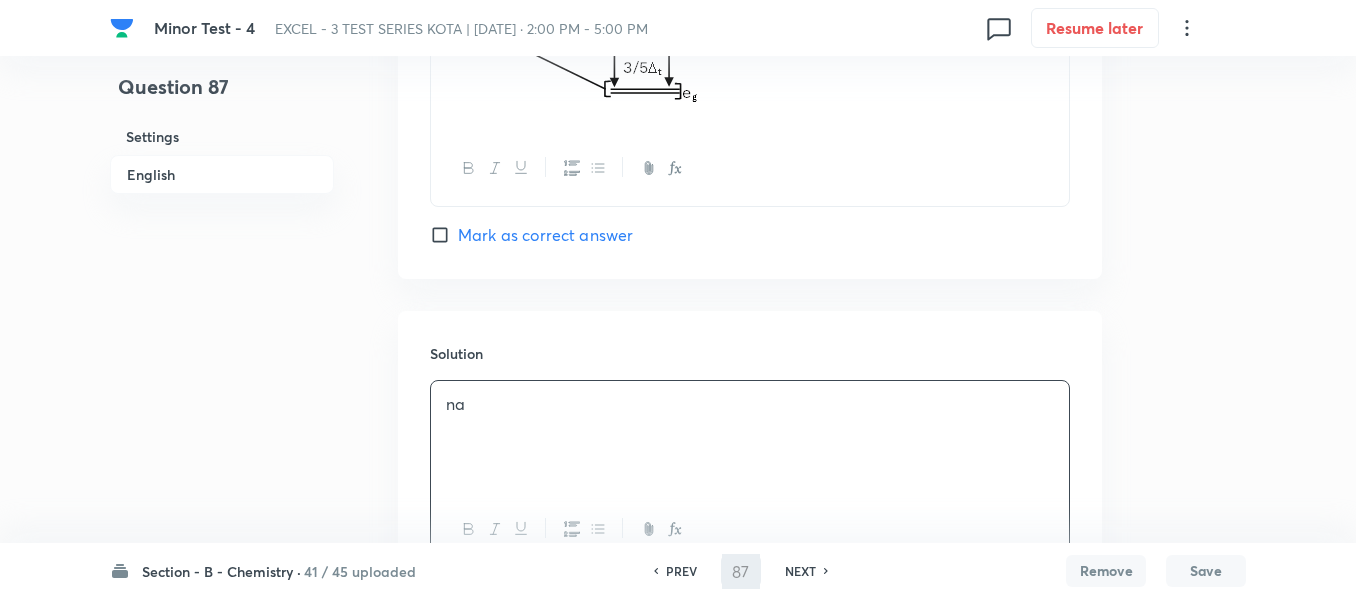 type on "88" 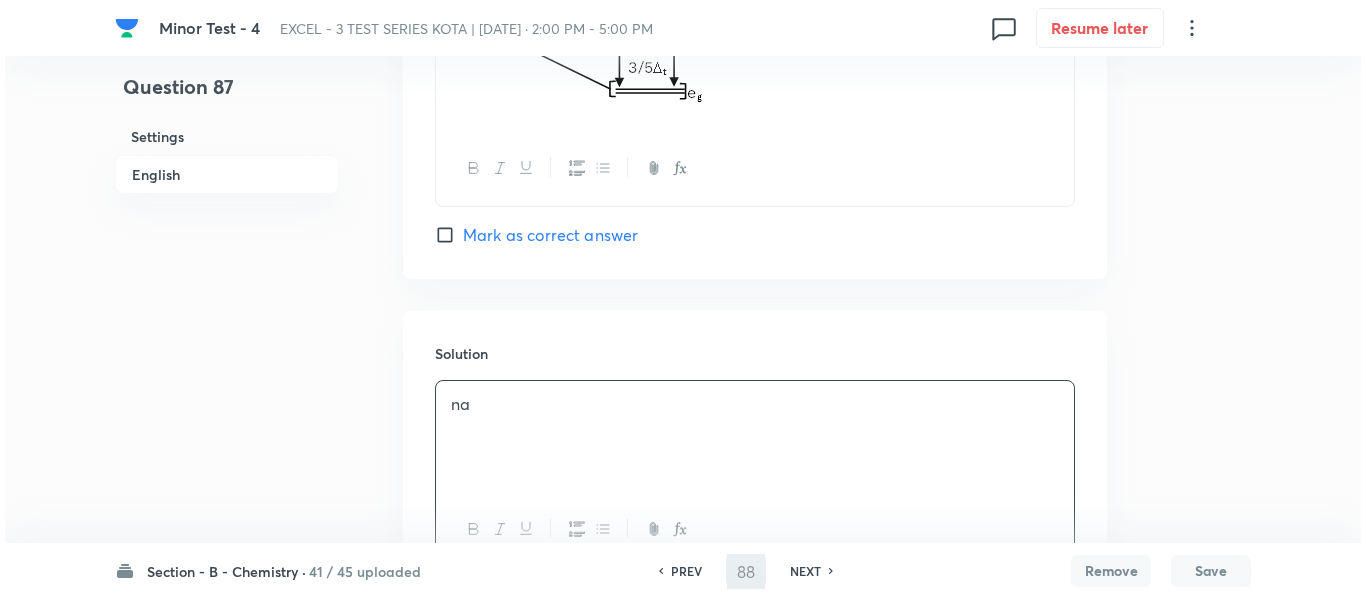 scroll, scrollTop: 0, scrollLeft: 0, axis: both 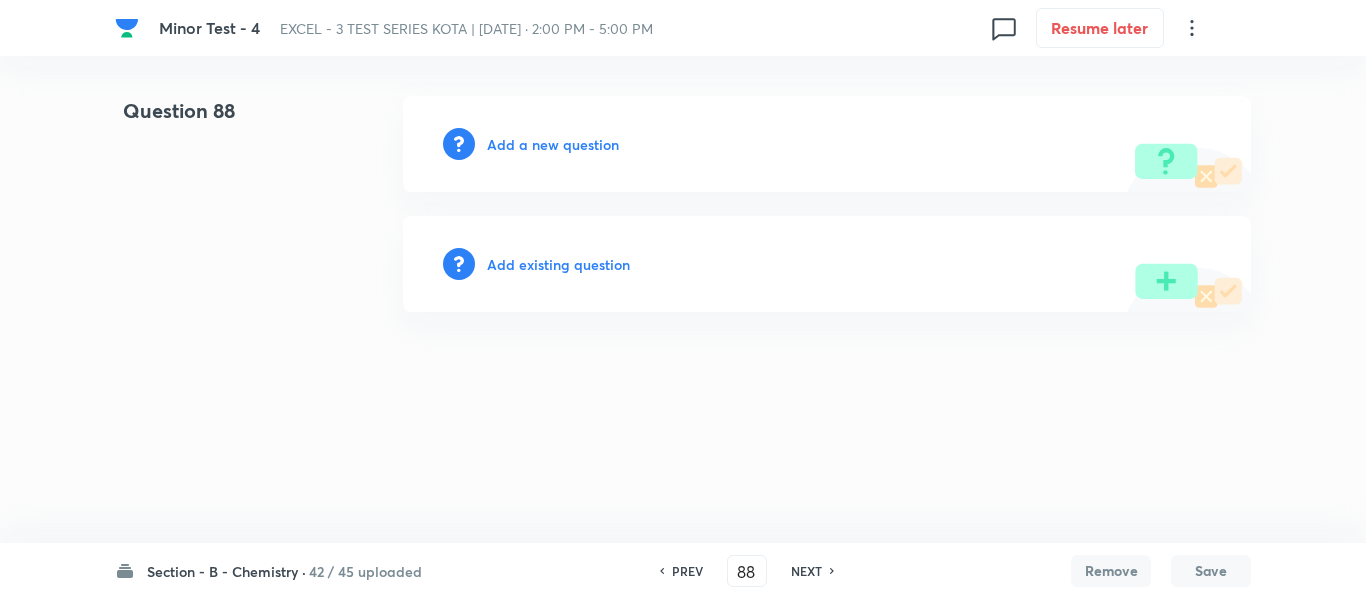 click on "Add a new question" at bounding box center [553, 144] 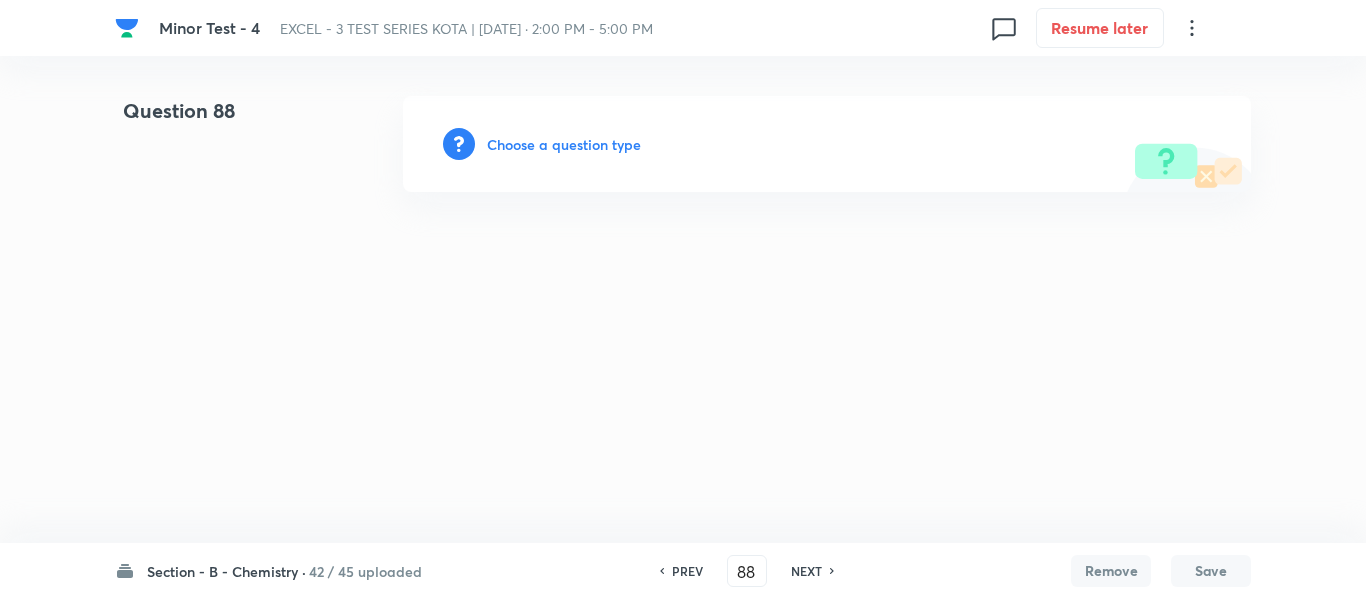 click on "Choose a question type" at bounding box center [564, 144] 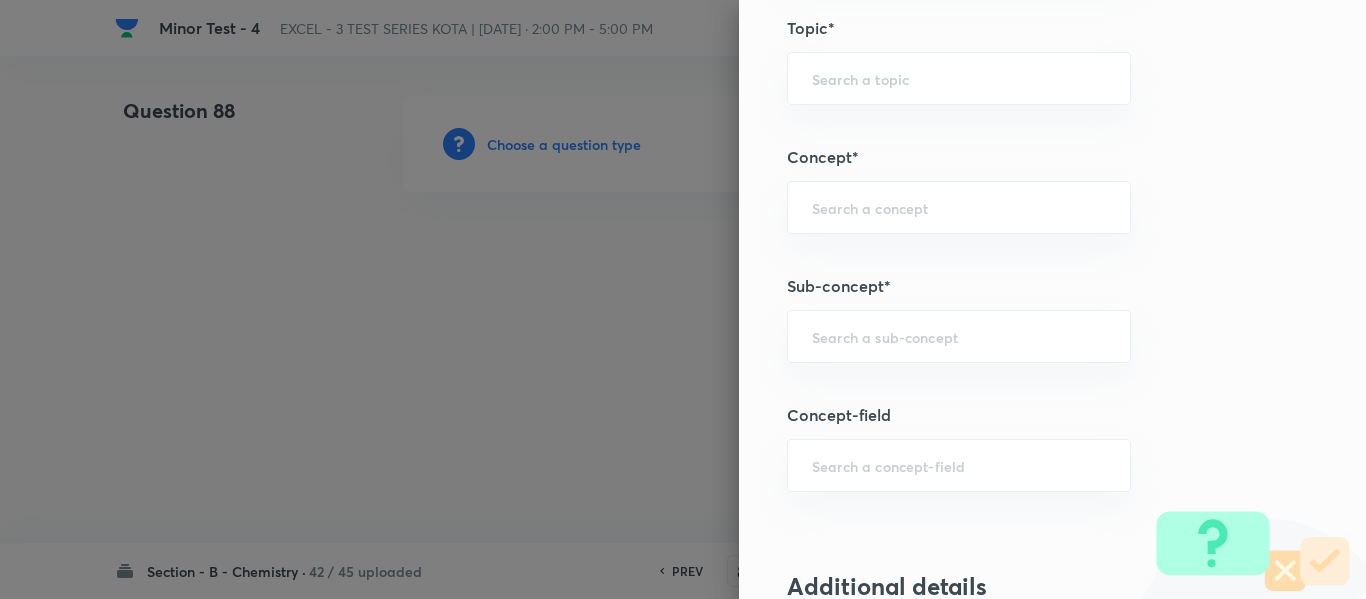 scroll, scrollTop: 1200, scrollLeft: 0, axis: vertical 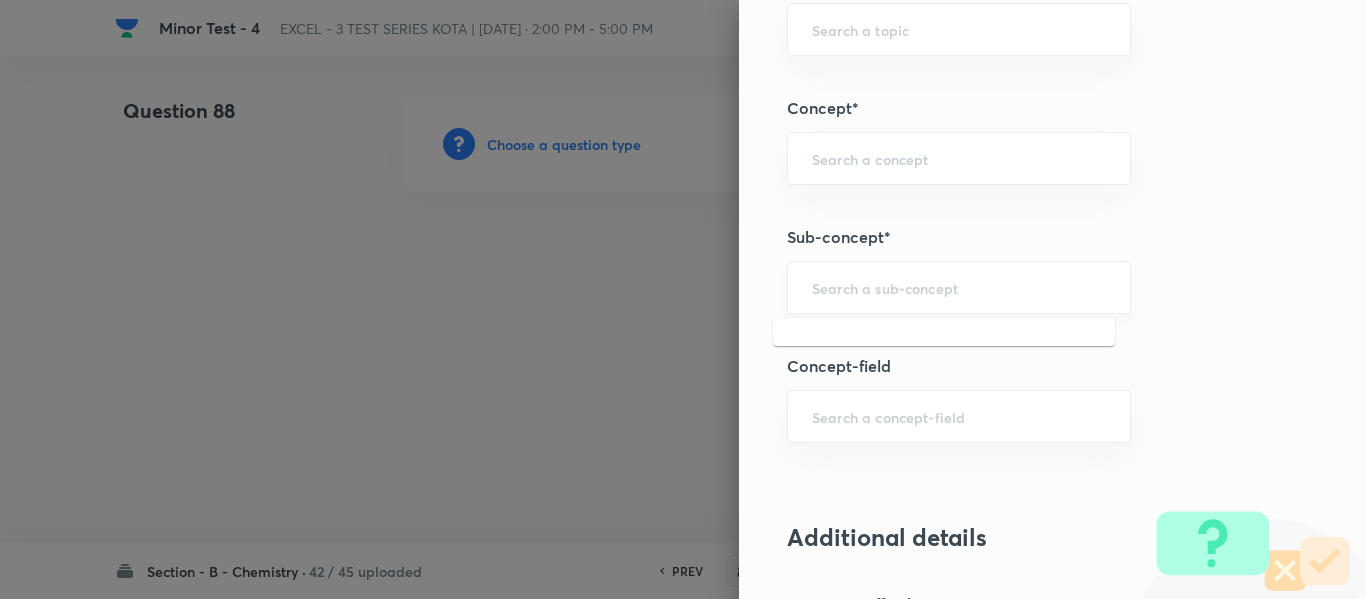 click at bounding box center (959, 287) 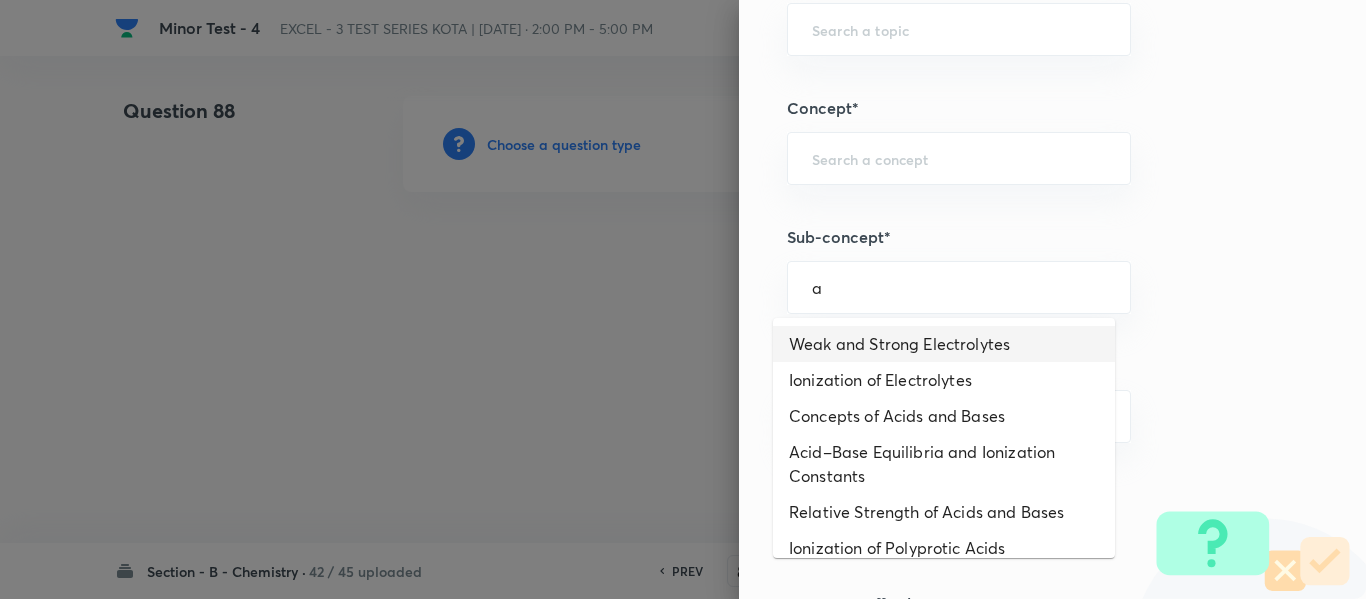 click on "Weak and Strong Electrolytes" at bounding box center [944, 344] 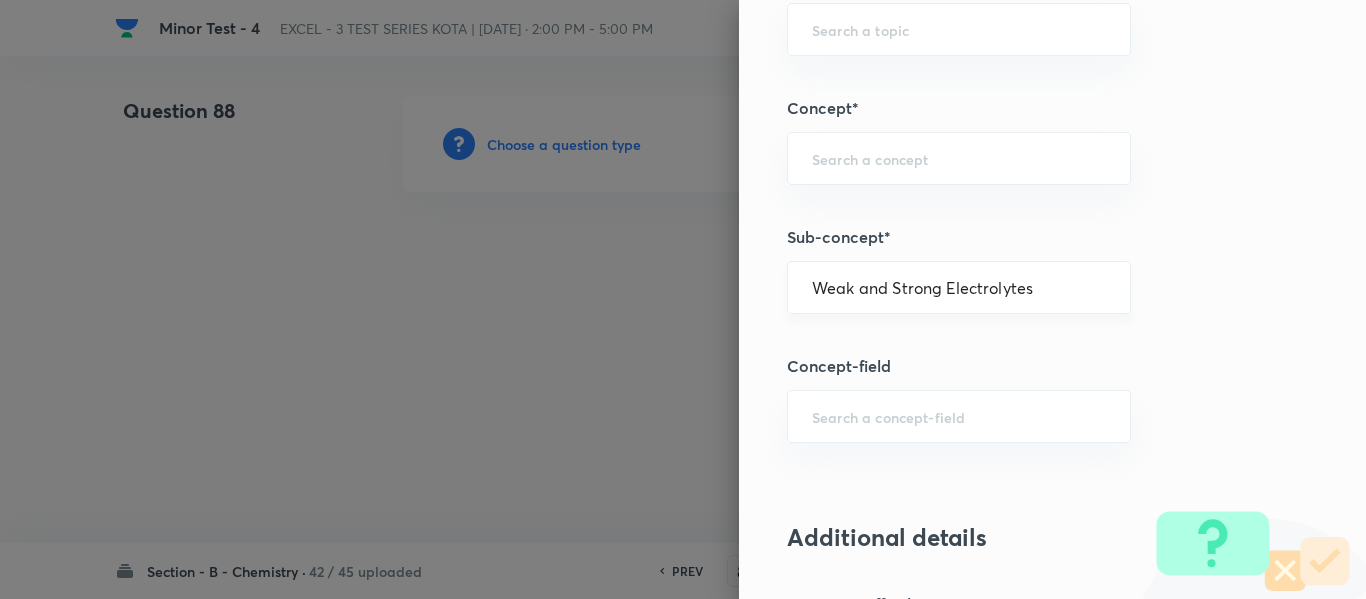 type on "Chemistry" 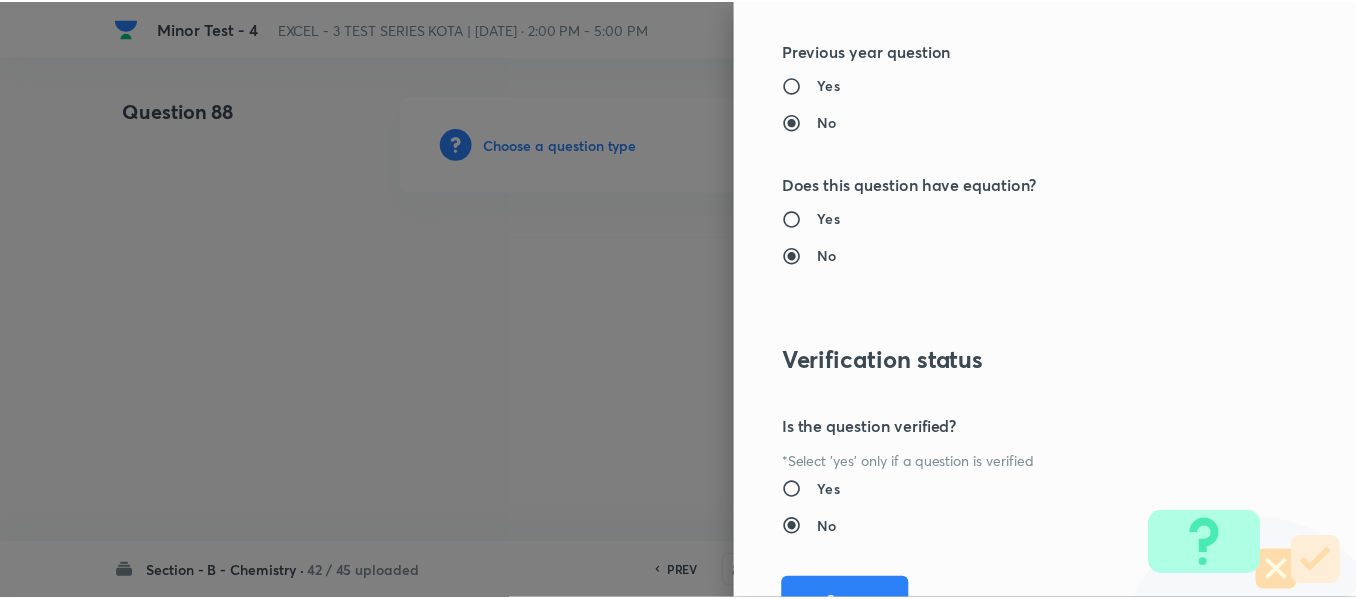 scroll, scrollTop: 2261, scrollLeft: 0, axis: vertical 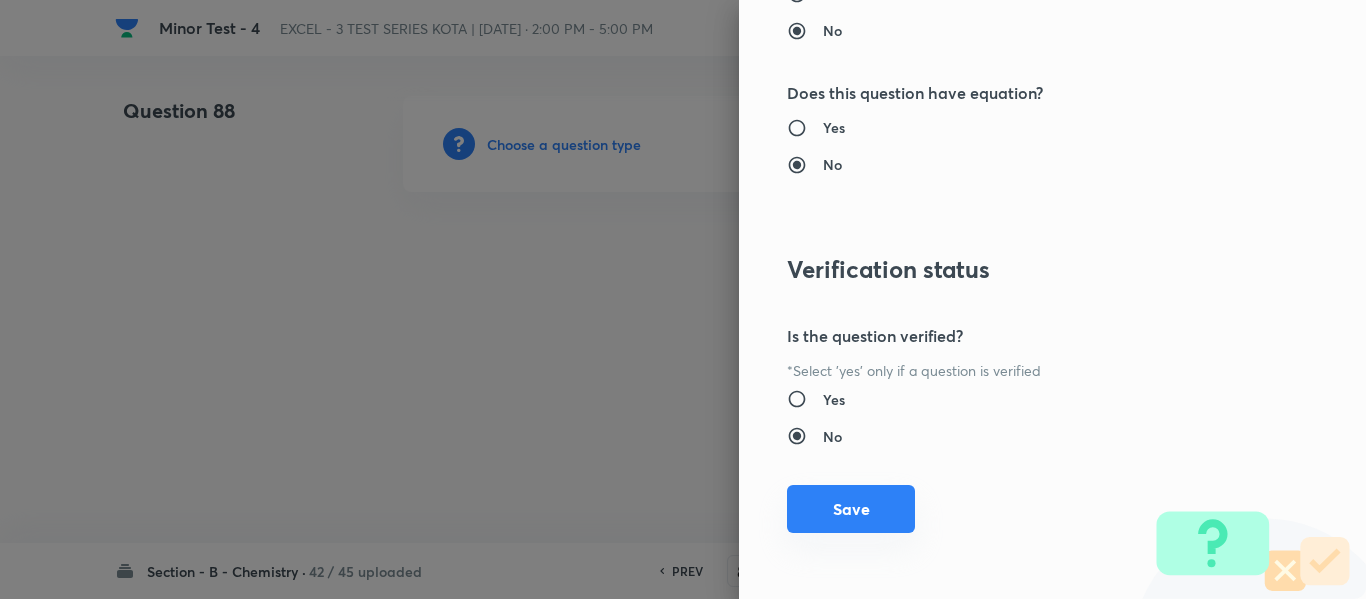click on "Save" at bounding box center (851, 509) 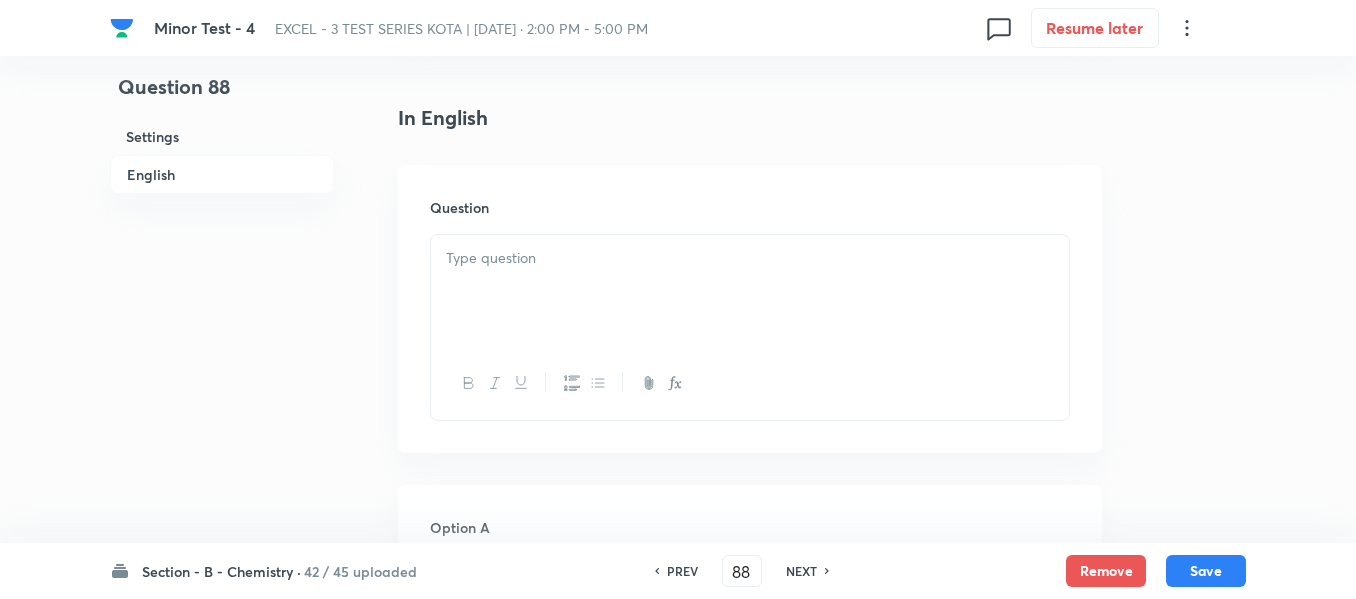 scroll, scrollTop: 600, scrollLeft: 0, axis: vertical 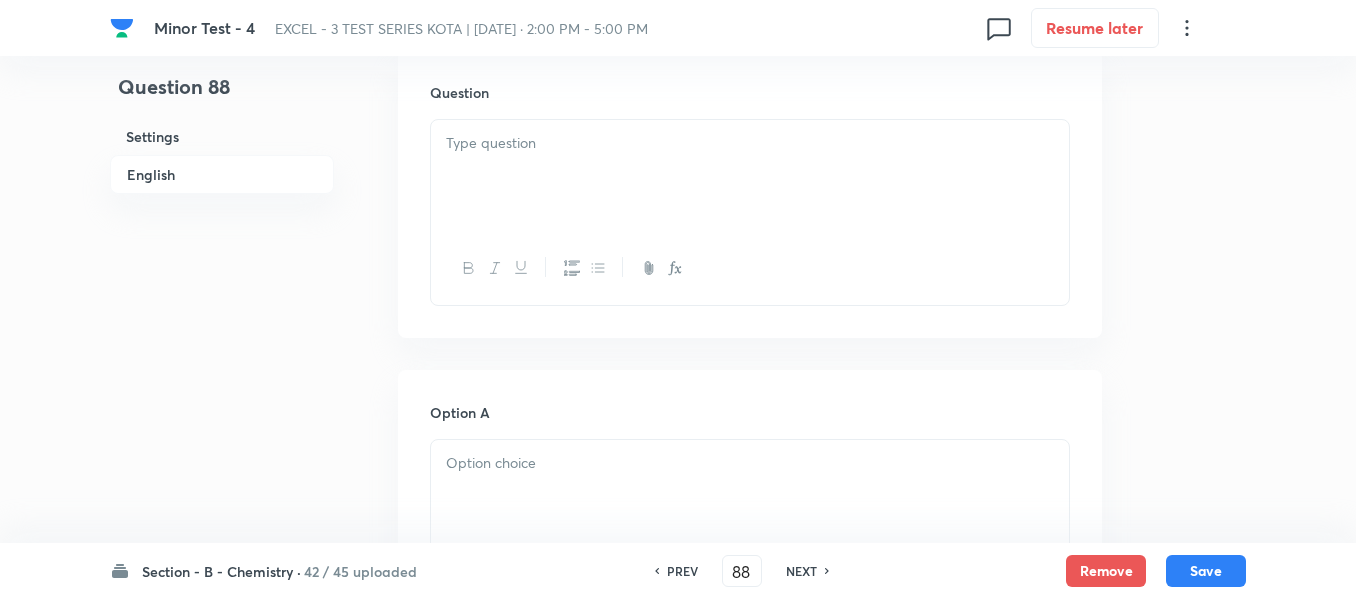 click at bounding box center [750, 176] 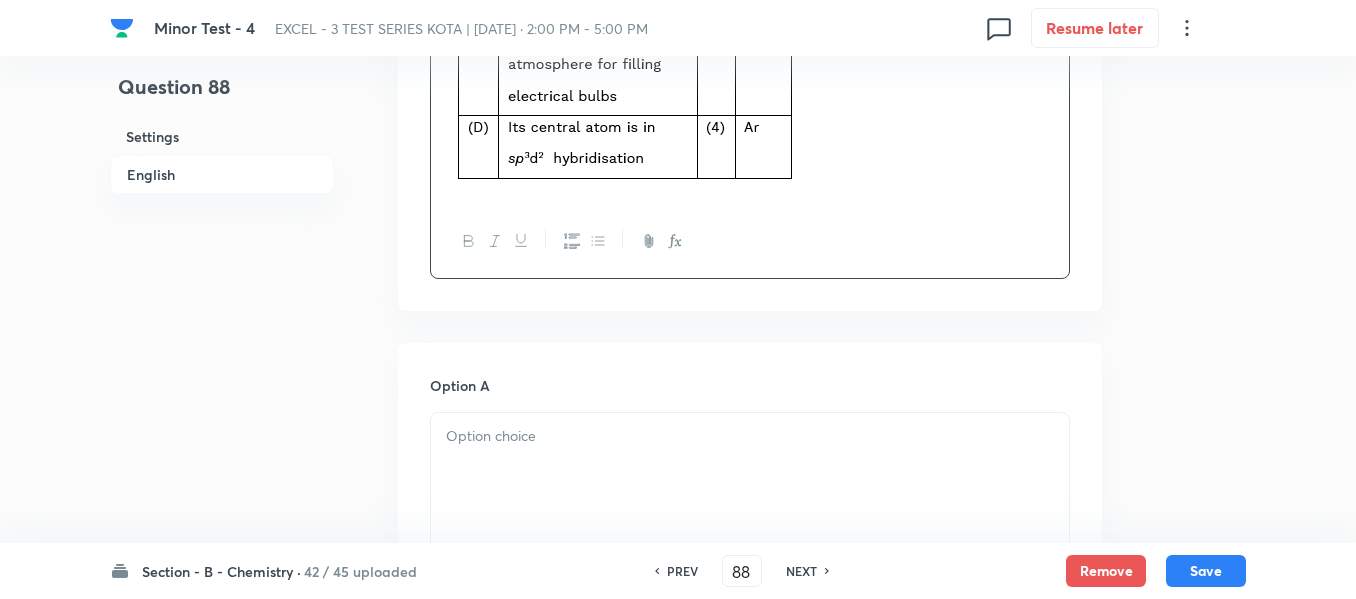 scroll, scrollTop: 1000, scrollLeft: 0, axis: vertical 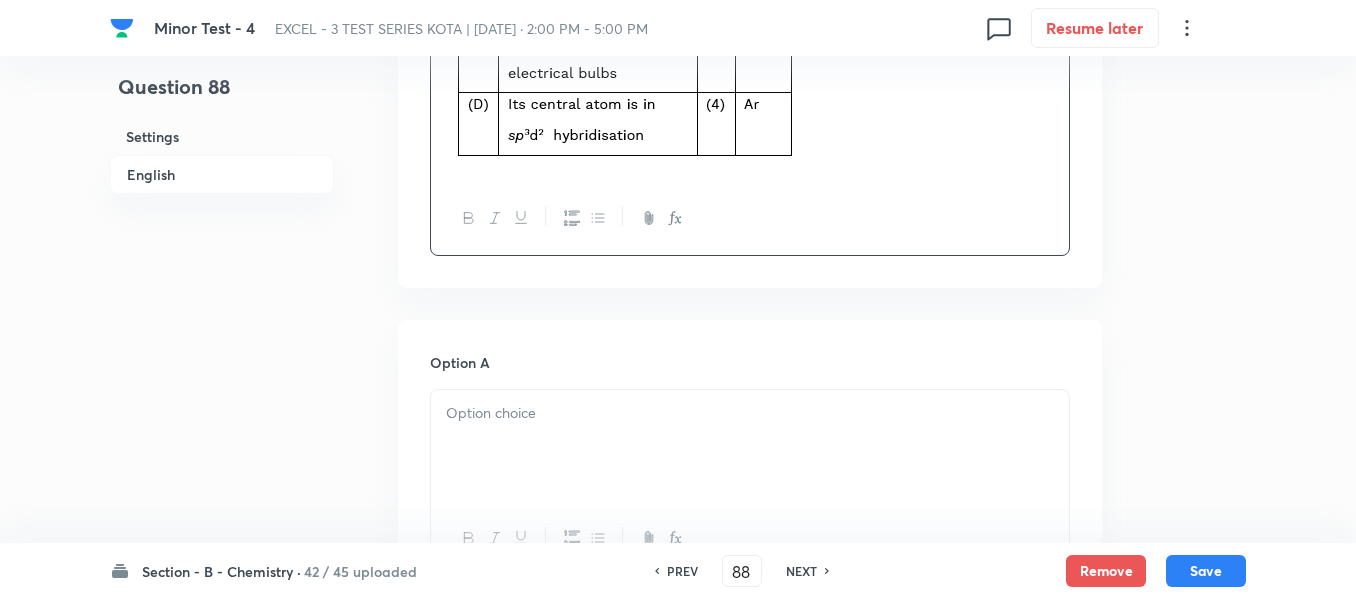 click at bounding box center (750, 446) 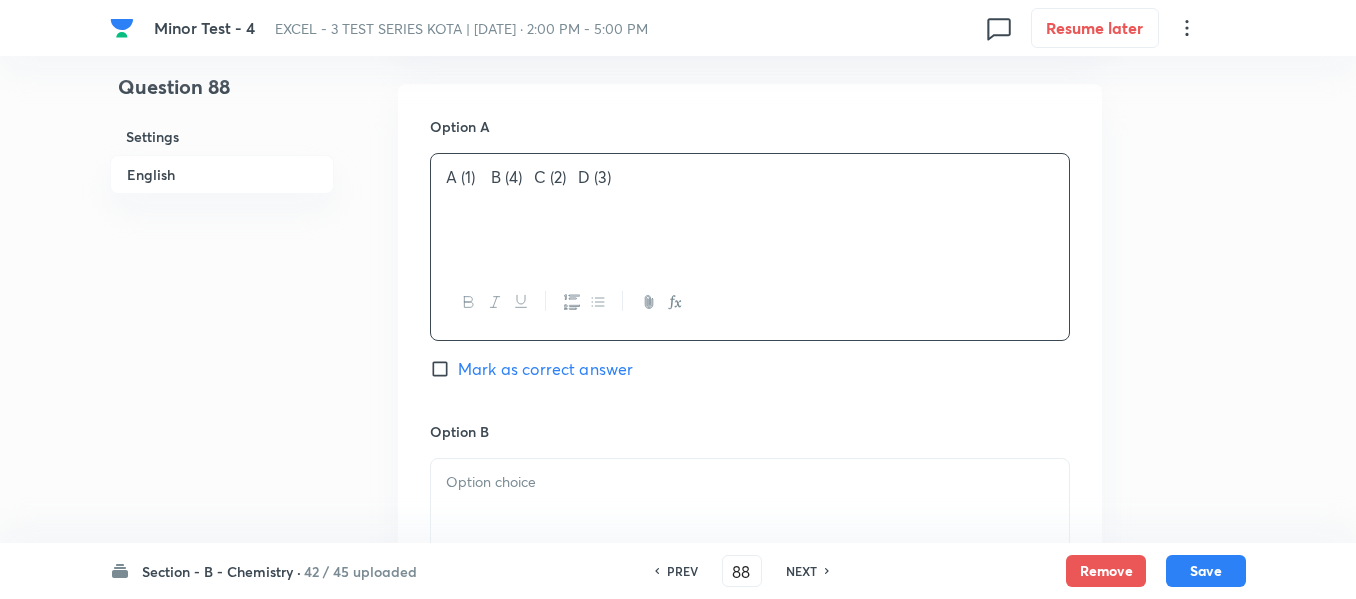 scroll, scrollTop: 1400, scrollLeft: 0, axis: vertical 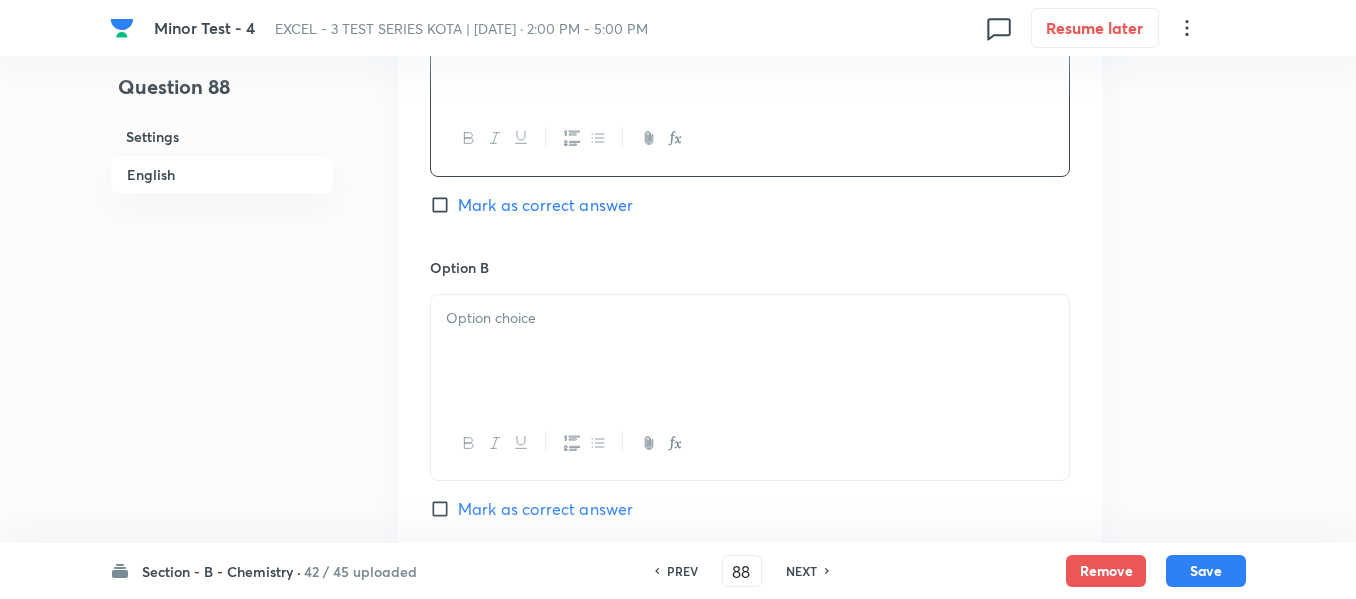 click at bounding box center (750, 318) 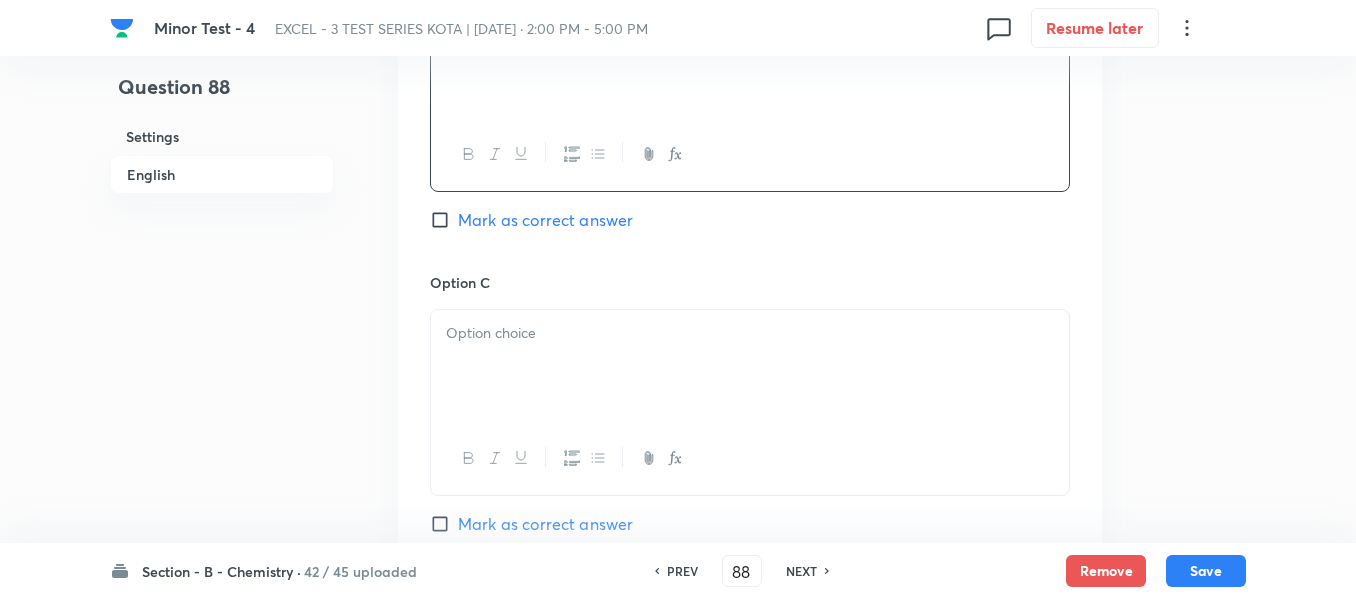 scroll, scrollTop: 1700, scrollLeft: 0, axis: vertical 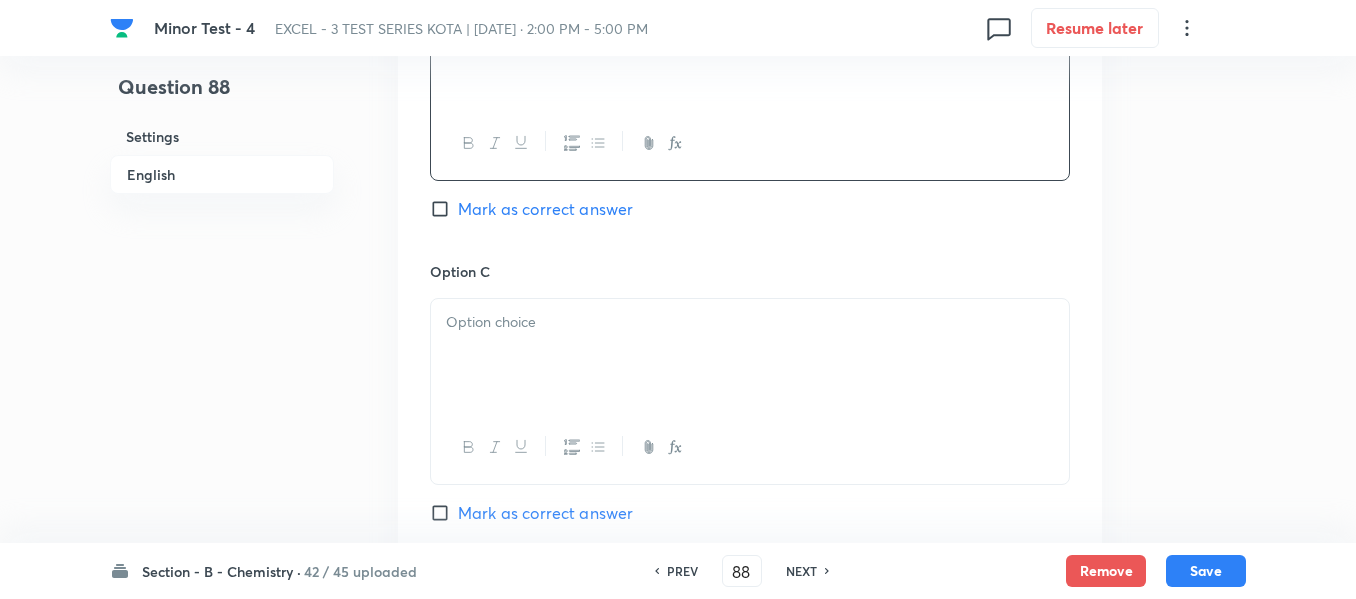 click at bounding box center [750, 322] 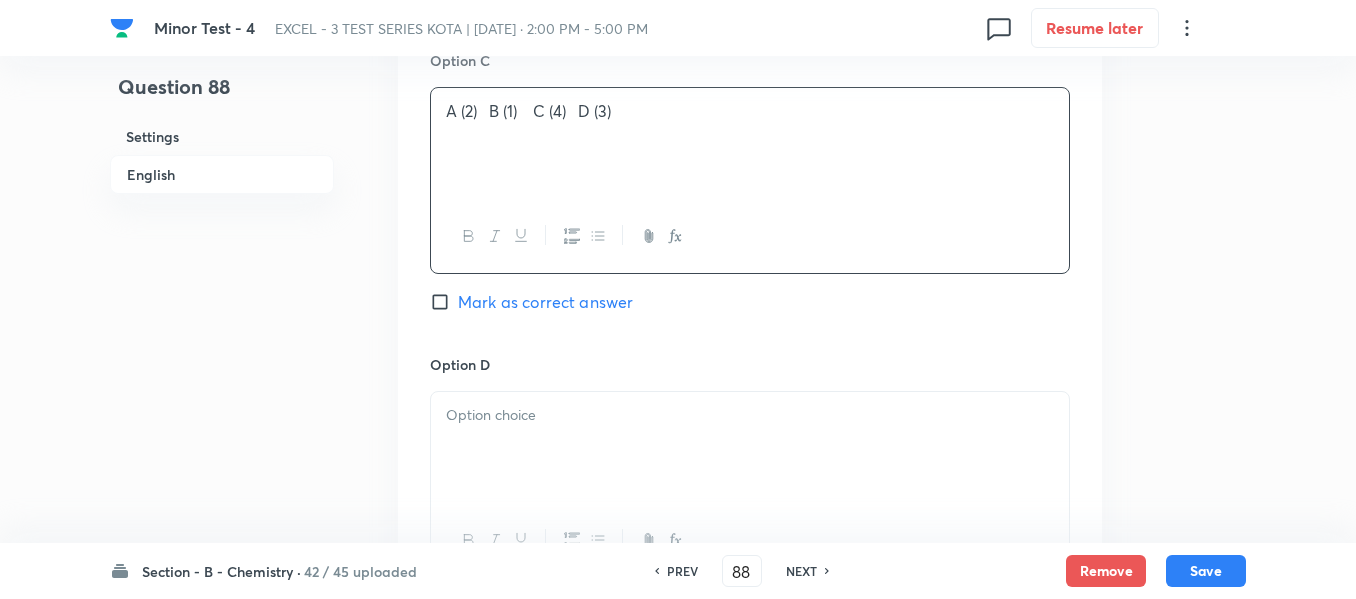 scroll, scrollTop: 2000, scrollLeft: 0, axis: vertical 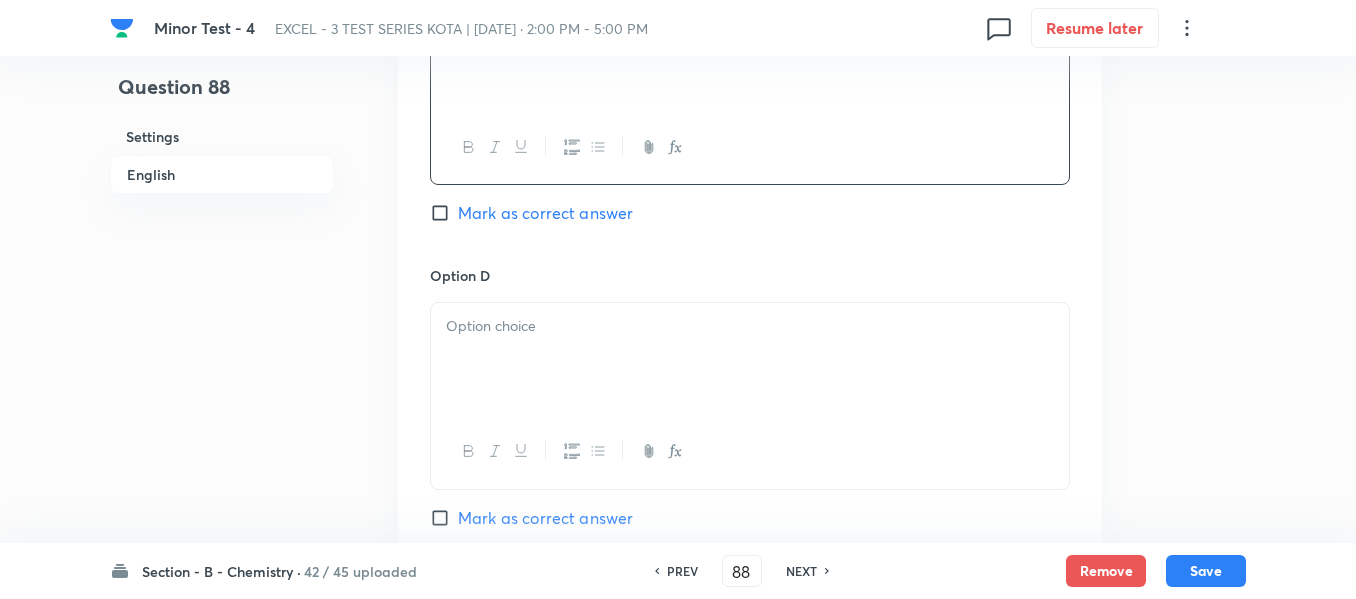 click at bounding box center (750, 359) 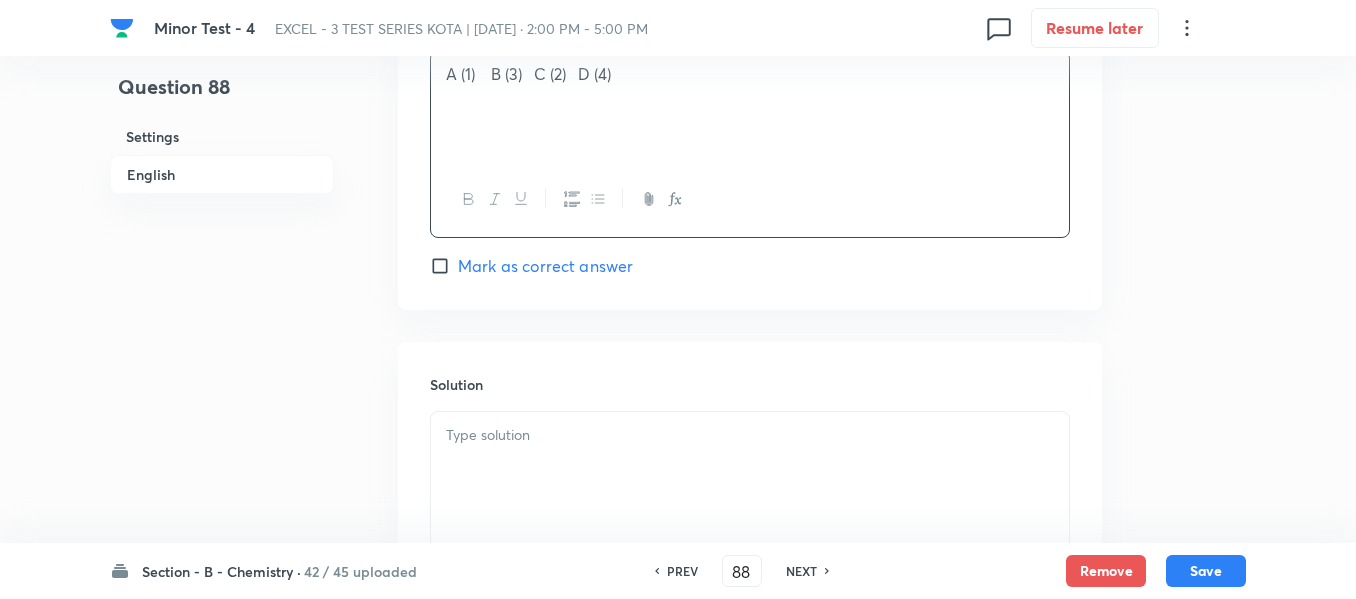 scroll, scrollTop: 2300, scrollLeft: 0, axis: vertical 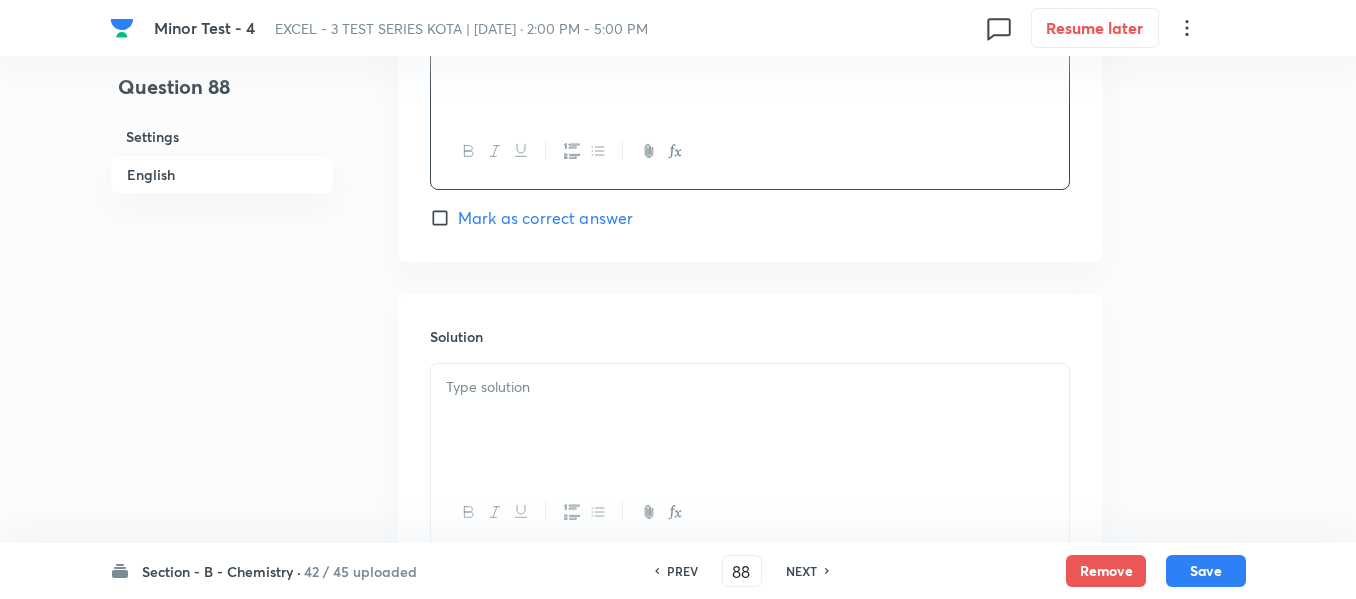 click at bounding box center (750, 420) 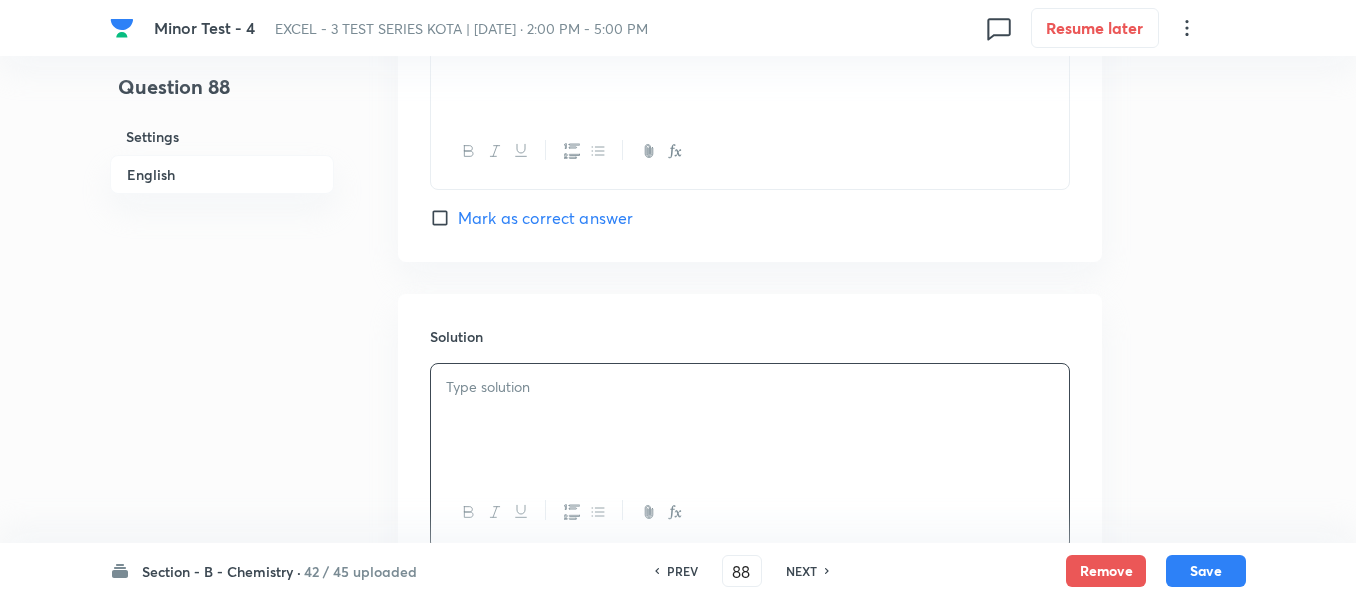 type 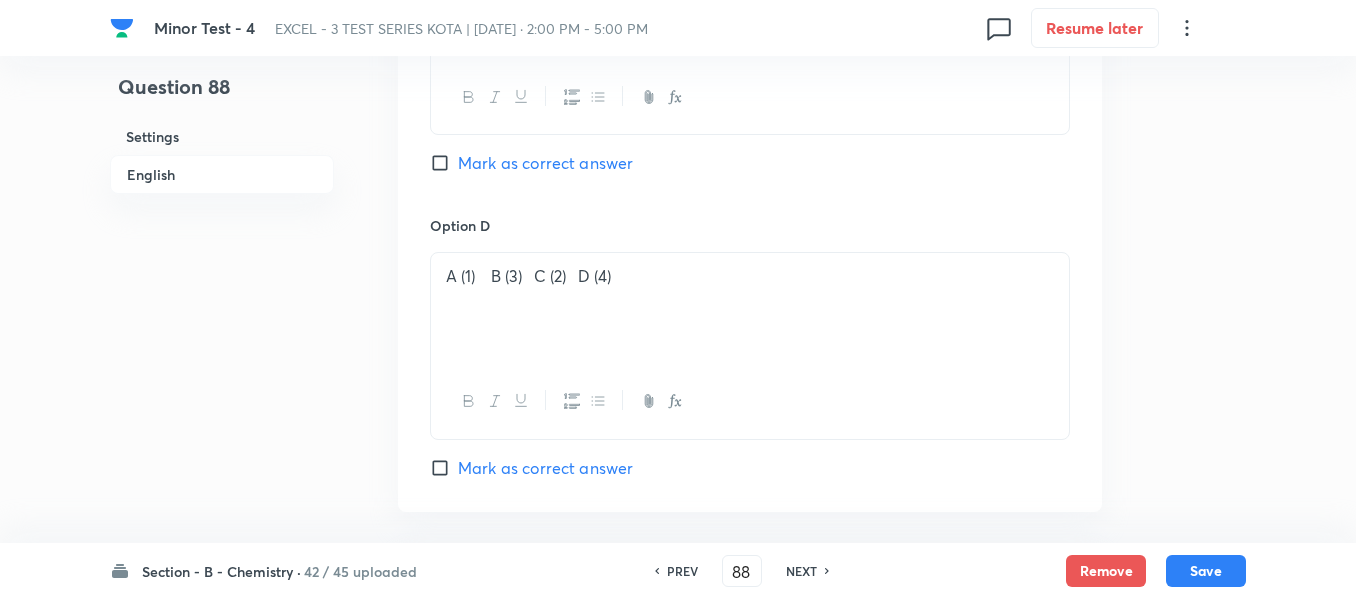 scroll, scrollTop: 2000, scrollLeft: 0, axis: vertical 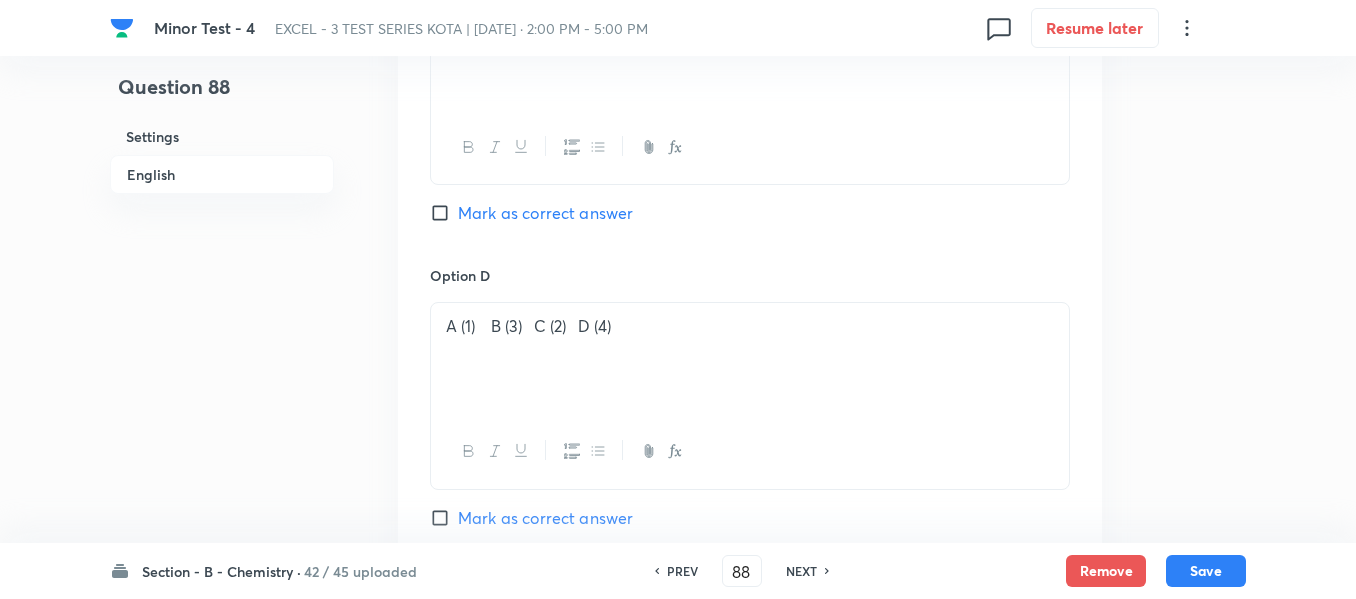 click on "Mark as correct answer" at bounding box center (444, 213) 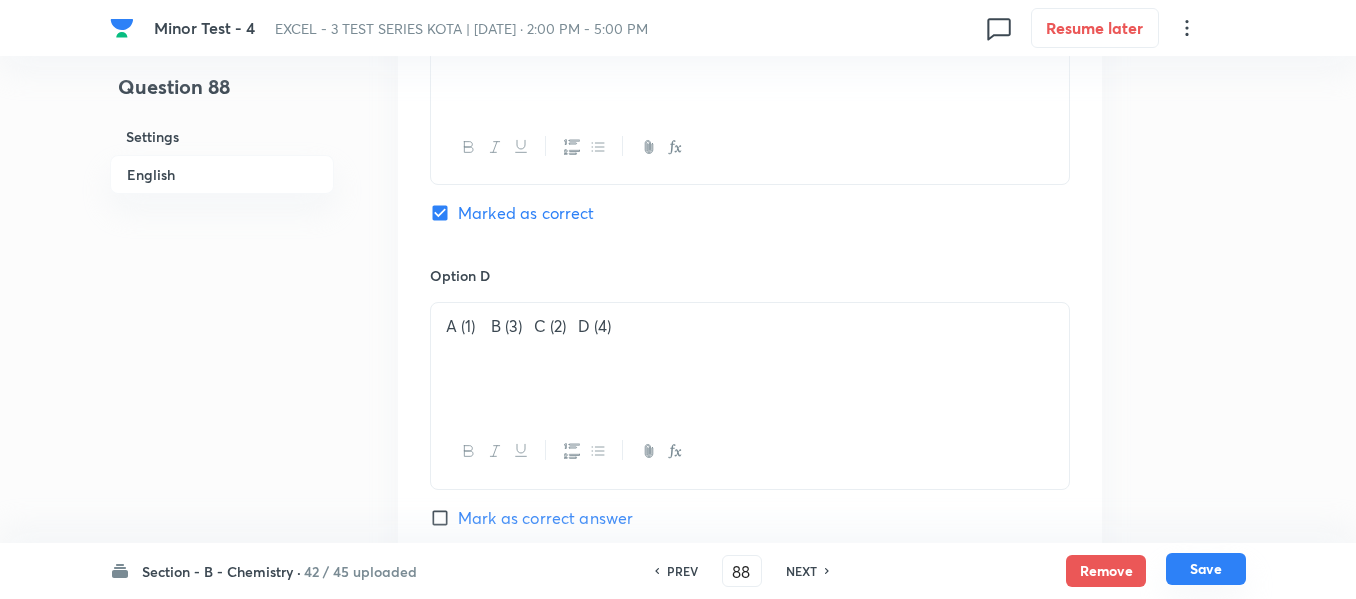 click on "Save" at bounding box center [1206, 569] 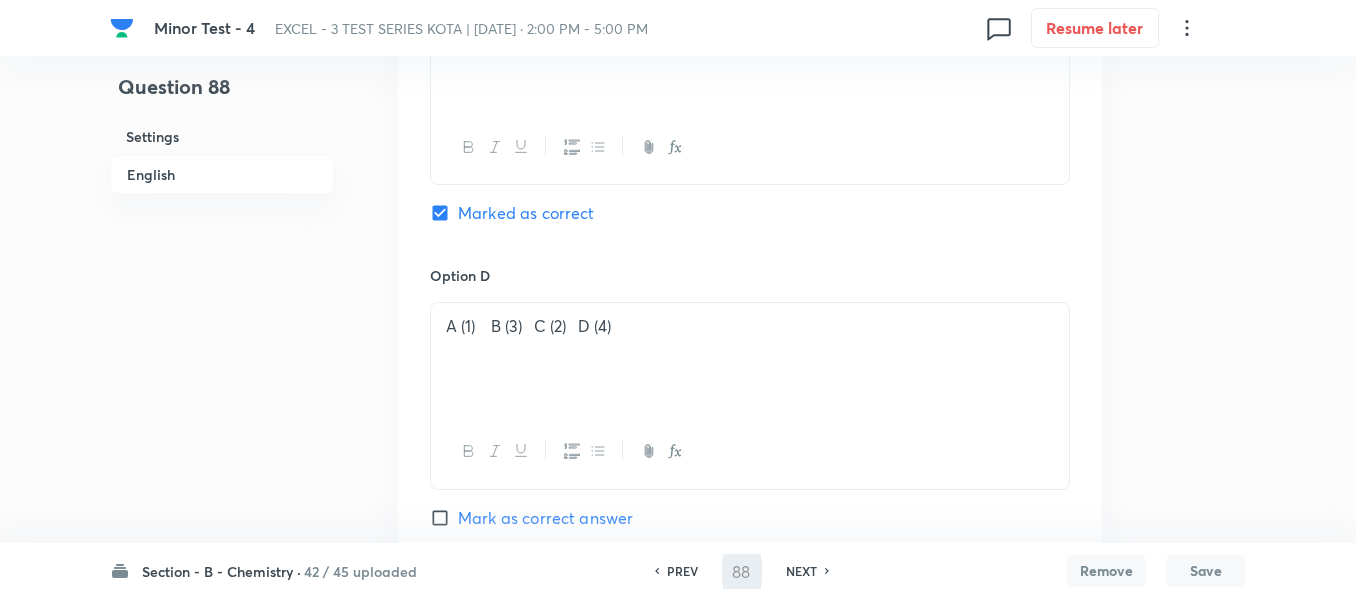 type on "89" 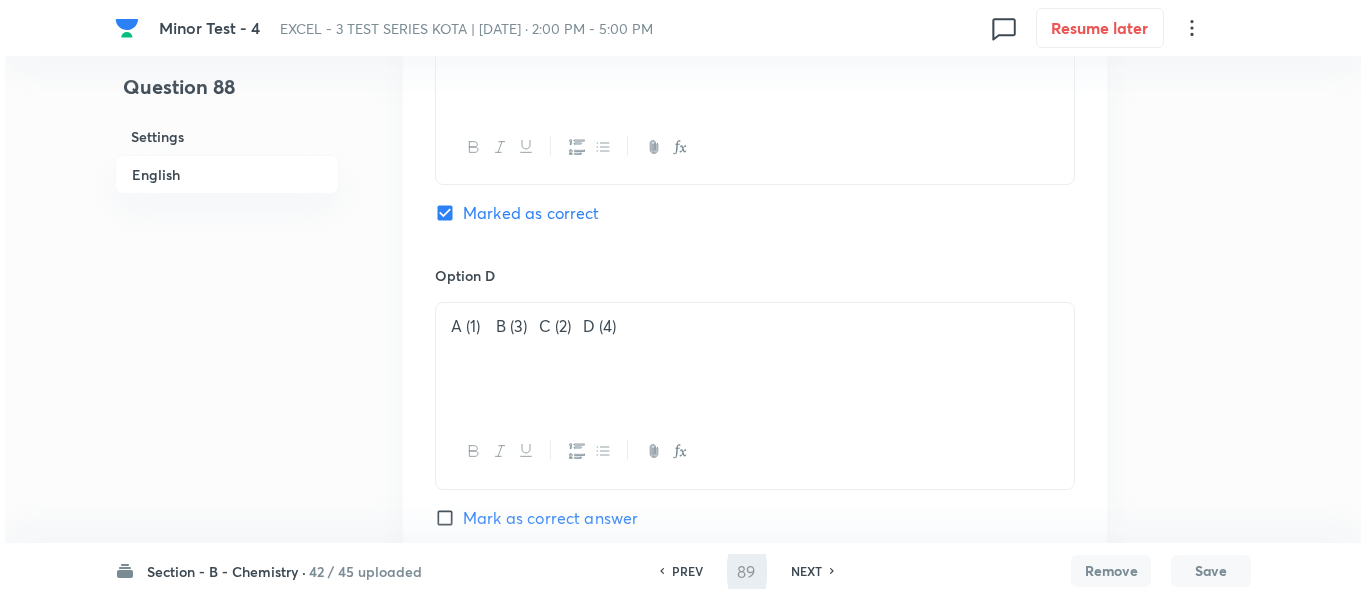 scroll, scrollTop: 0, scrollLeft: 0, axis: both 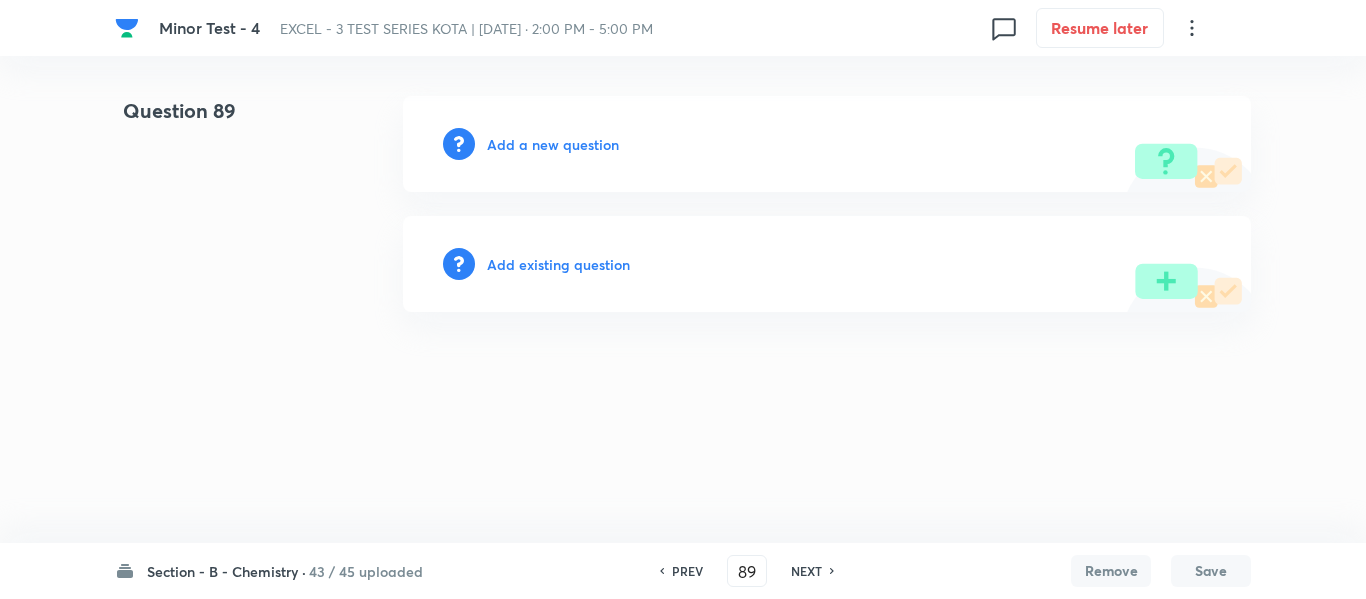 click on "Add a new question" at bounding box center [553, 144] 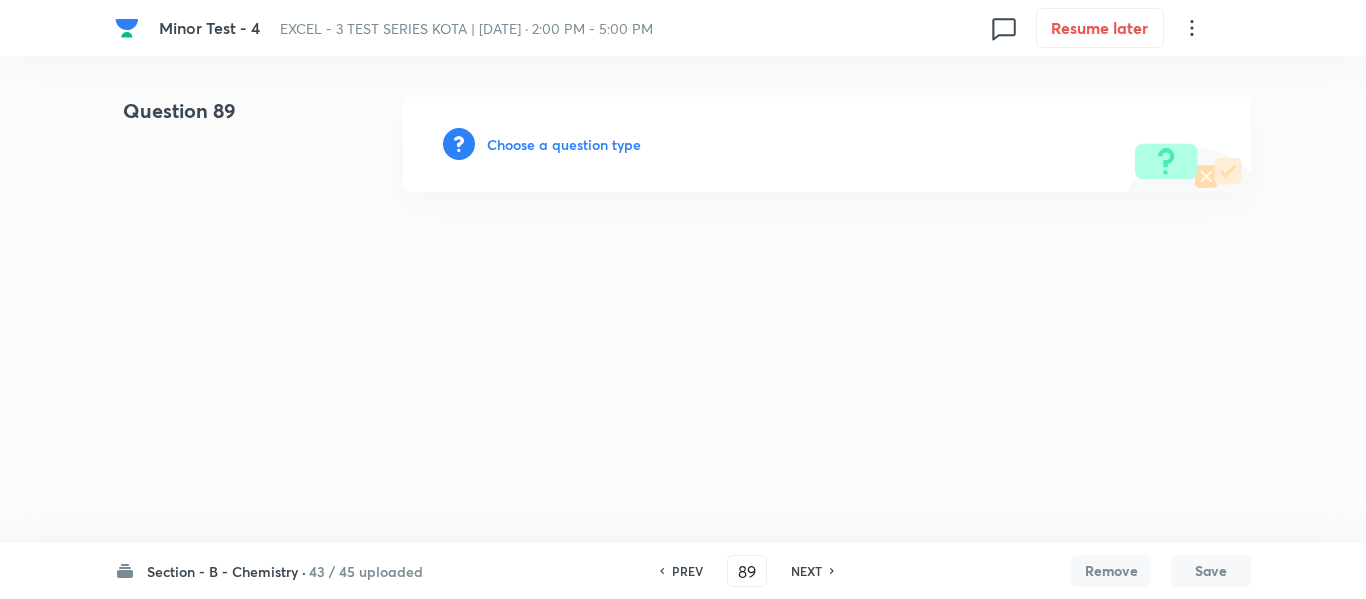 click on "Choose a question type" at bounding box center [564, 144] 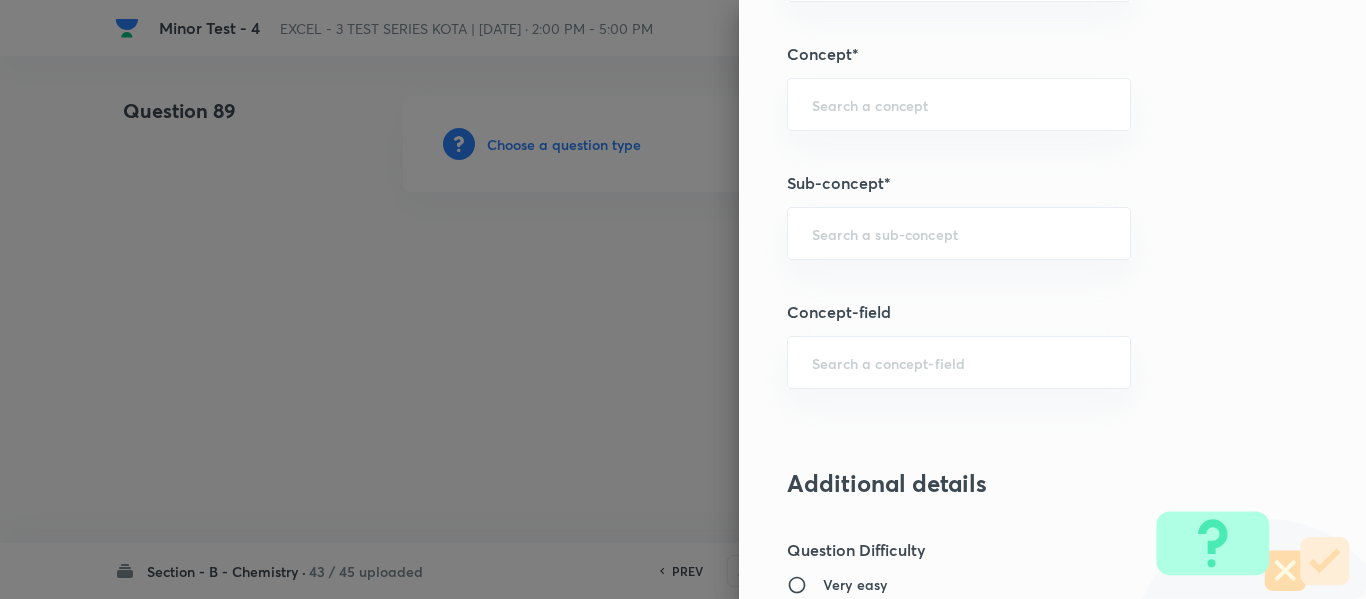 scroll, scrollTop: 1300, scrollLeft: 0, axis: vertical 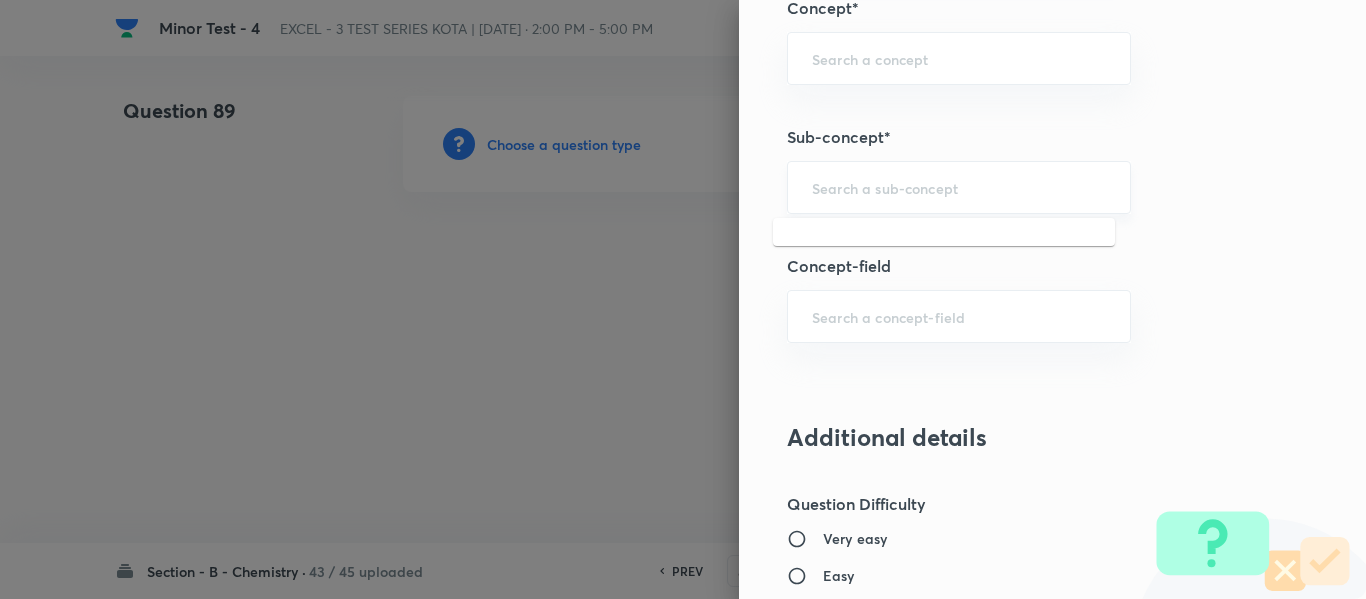 click at bounding box center [959, 187] 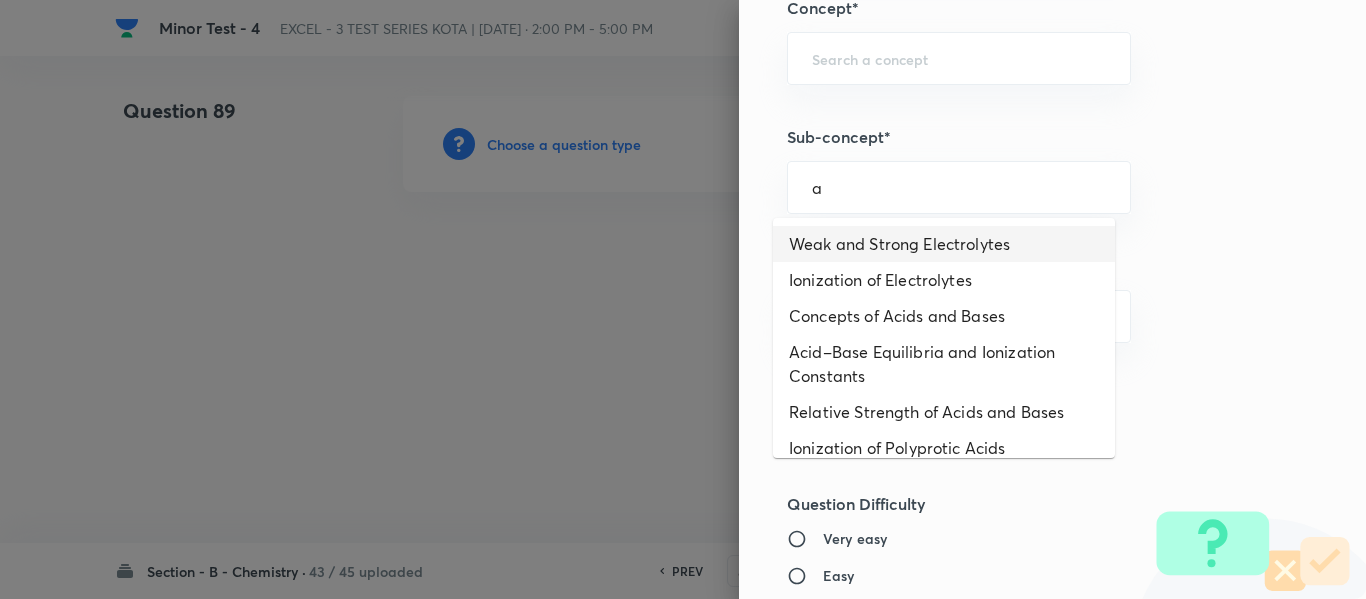 click on "Weak and Strong Electrolytes" at bounding box center (944, 244) 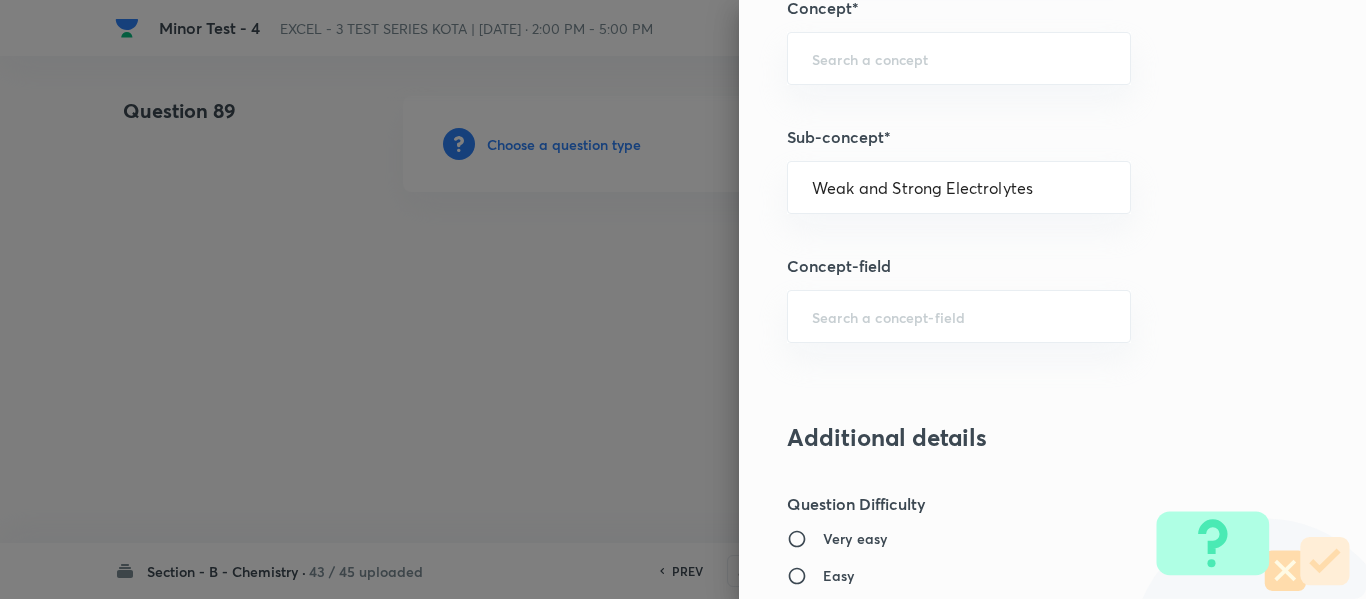 type on "Chemistry" 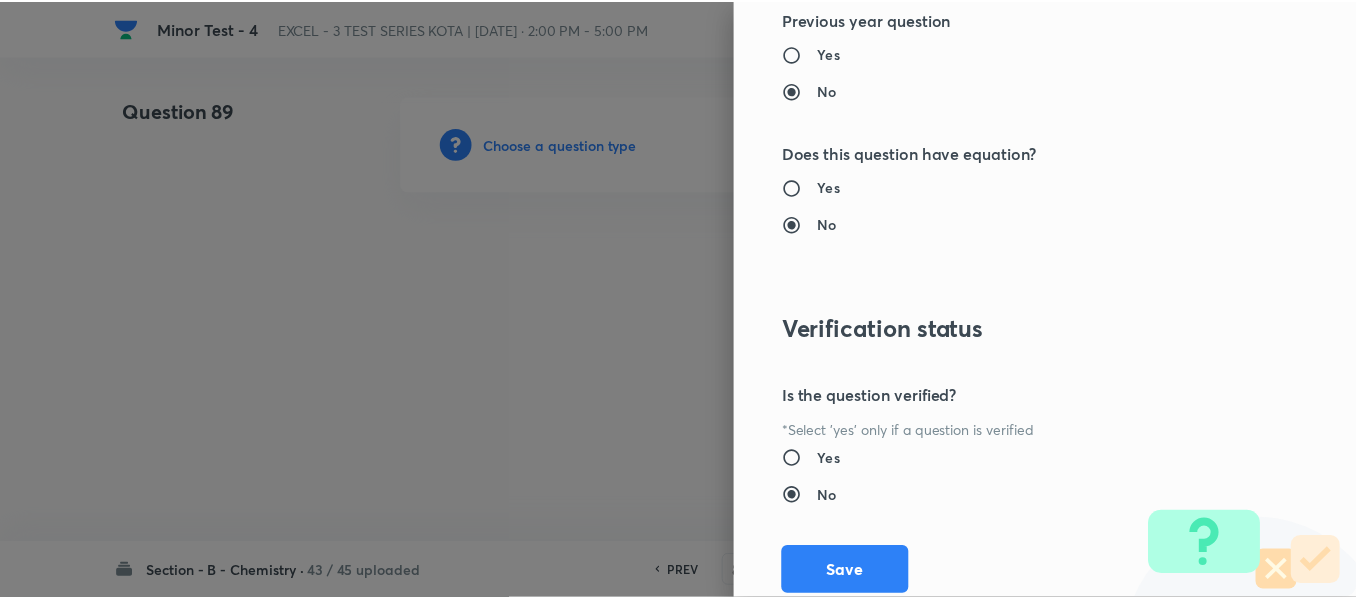 scroll, scrollTop: 2261, scrollLeft: 0, axis: vertical 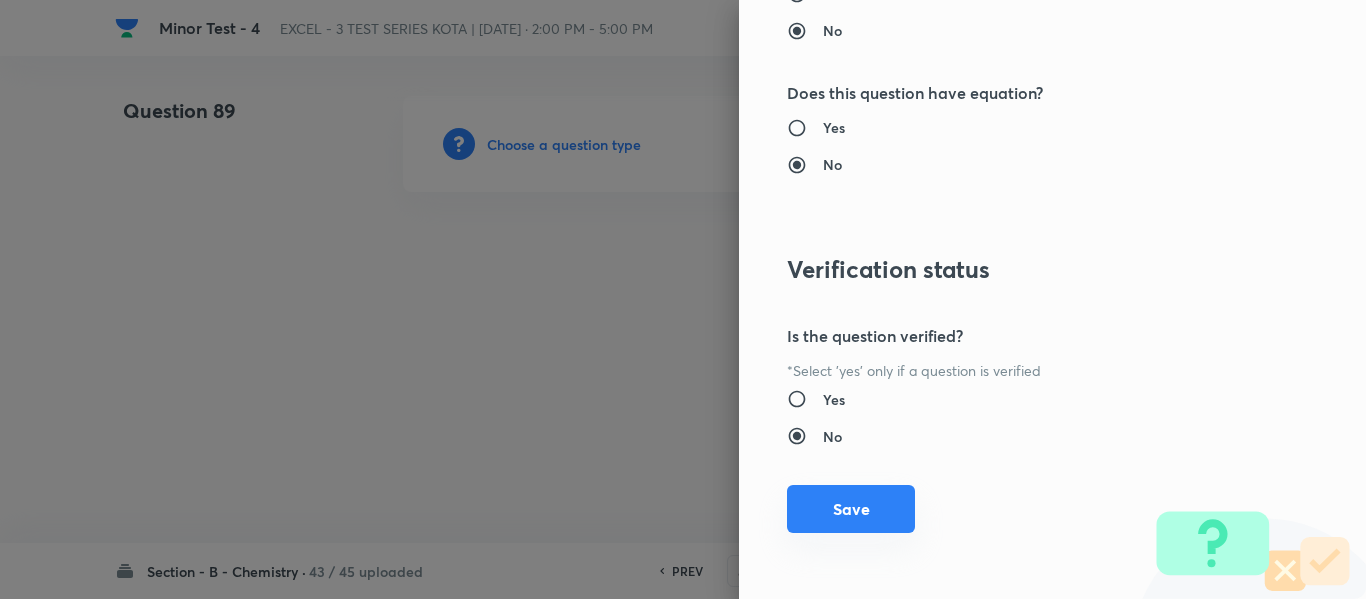 click on "Save" at bounding box center (851, 509) 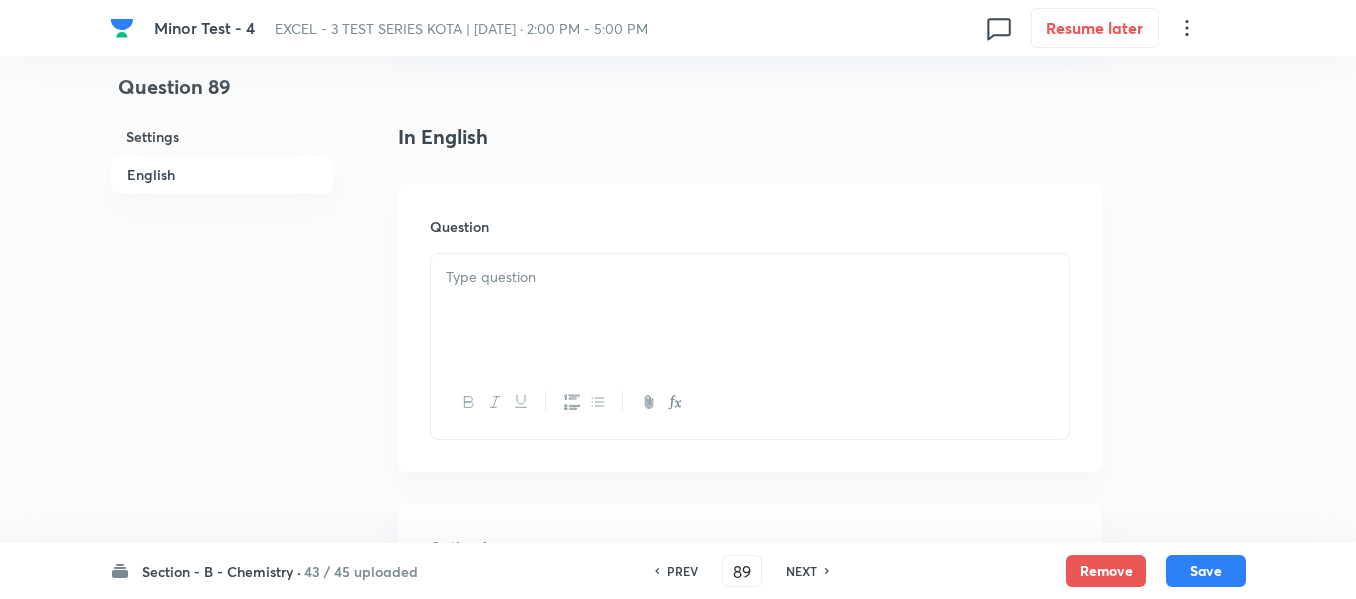 scroll, scrollTop: 500, scrollLeft: 0, axis: vertical 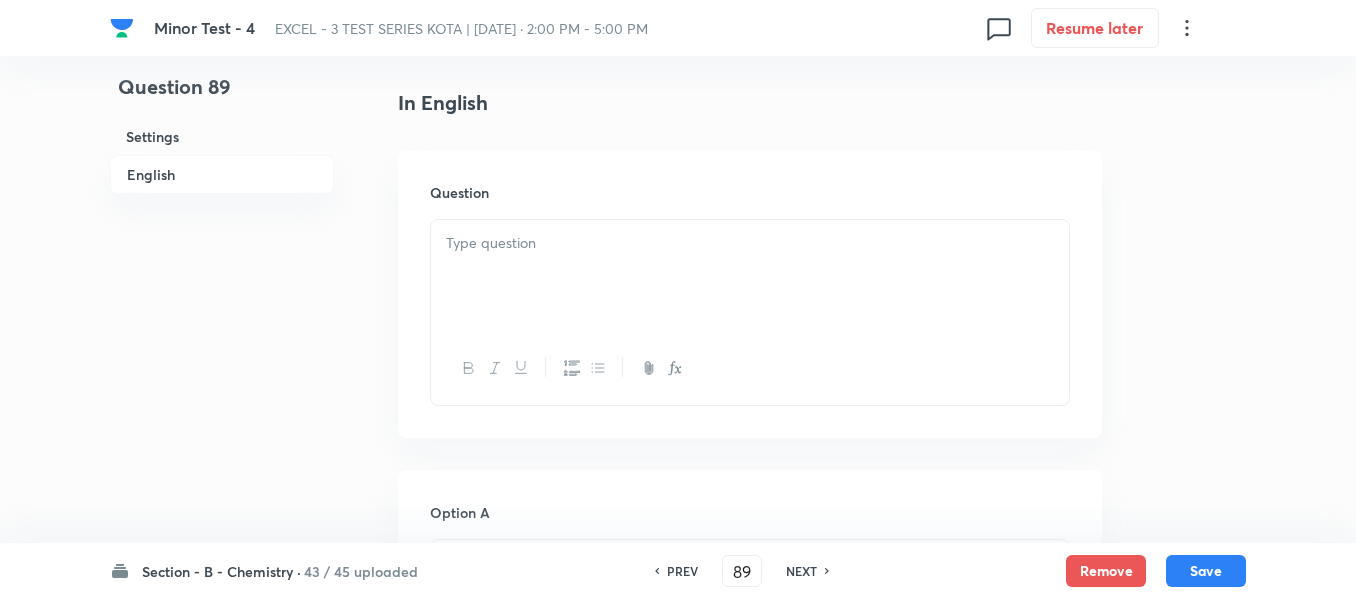 click at bounding box center (750, 276) 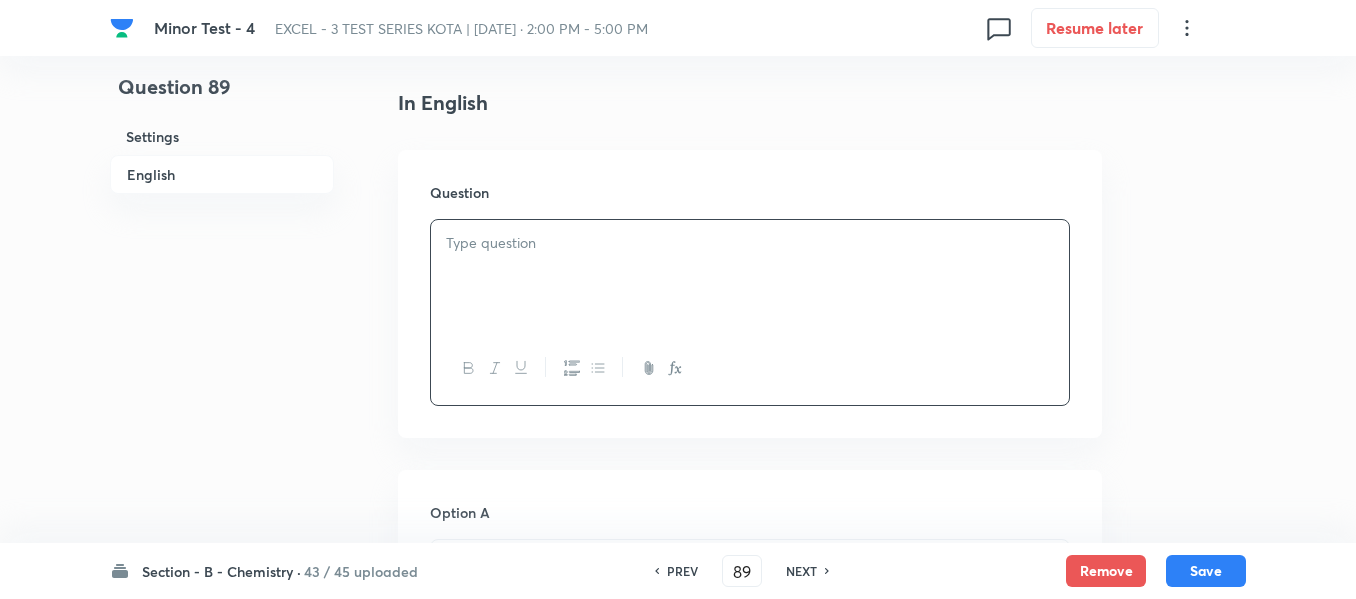 click at bounding box center (750, 243) 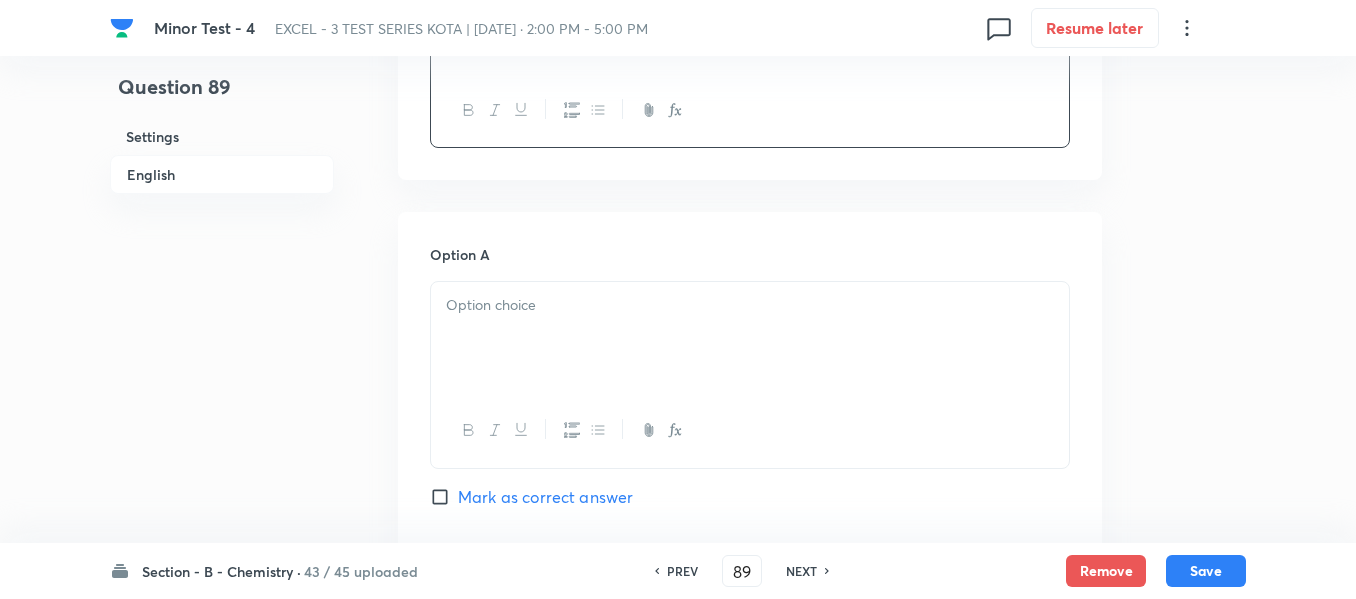 scroll, scrollTop: 800, scrollLeft: 0, axis: vertical 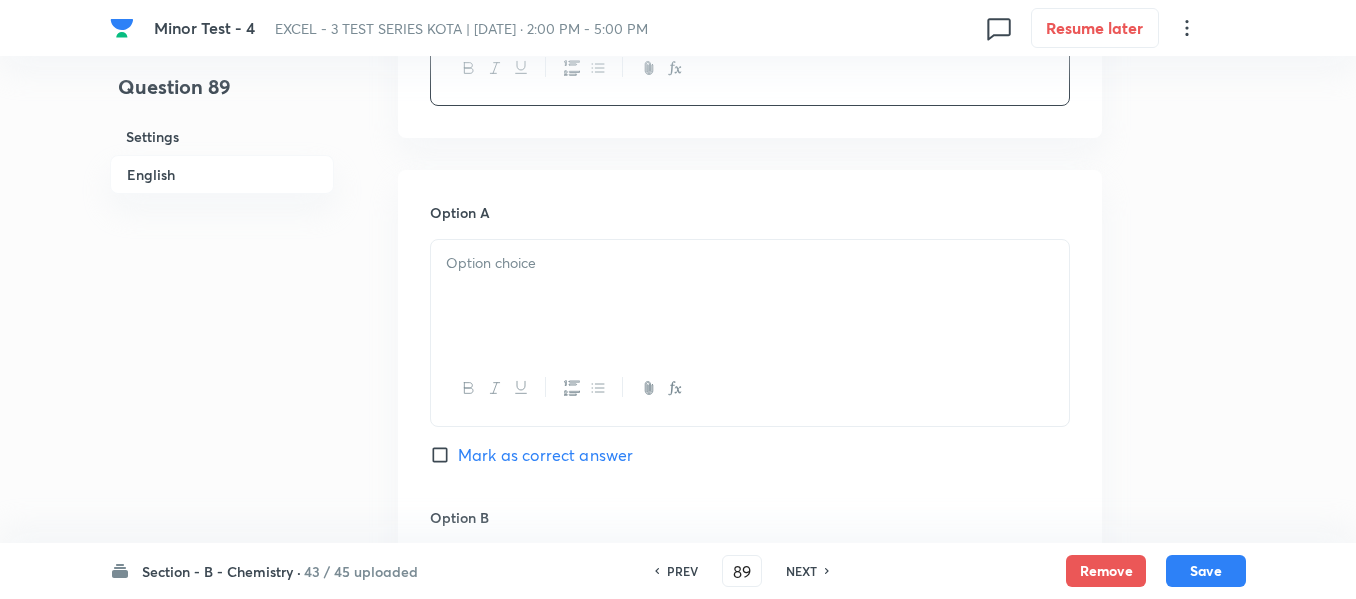 click at bounding box center [750, 263] 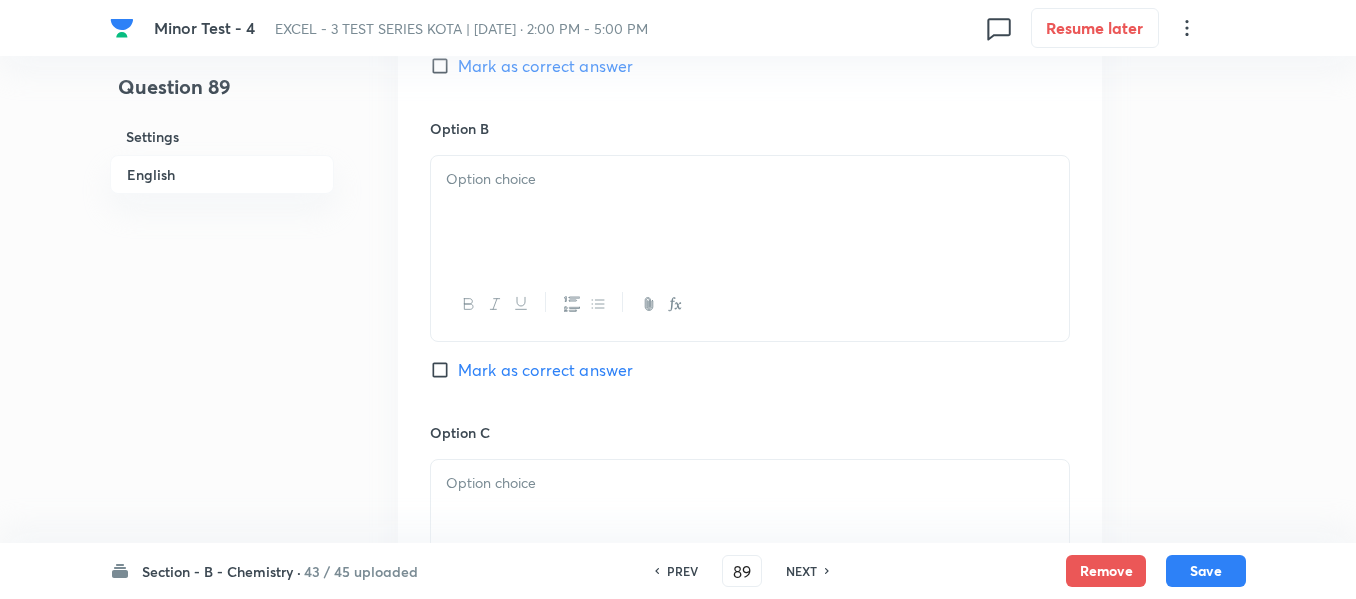 scroll, scrollTop: 1200, scrollLeft: 0, axis: vertical 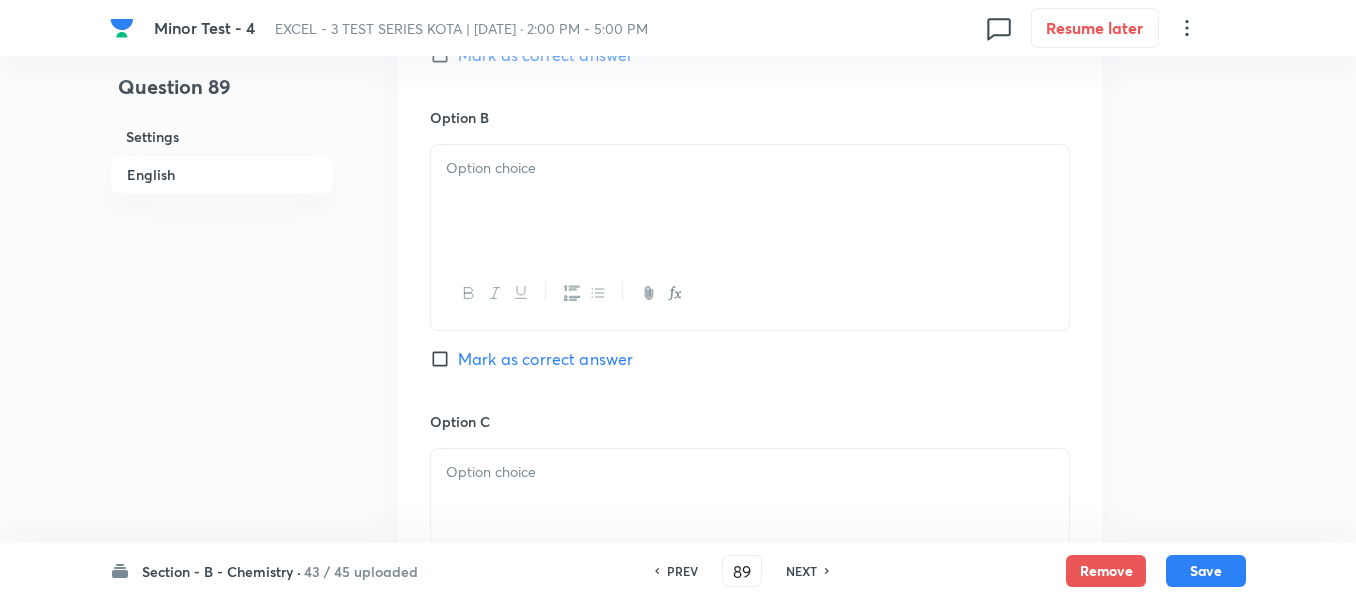 click at bounding box center (750, 201) 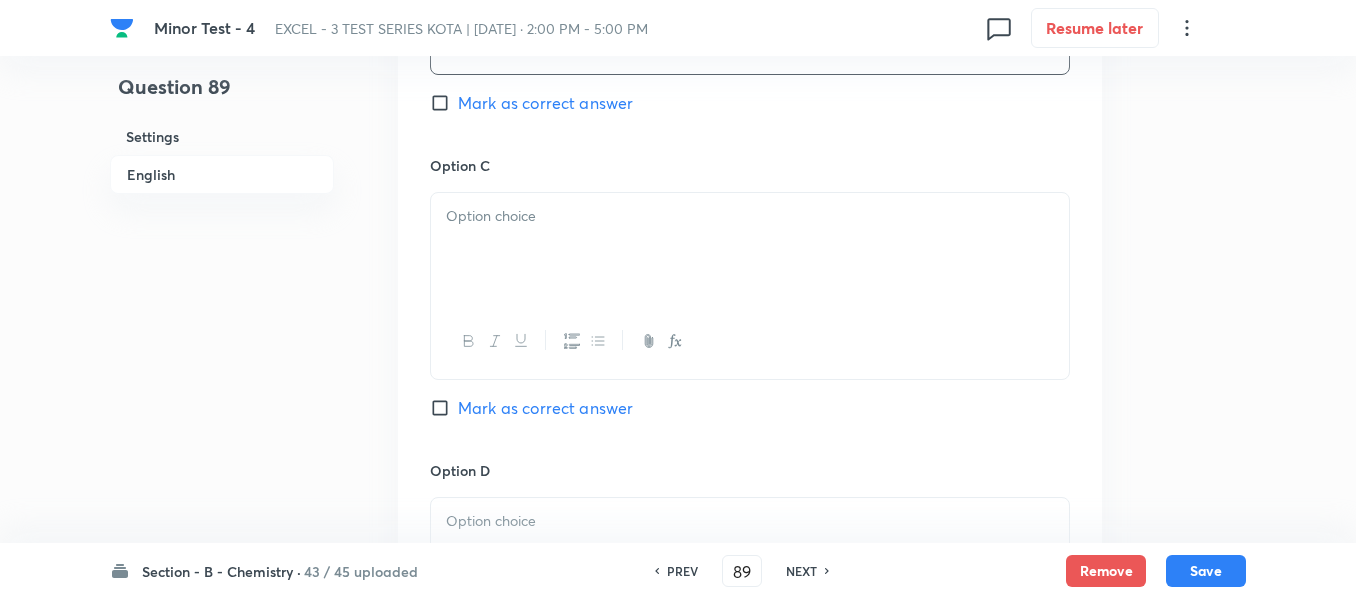 scroll, scrollTop: 1500, scrollLeft: 0, axis: vertical 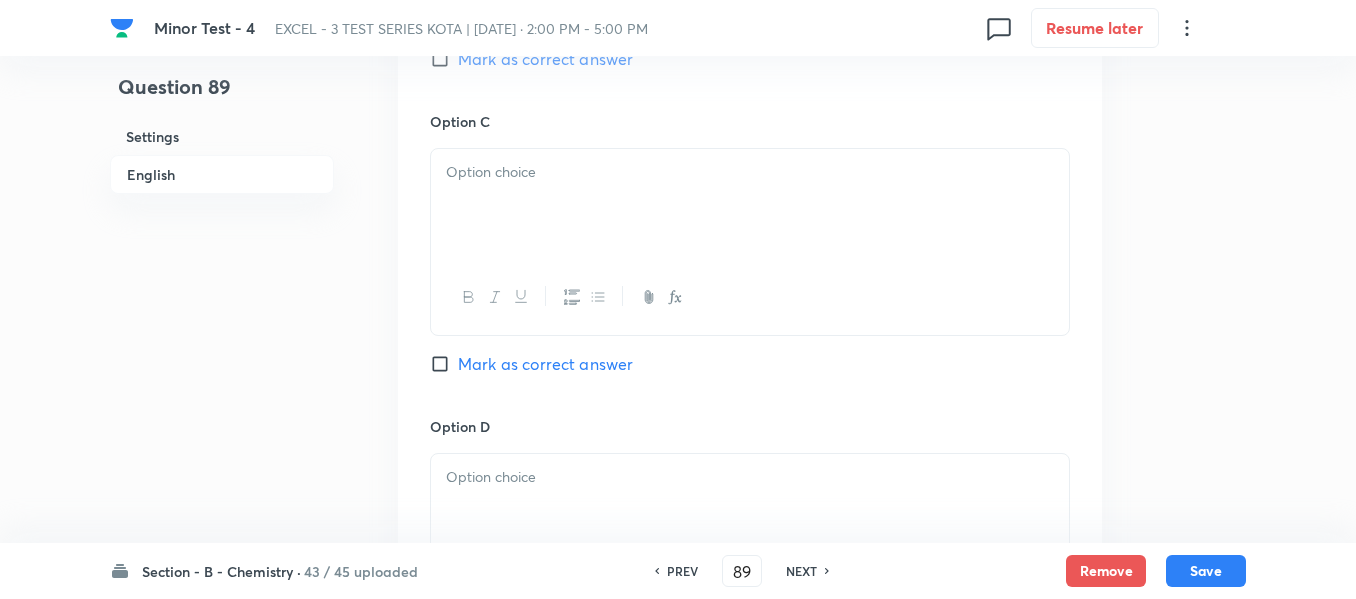 click at bounding box center (750, 205) 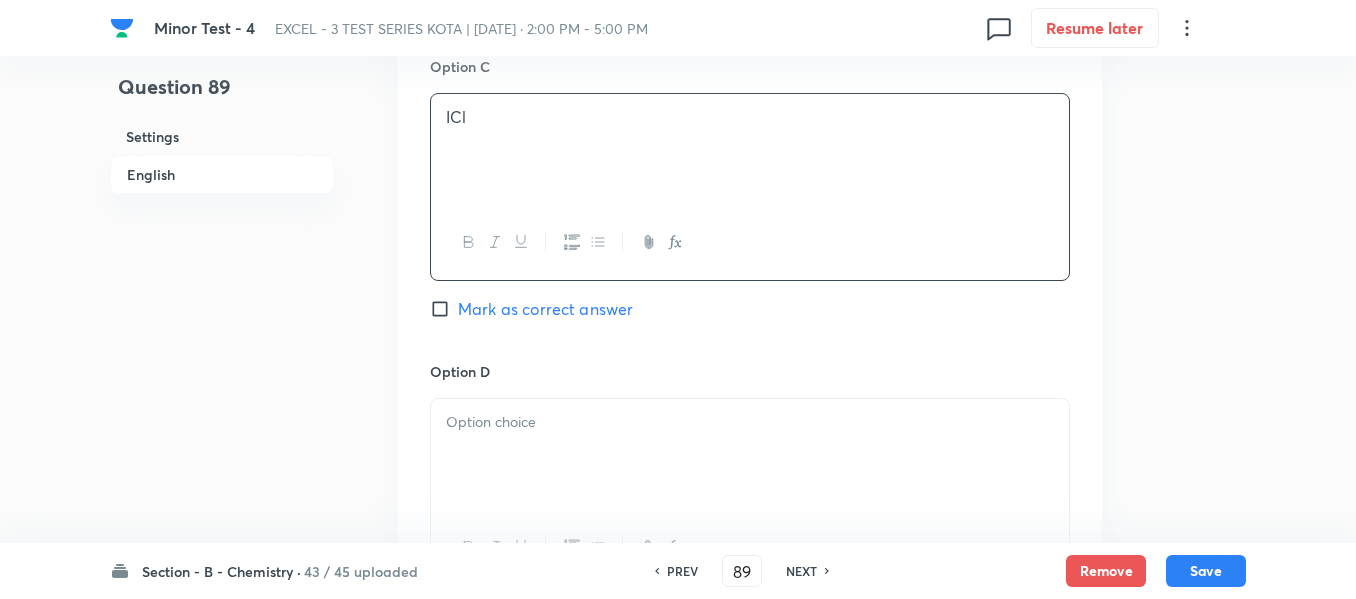 scroll, scrollTop: 1600, scrollLeft: 0, axis: vertical 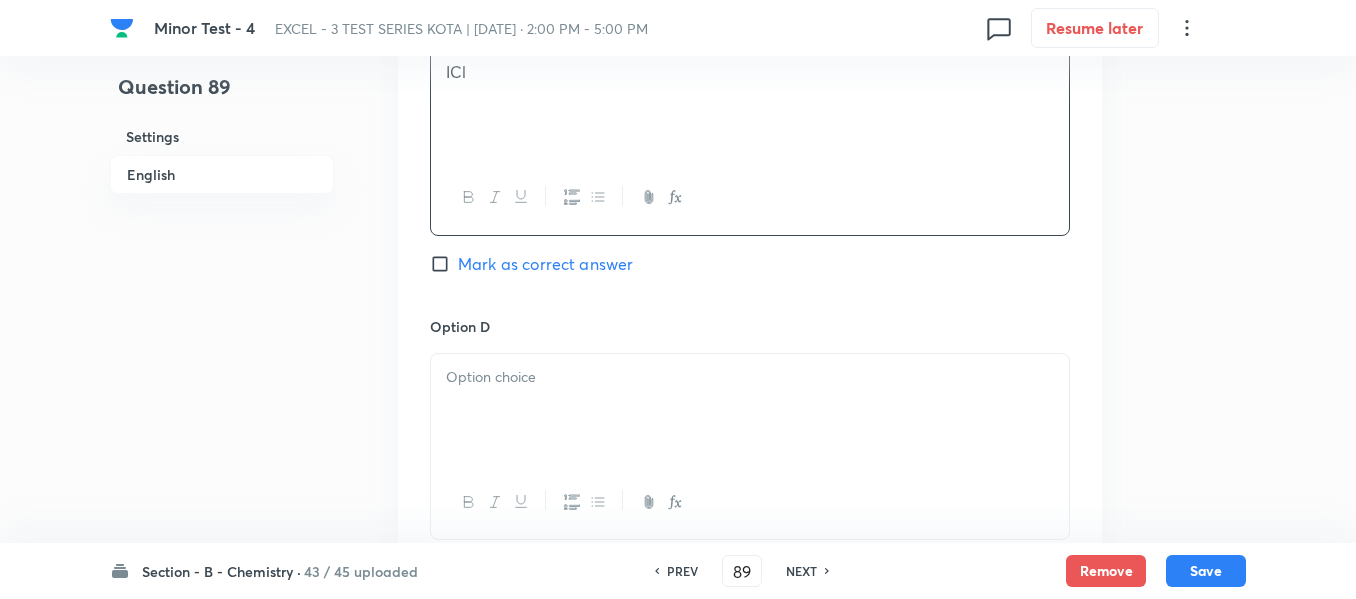 click at bounding box center [750, 377] 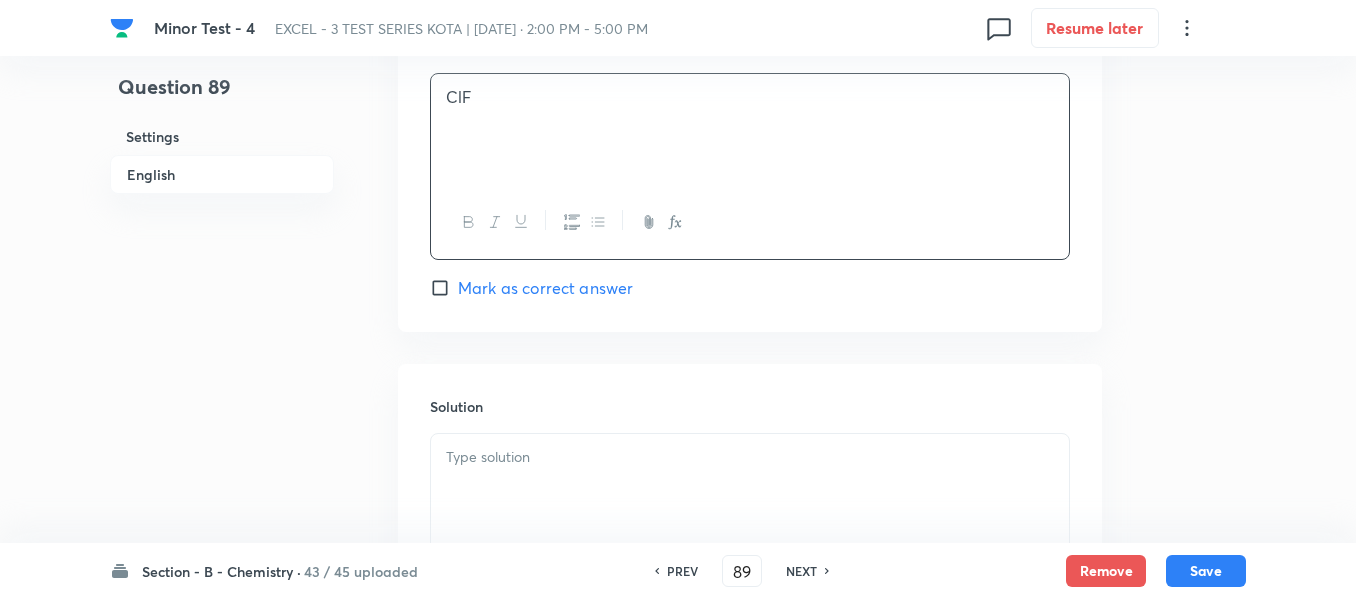 scroll, scrollTop: 1900, scrollLeft: 0, axis: vertical 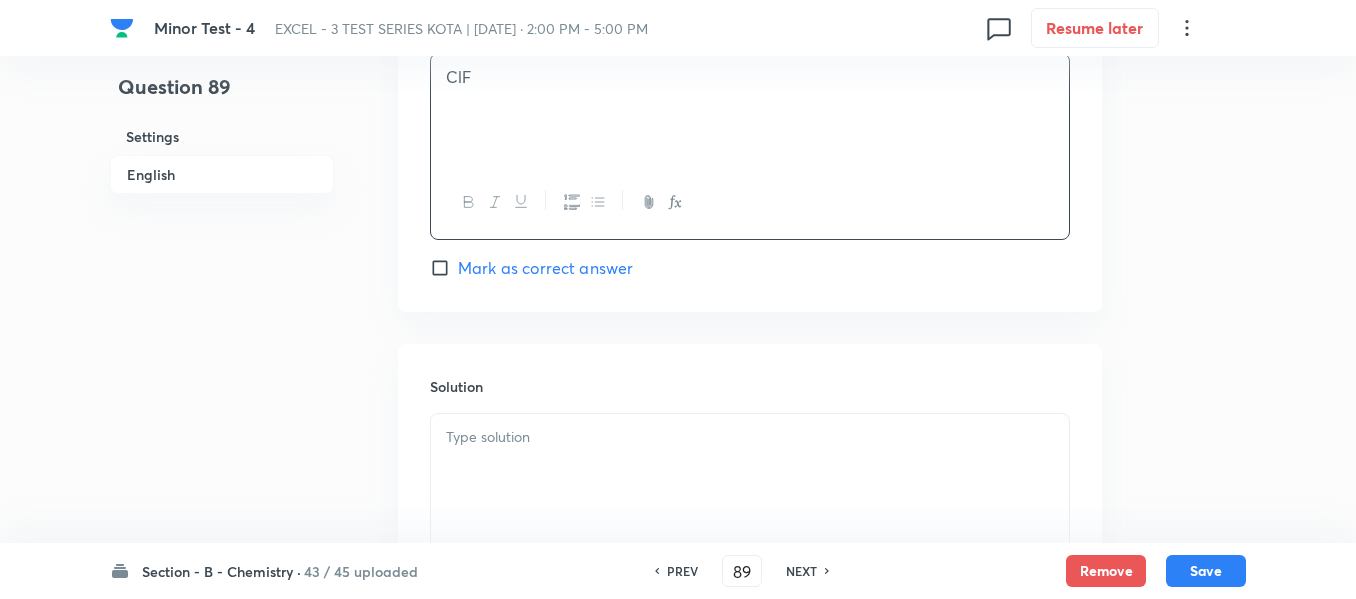 click at bounding box center (750, 437) 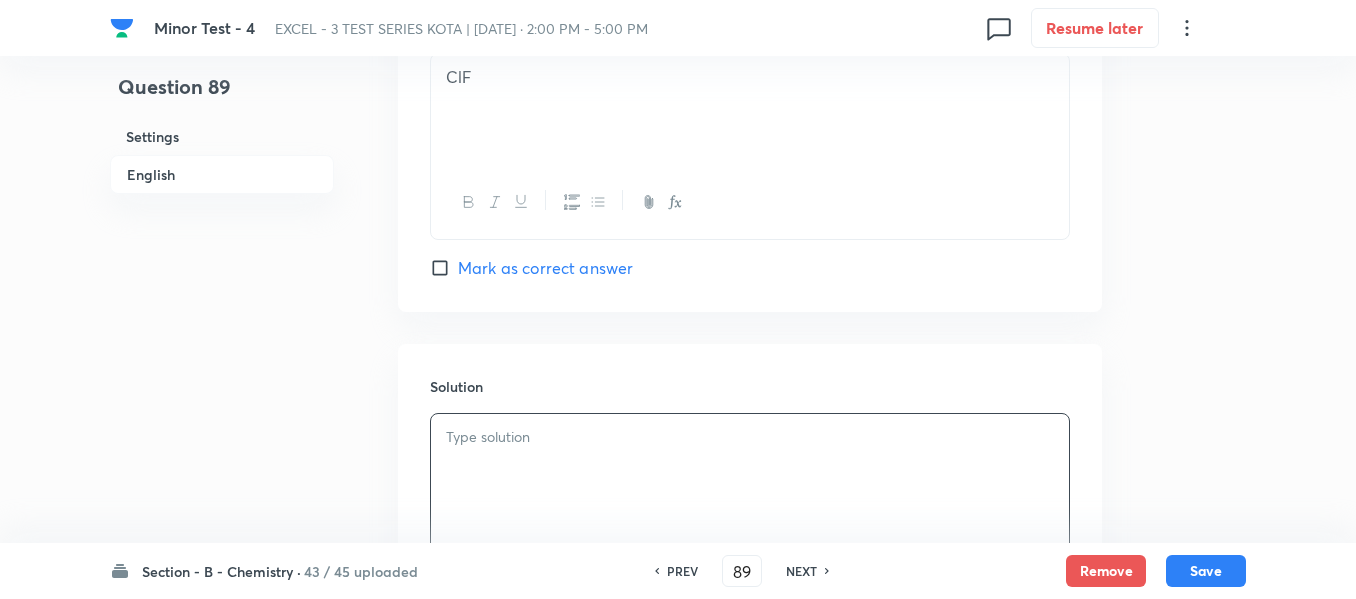 type 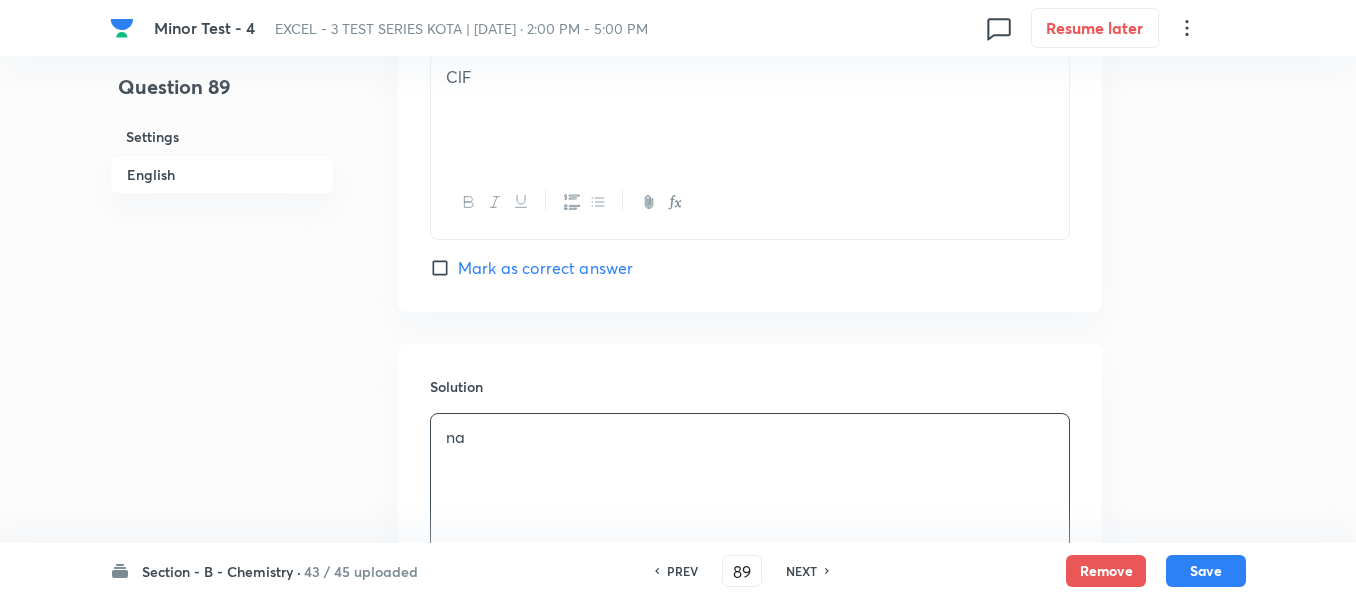 click on "English" at bounding box center [222, 174] 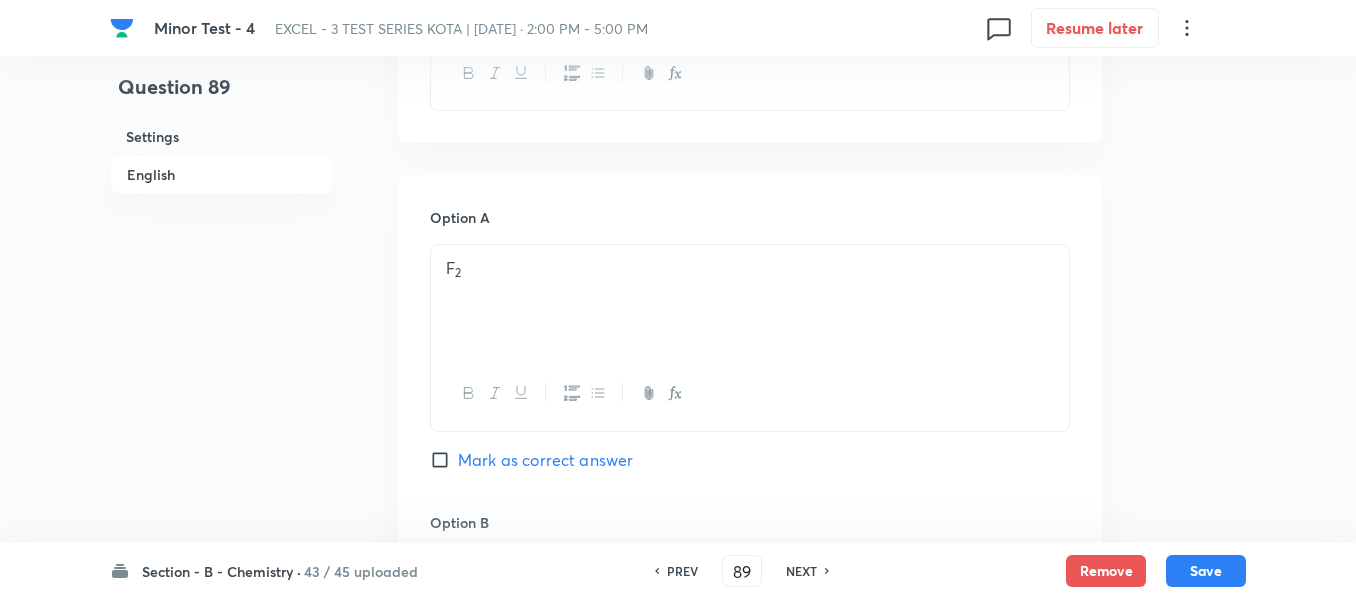 scroll, scrollTop: 816, scrollLeft: 0, axis: vertical 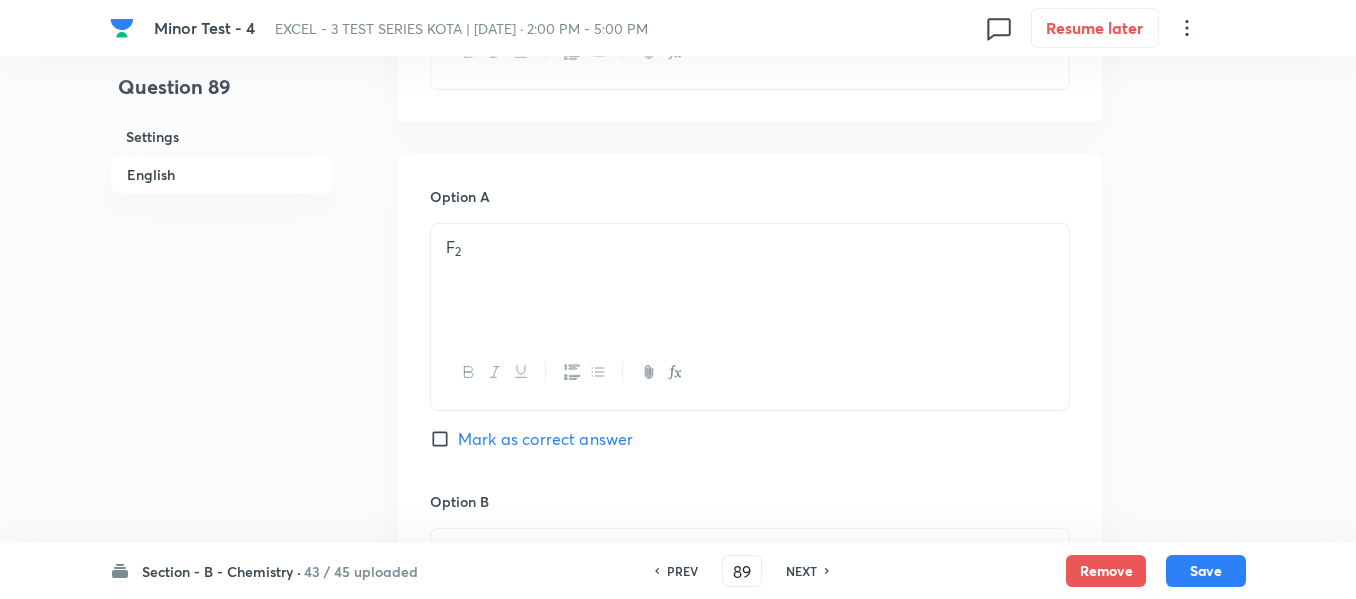 drag, startPoint x: 442, startPoint y: 440, endPoint x: 565, endPoint y: 440, distance: 123 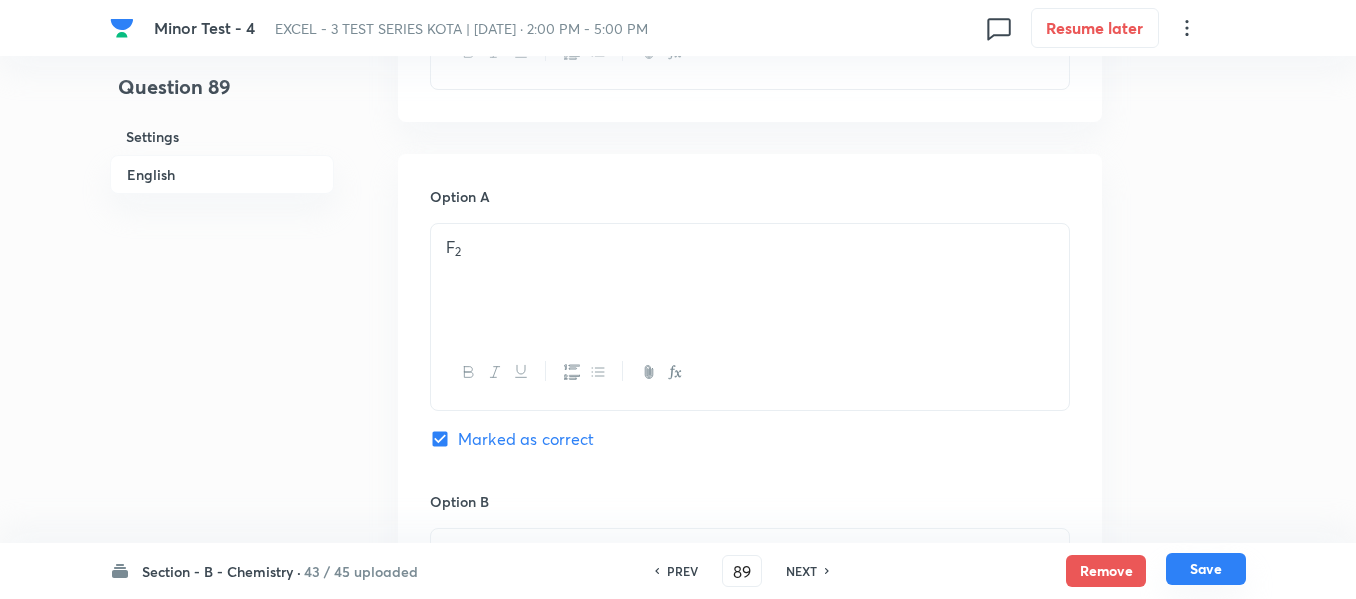 click on "Save" at bounding box center [1206, 569] 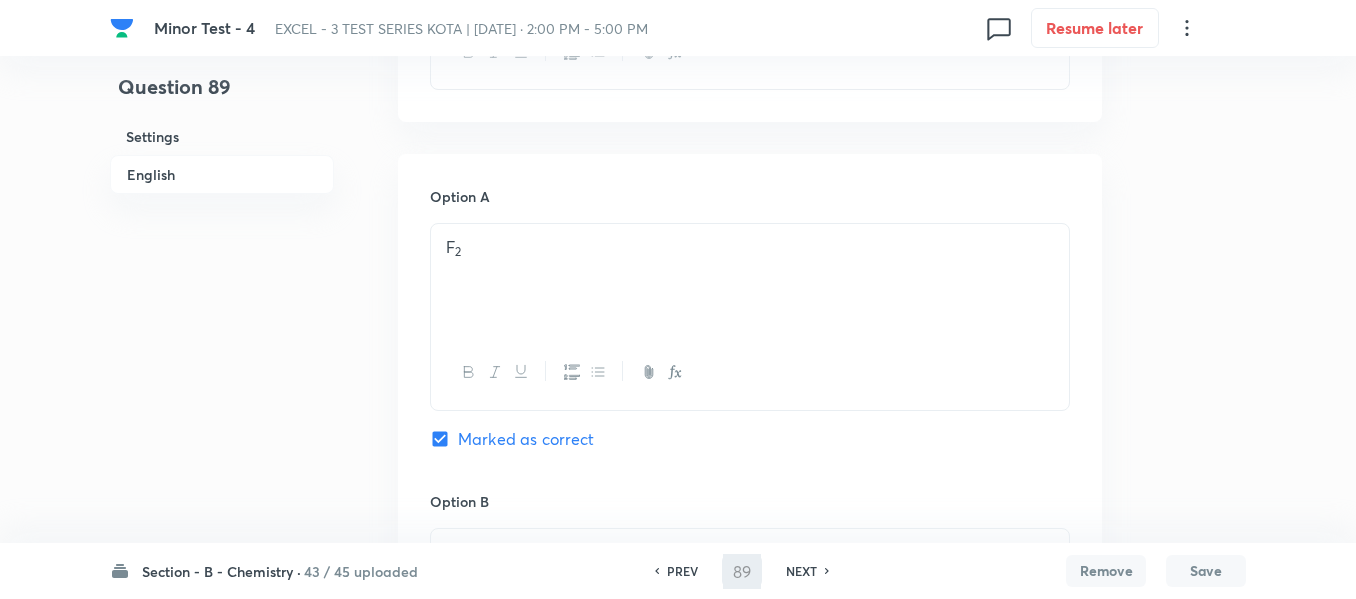 type on "90" 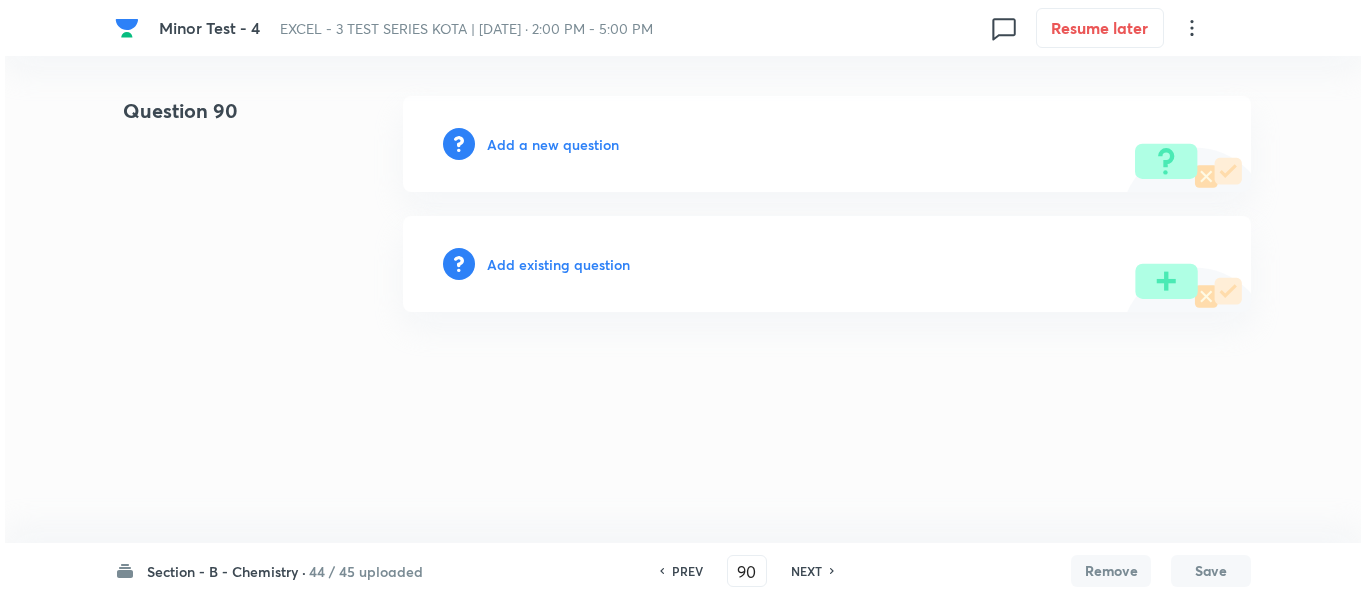scroll, scrollTop: 0, scrollLeft: 0, axis: both 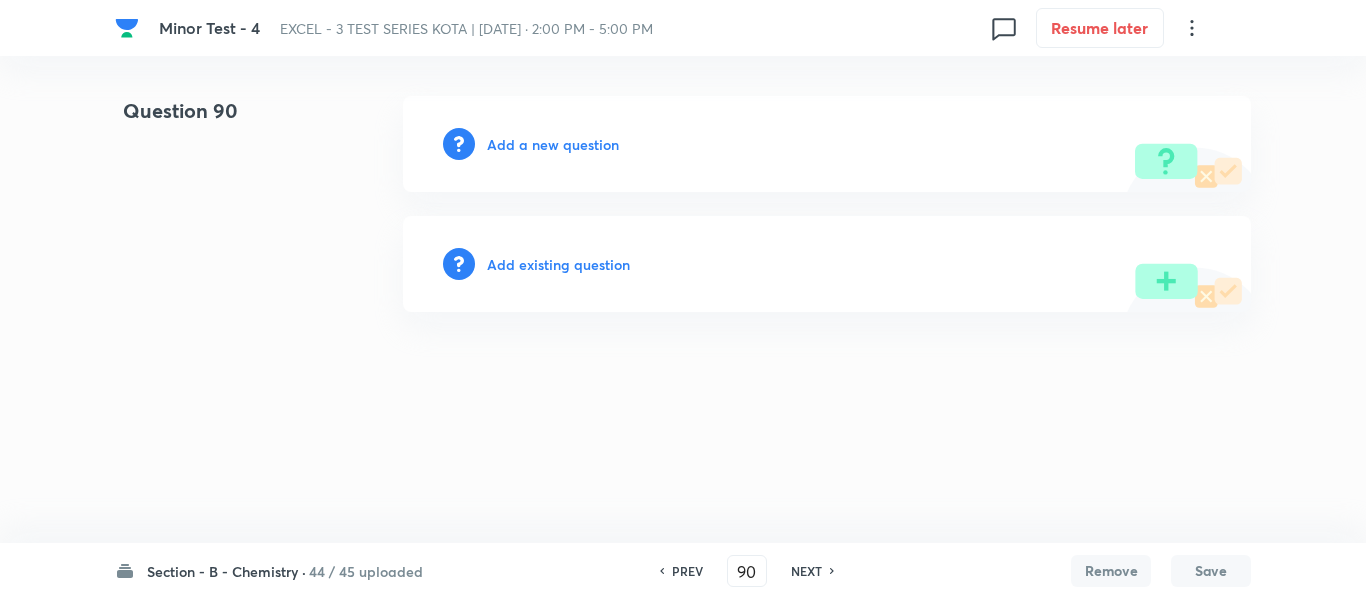 click on "Add a new question" at bounding box center (553, 144) 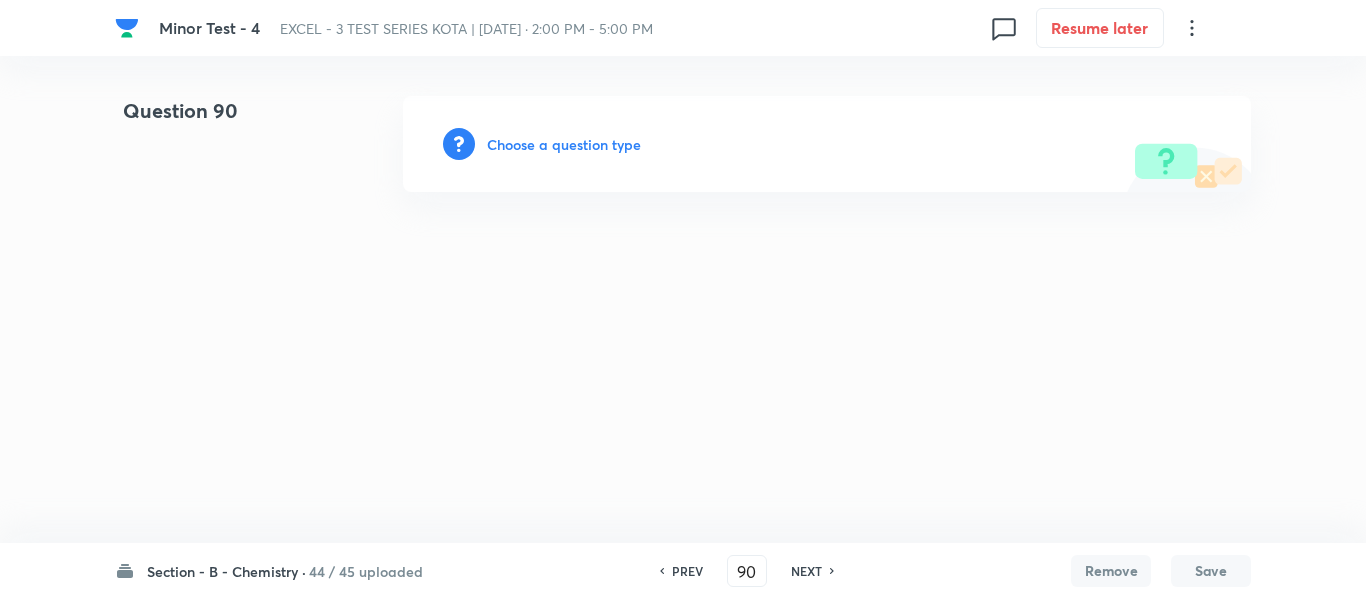 click on "Choose a question type" at bounding box center (564, 144) 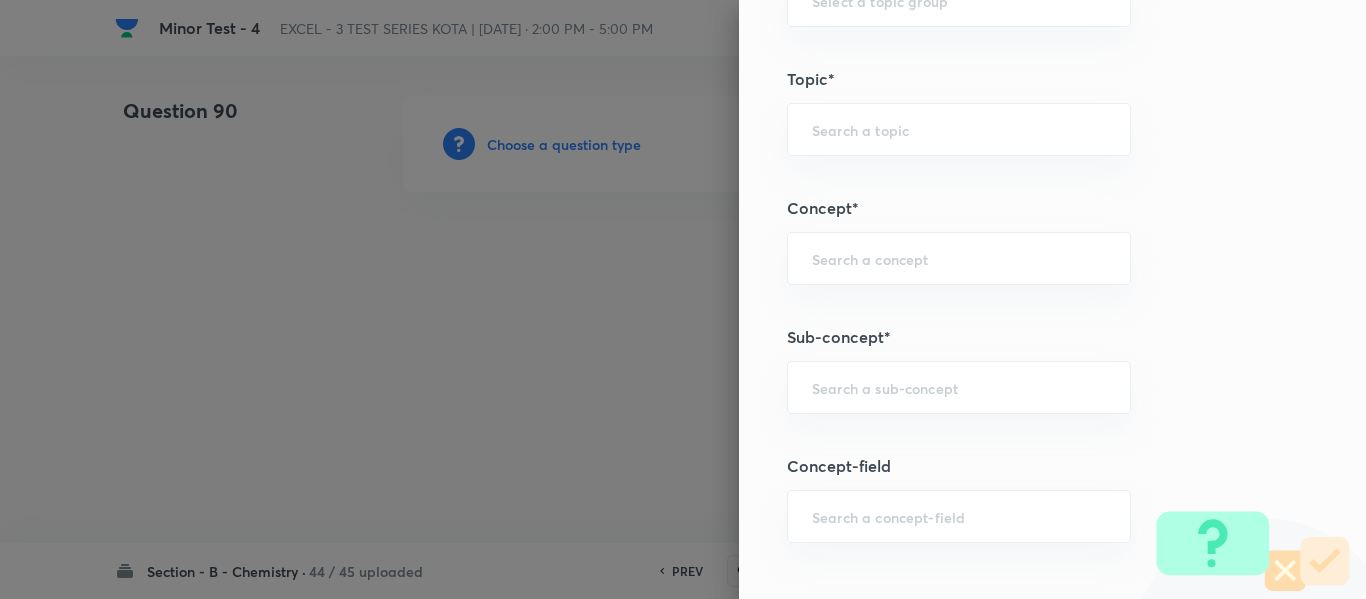 scroll, scrollTop: 1200, scrollLeft: 0, axis: vertical 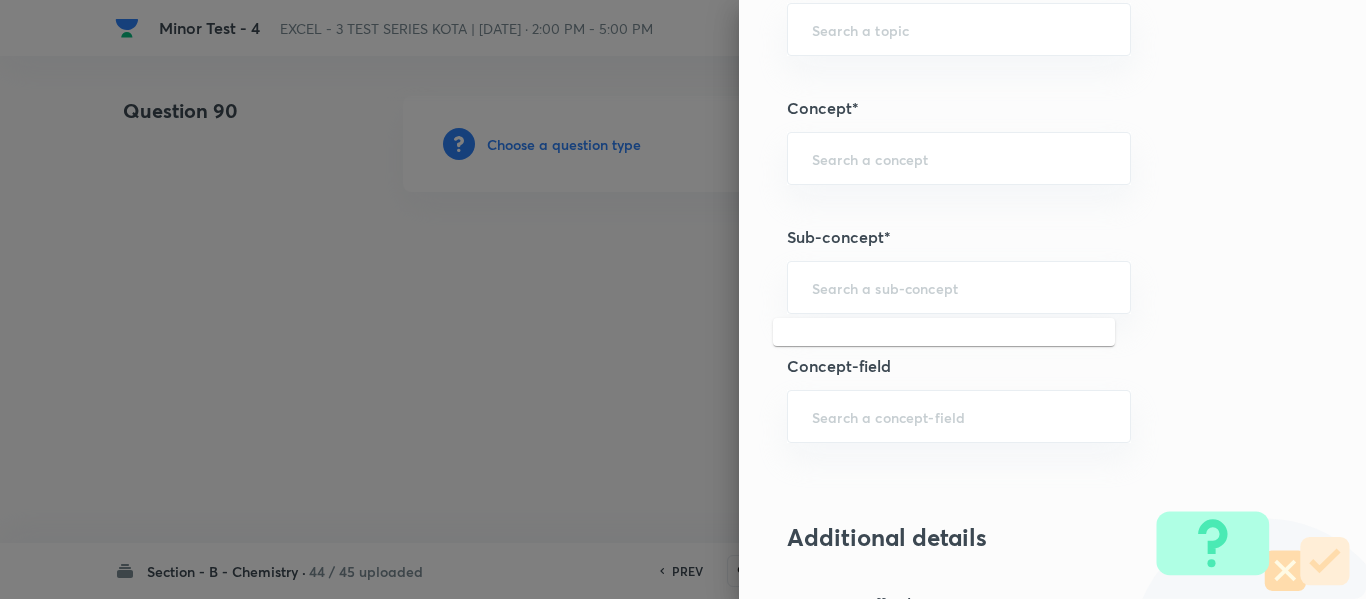 click at bounding box center [959, 287] 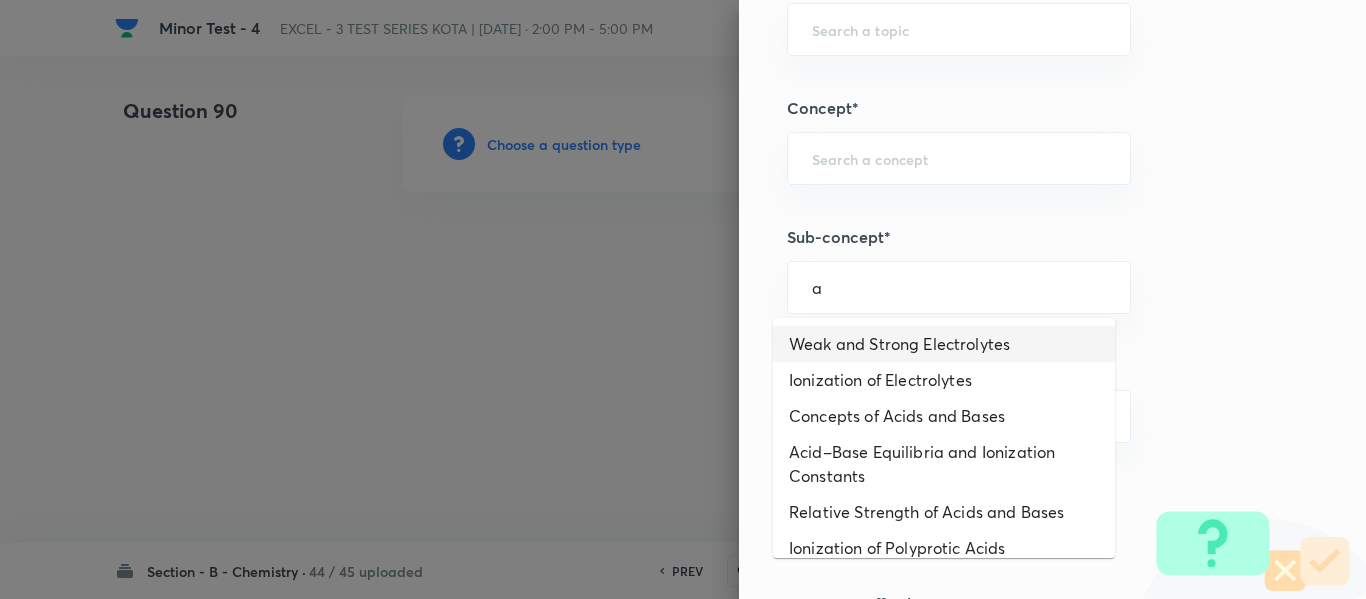 click on "Weak and Strong Electrolytes" at bounding box center (944, 344) 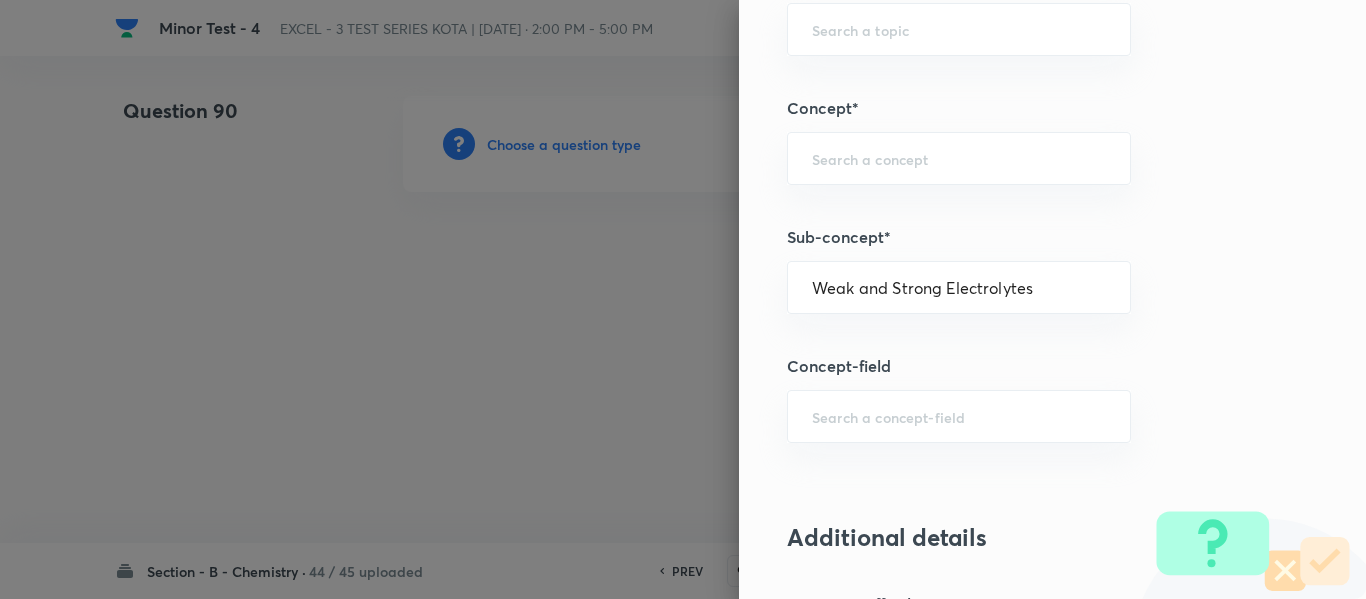 type on "Chemistry" 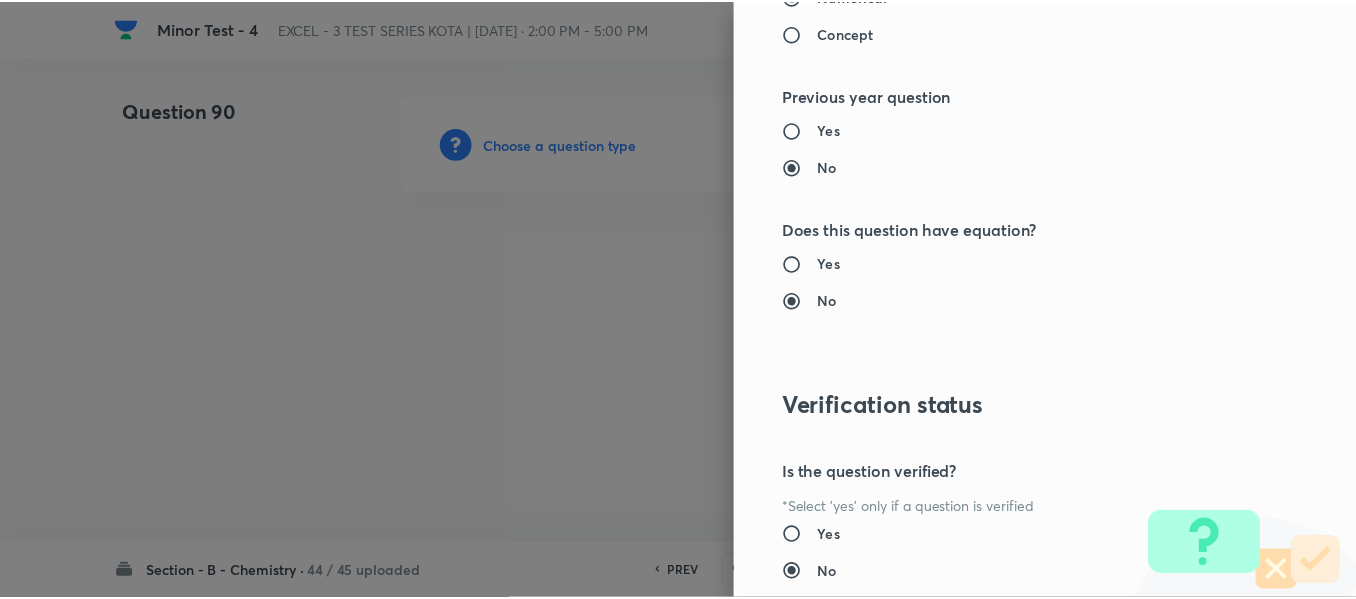 scroll, scrollTop: 2261, scrollLeft: 0, axis: vertical 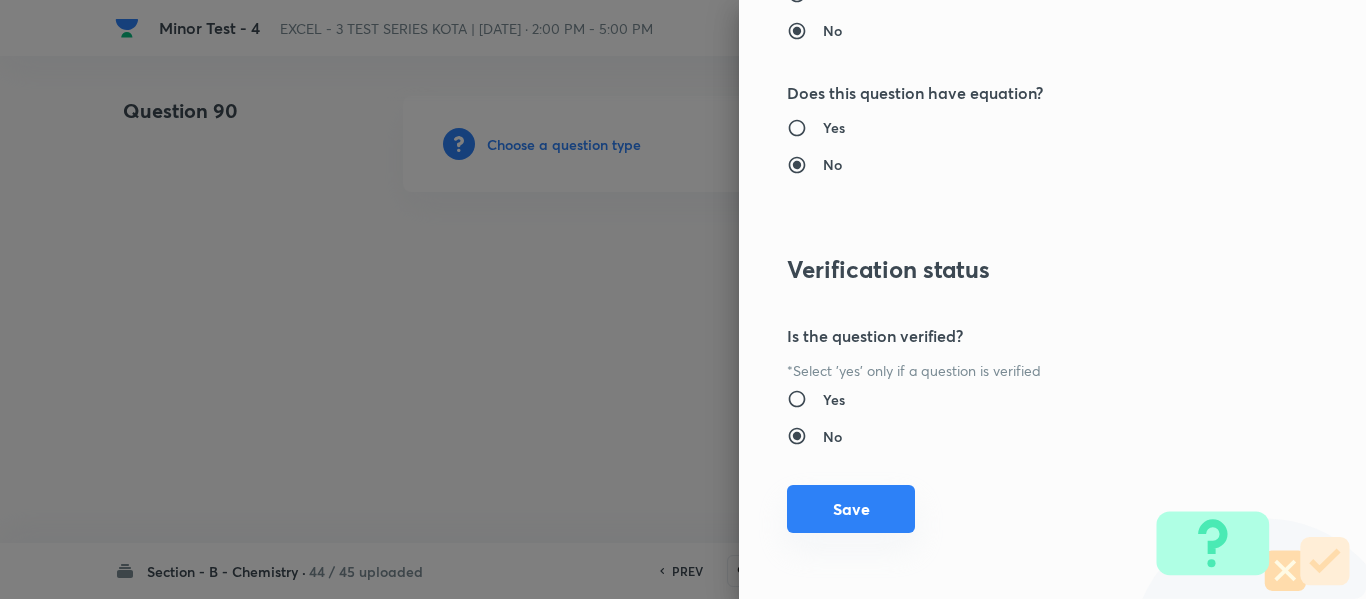 click on "Save" at bounding box center [851, 509] 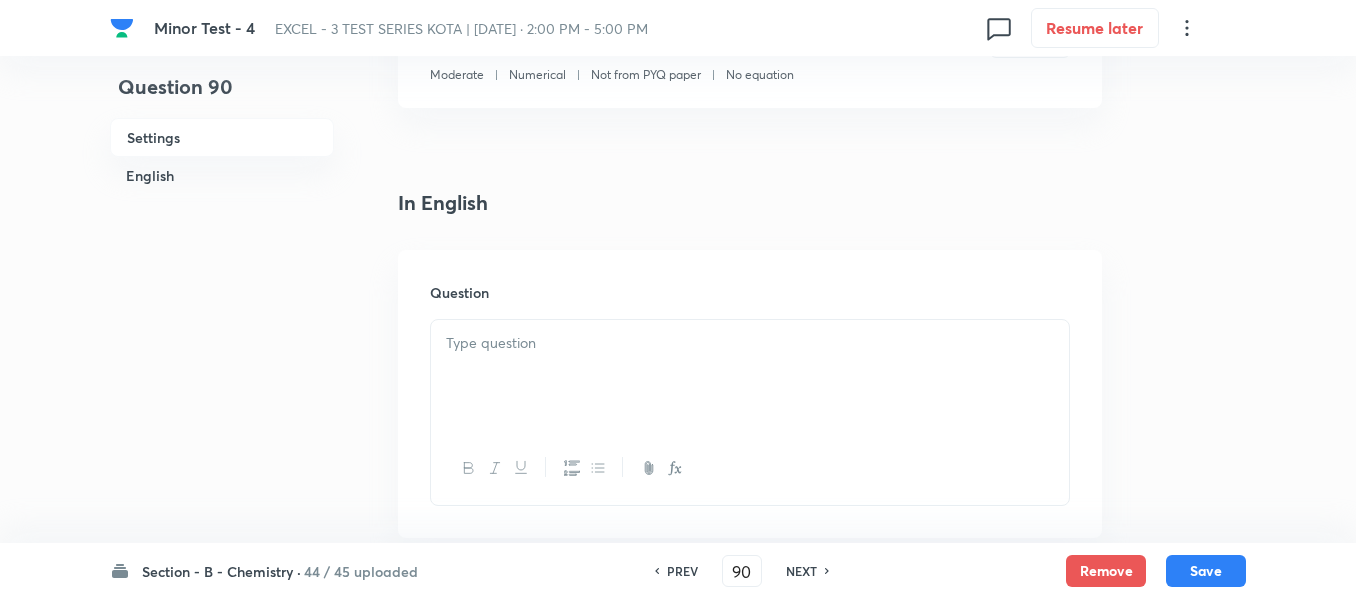 scroll, scrollTop: 500, scrollLeft: 0, axis: vertical 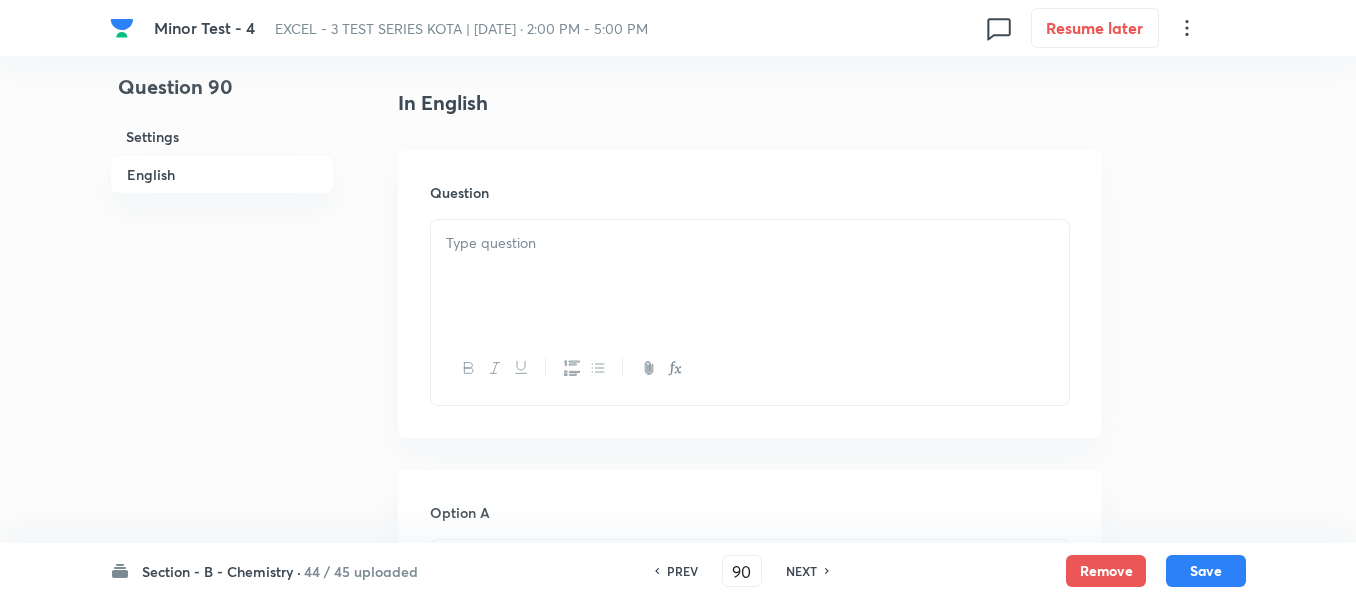 click at bounding box center (750, 243) 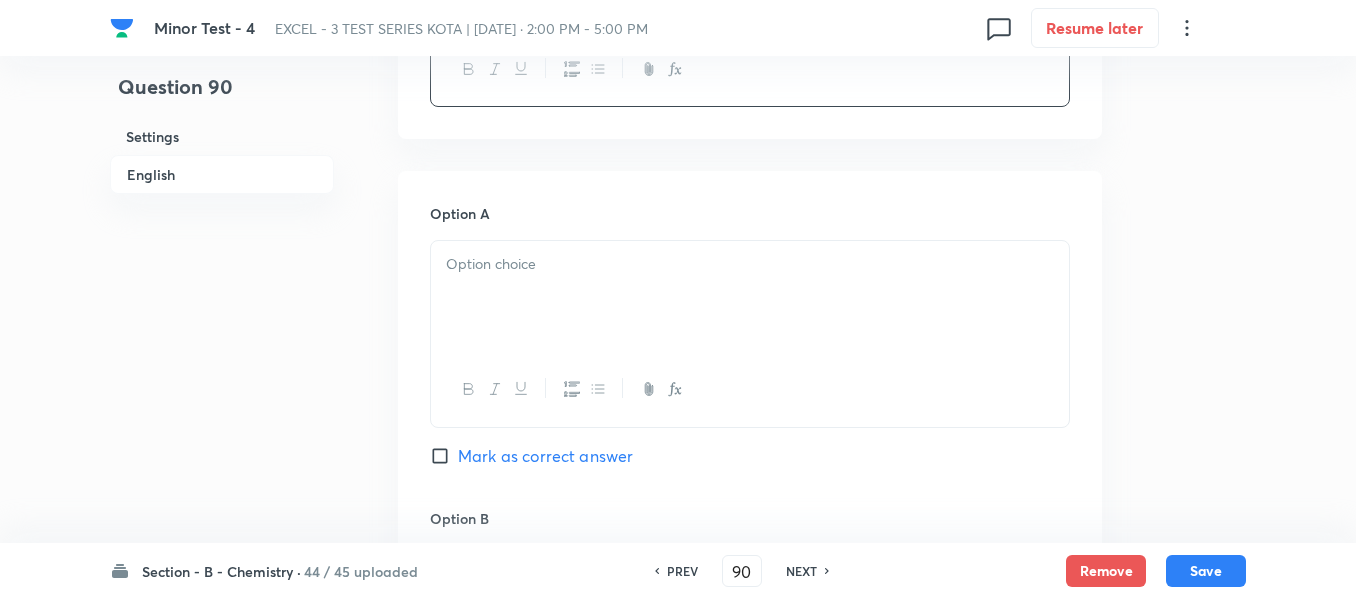 scroll, scrollTop: 800, scrollLeft: 0, axis: vertical 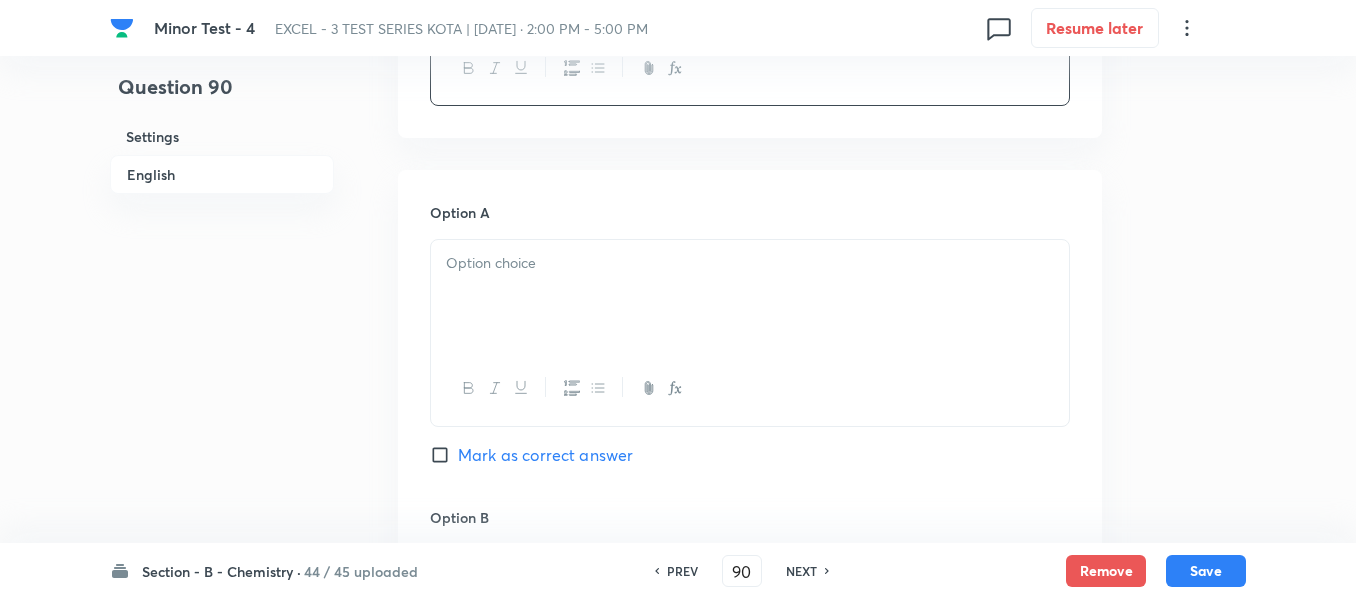click at bounding box center [750, 296] 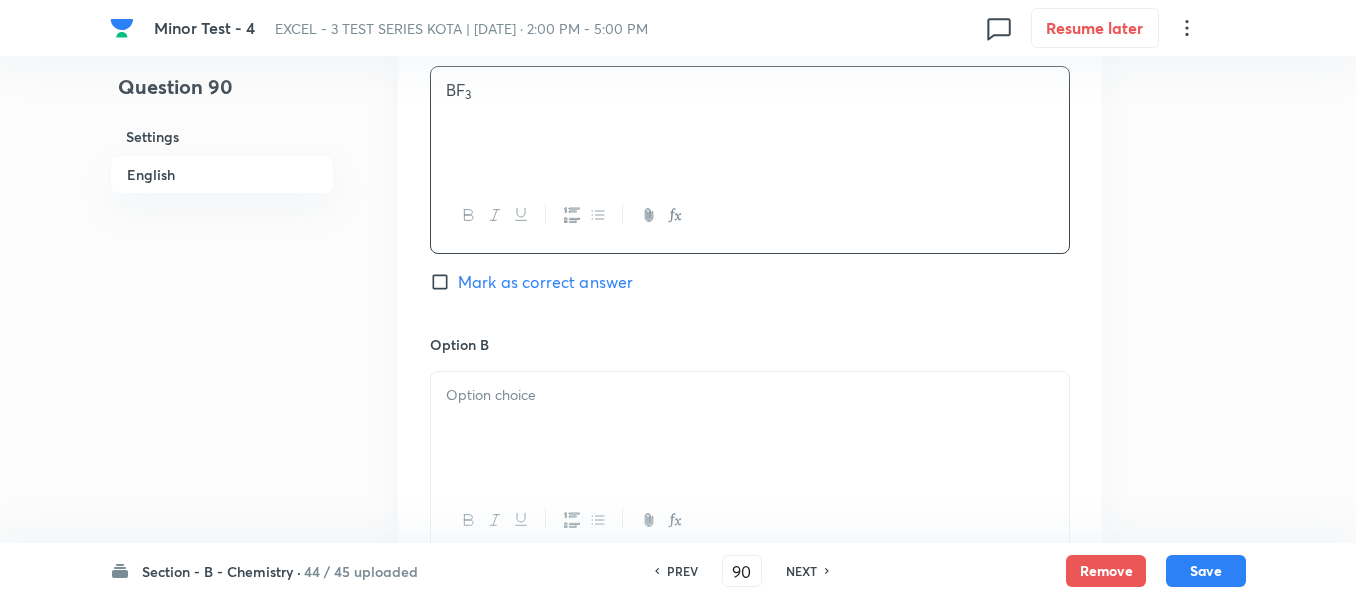 scroll, scrollTop: 1100, scrollLeft: 0, axis: vertical 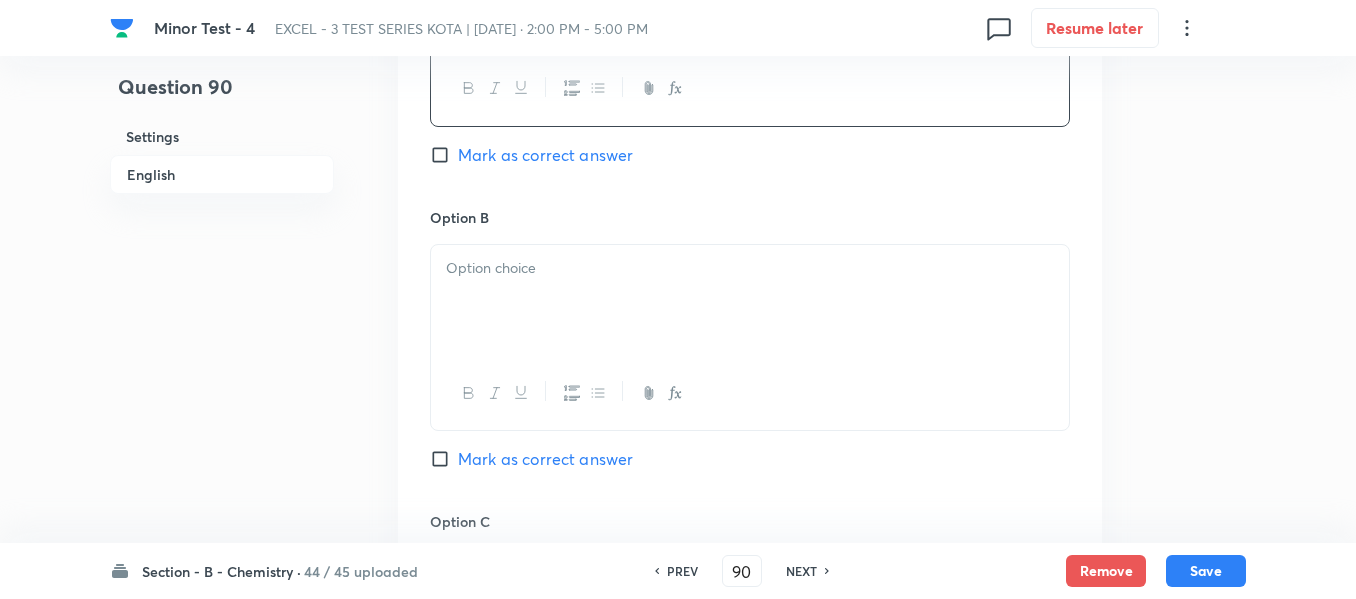 click at bounding box center [750, 301] 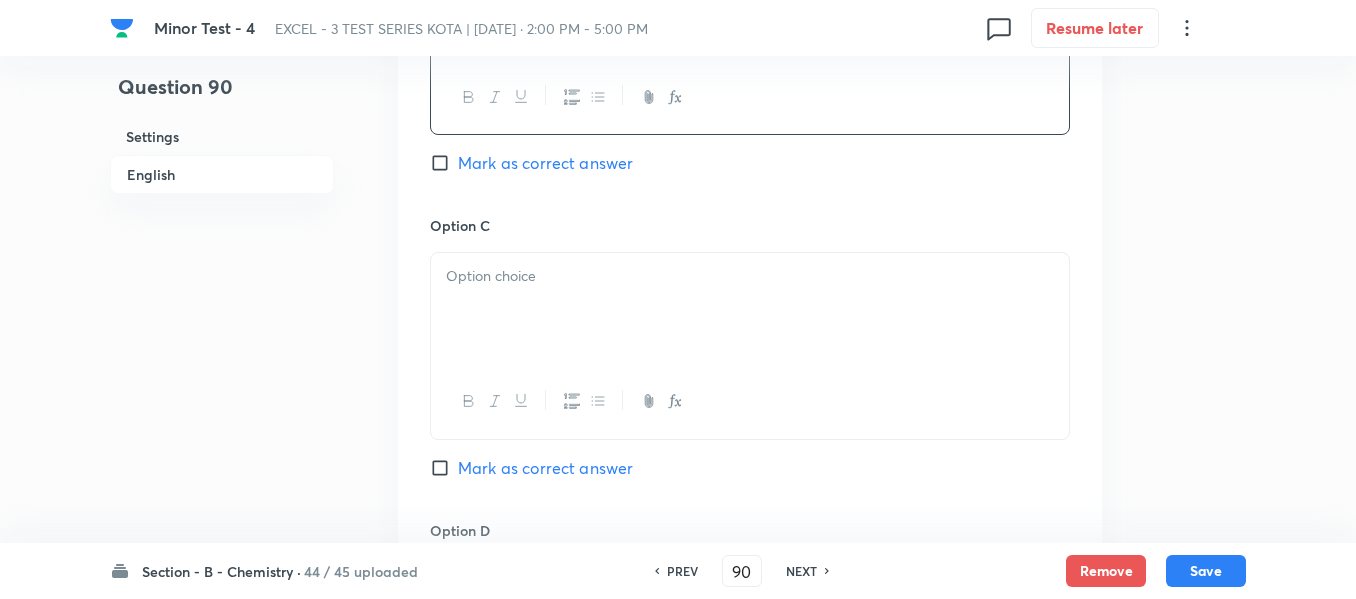 scroll, scrollTop: 1400, scrollLeft: 0, axis: vertical 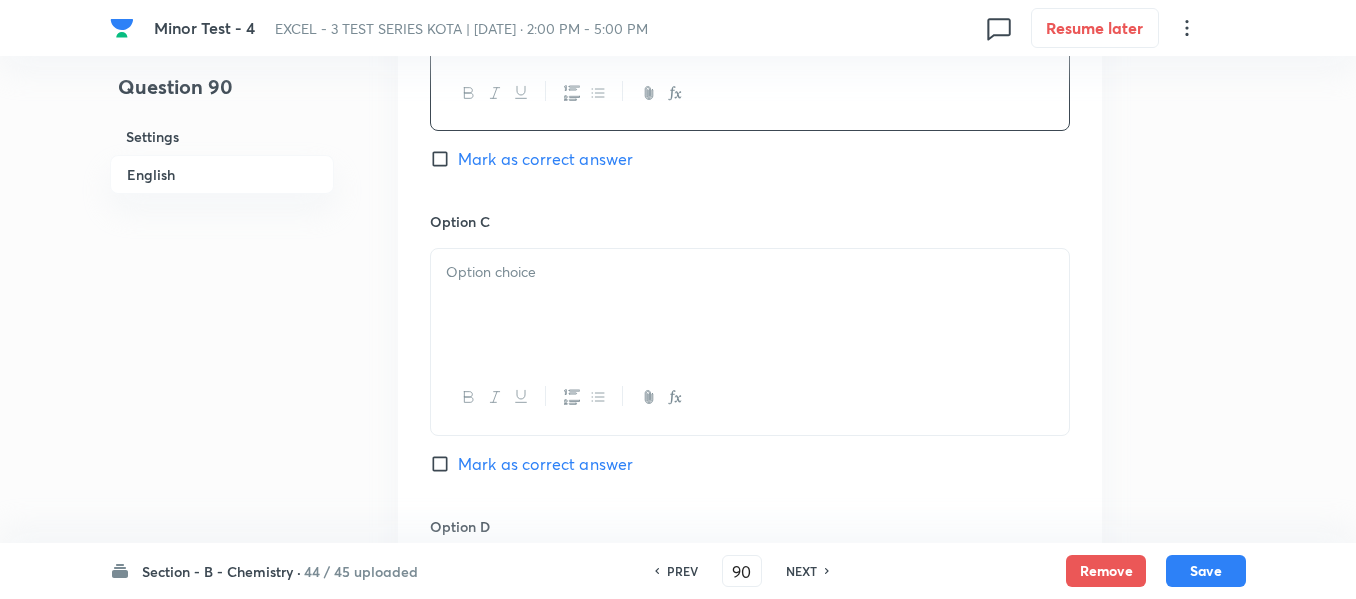 click at bounding box center (750, 305) 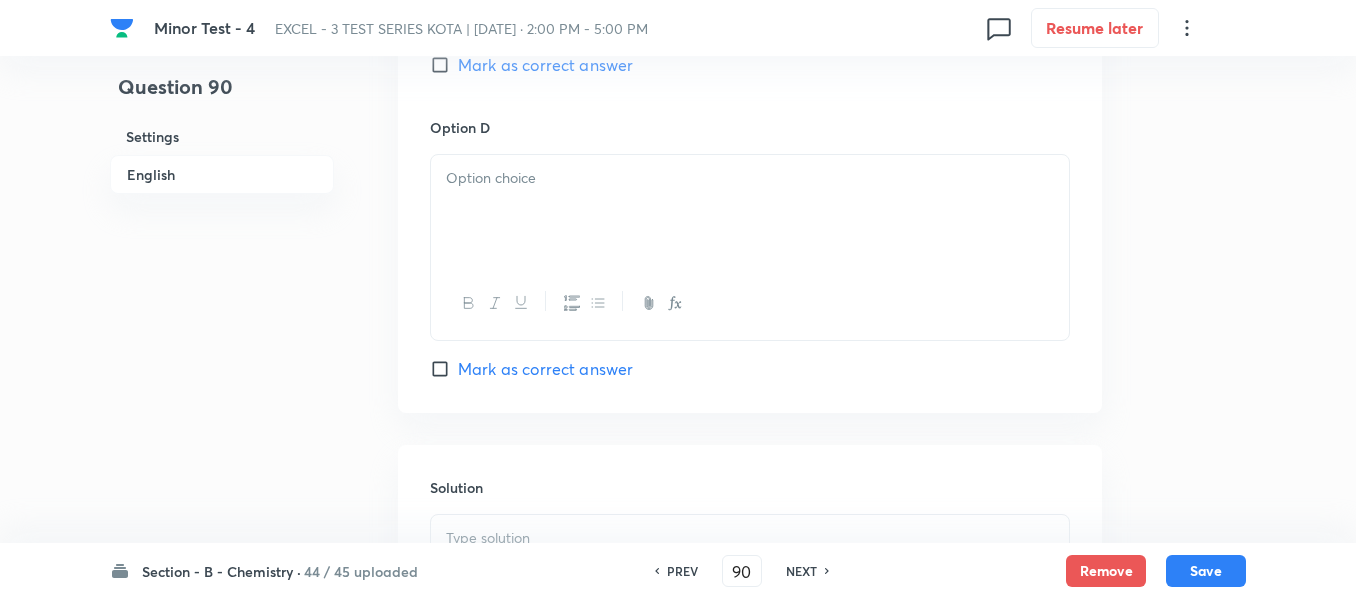 scroll, scrollTop: 1800, scrollLeft: 0, axis: vertical 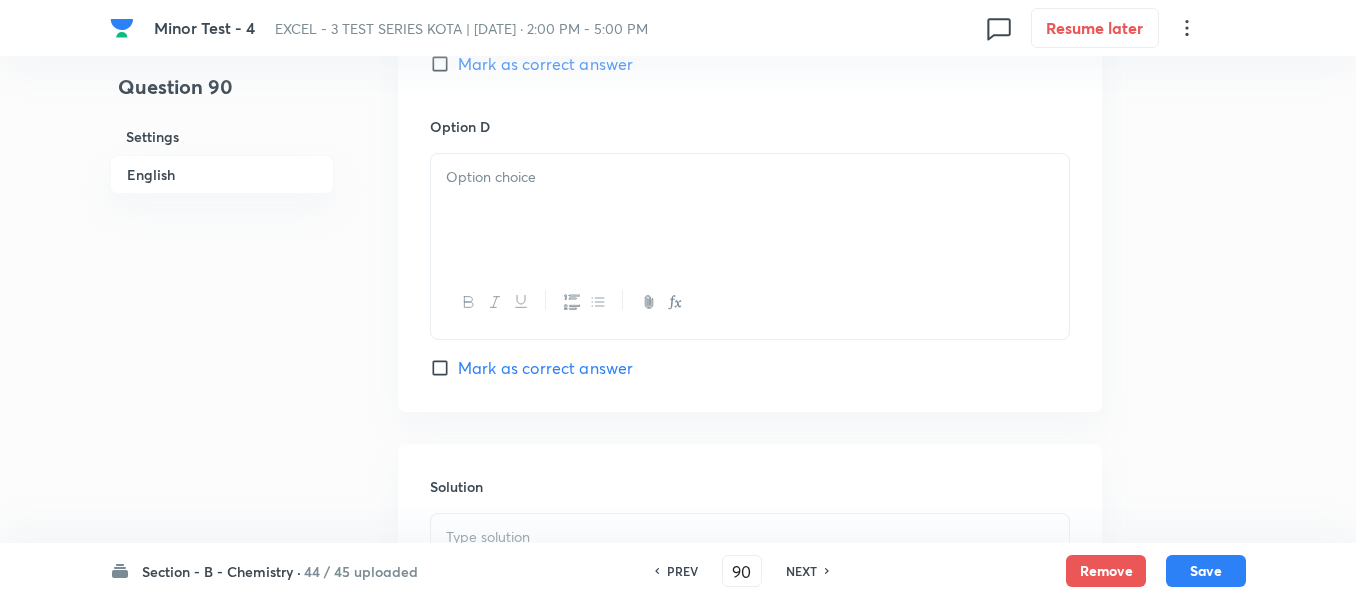 click at bounding box center [750, 210] 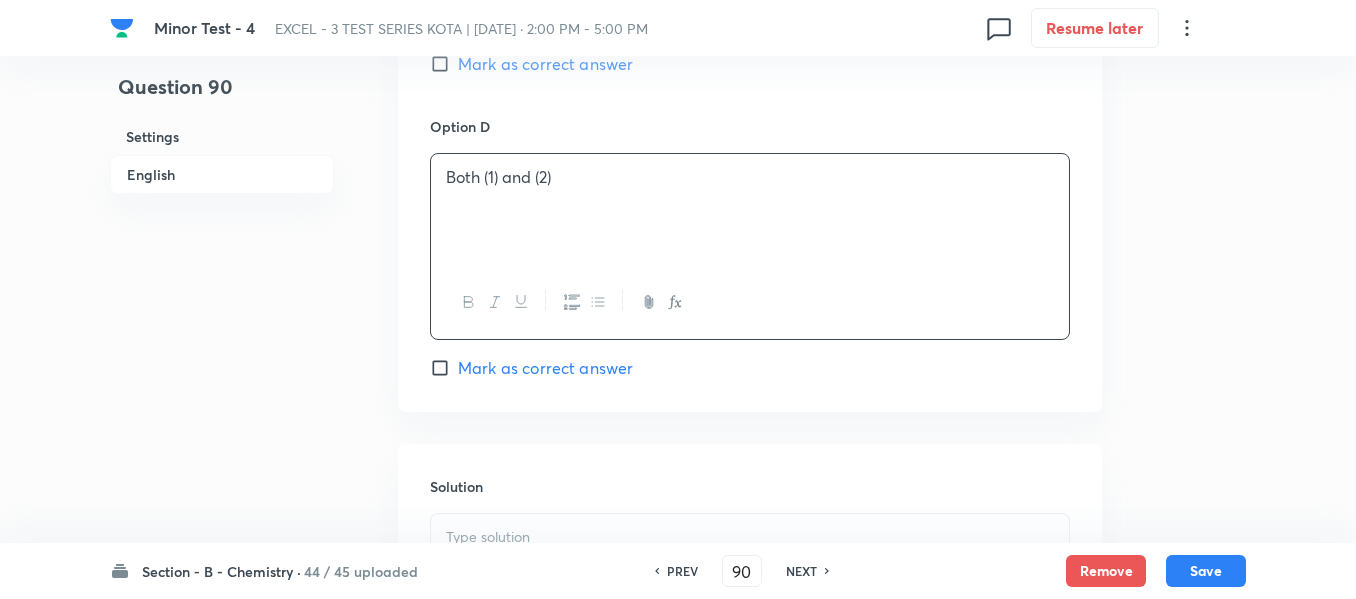 click on "Mark as correct answer" at bounding box center [444, 368] 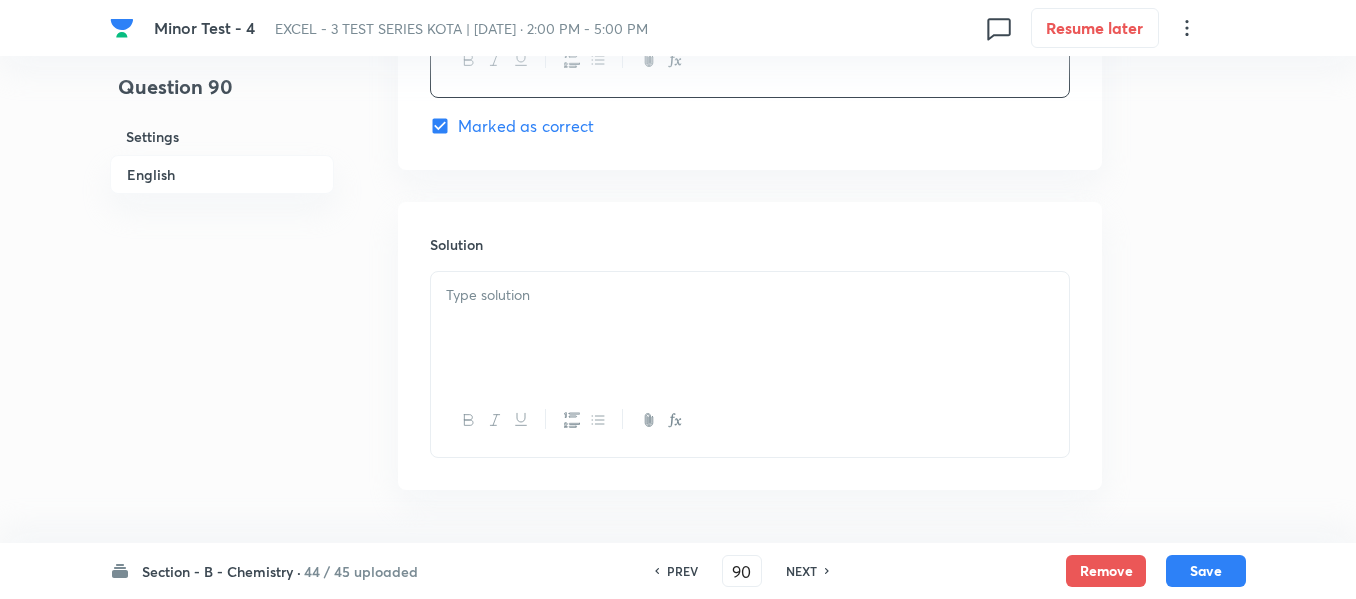 scroll, scrollTop: 2100, scrollLeft: 0, axis: vertical 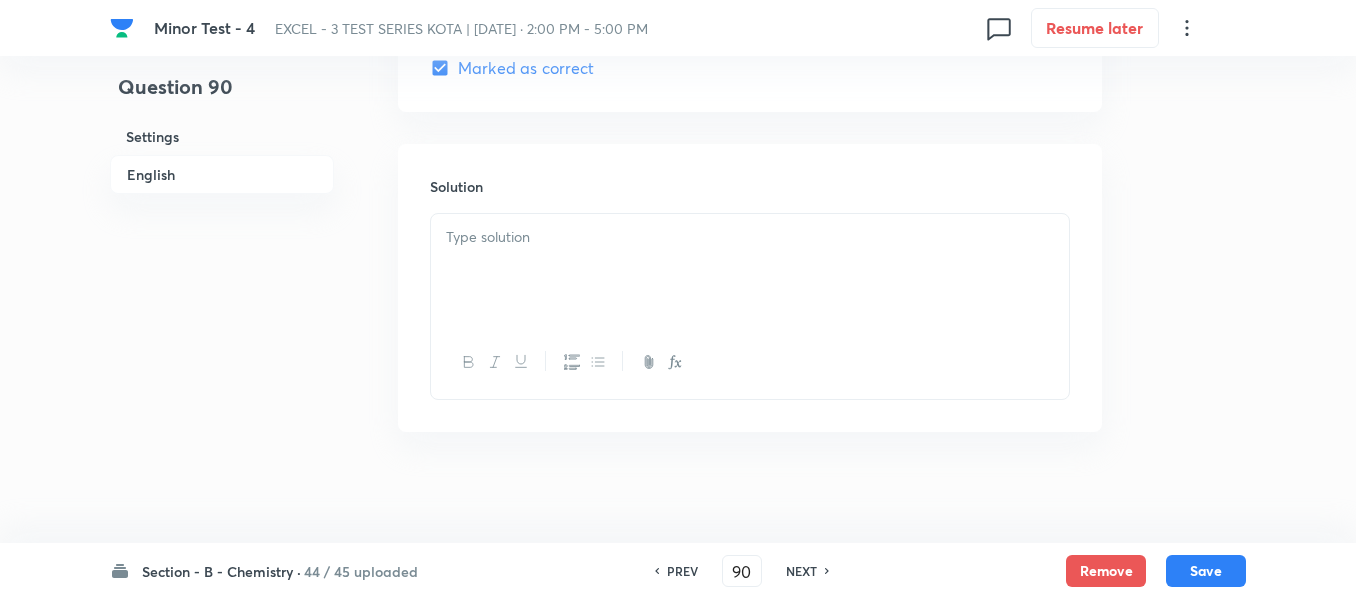 click at bounding box center [750, 270] 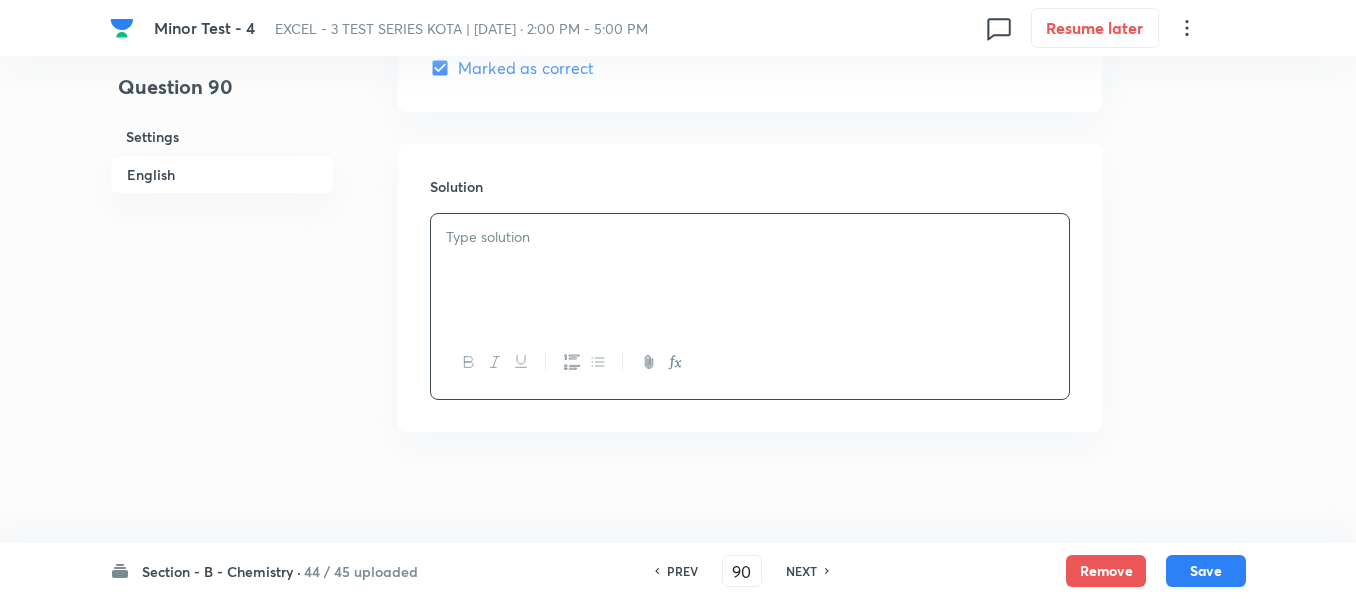 type 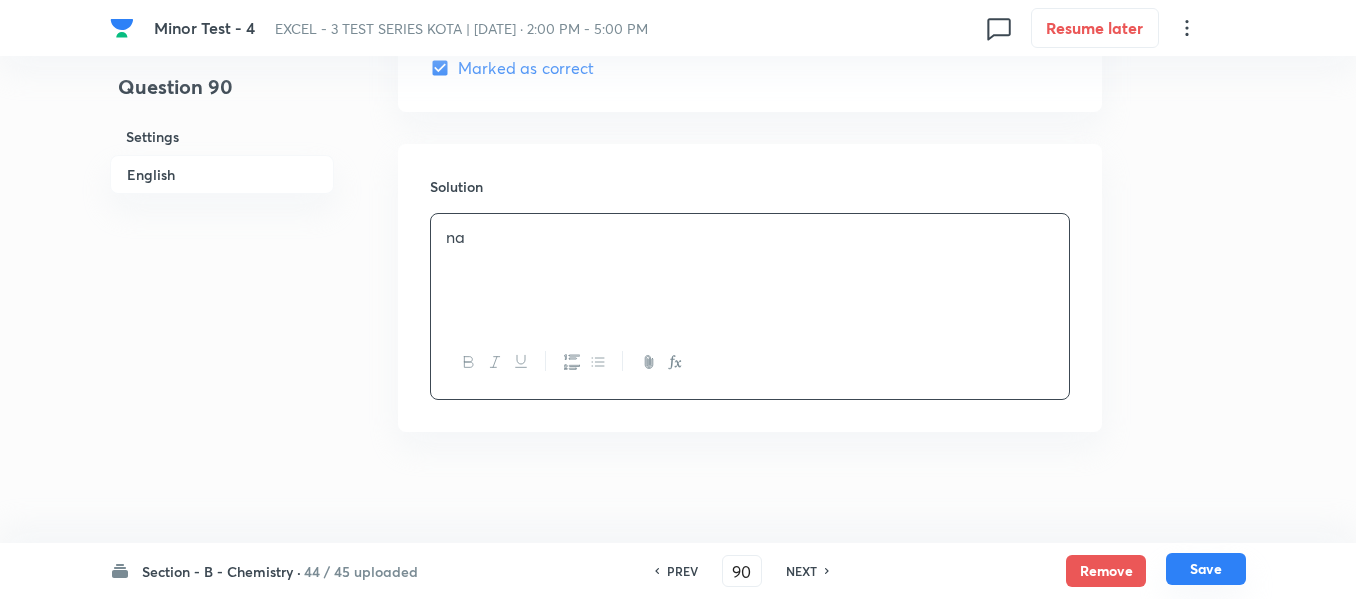 click on "Save" at bounding box center [1206, 569] 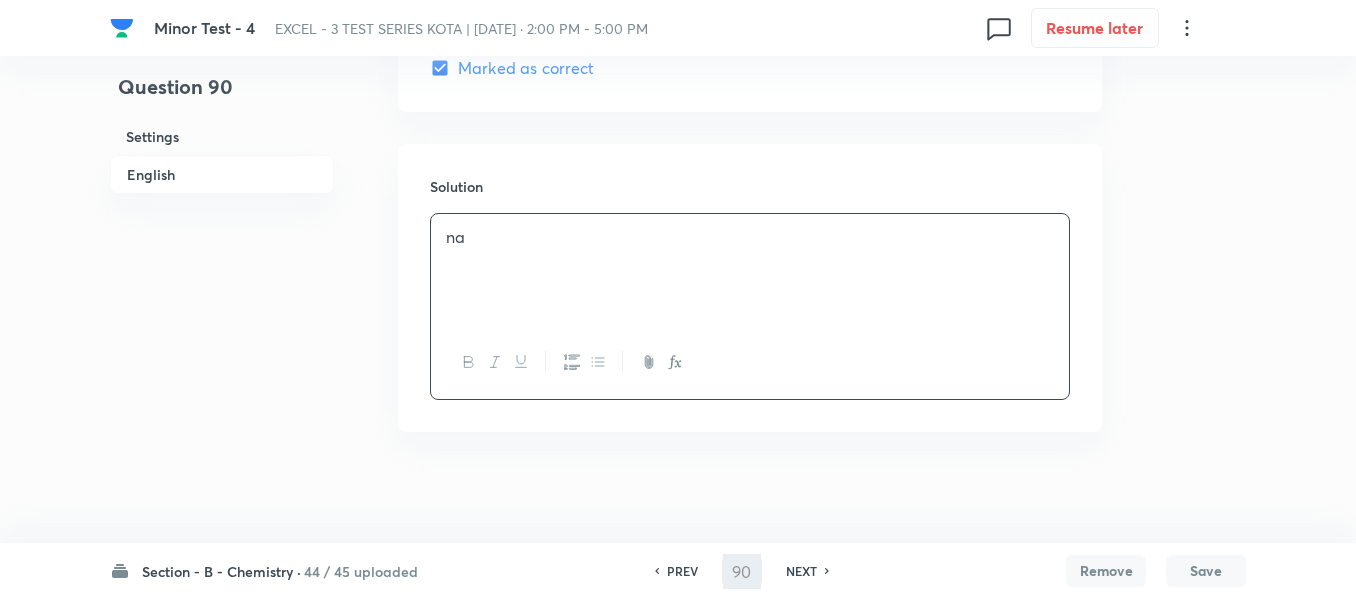 type on "91" 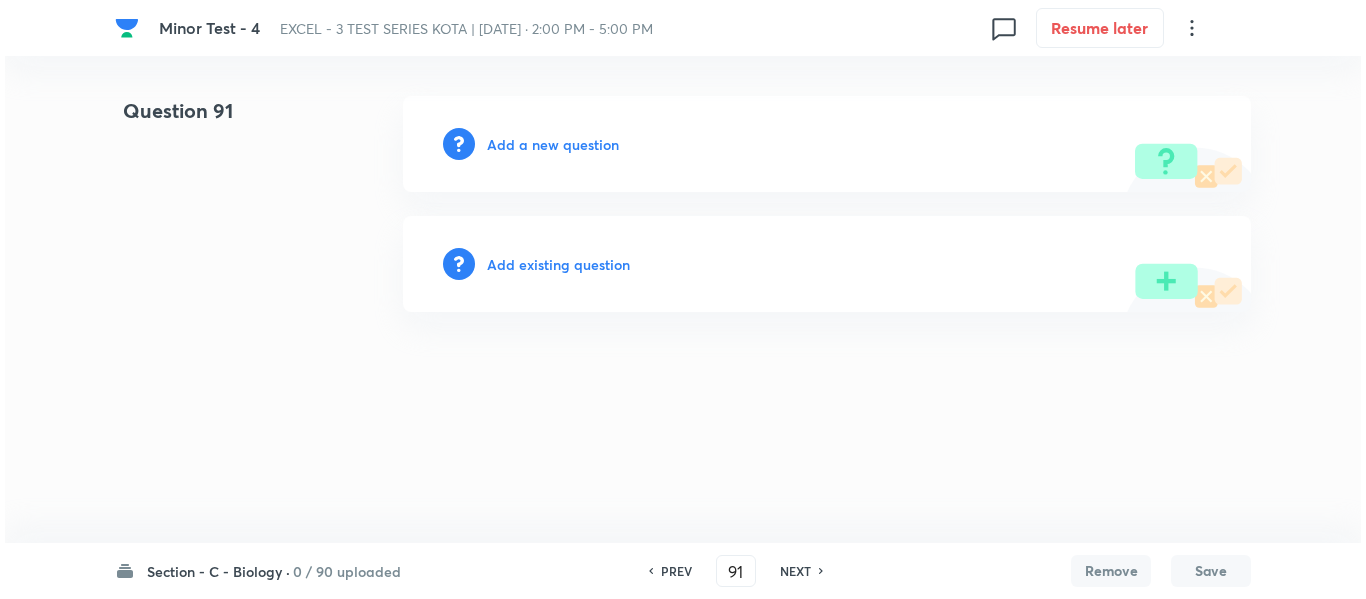 scroll, scrollTop: 0, scrollLeft: 0, axis: both 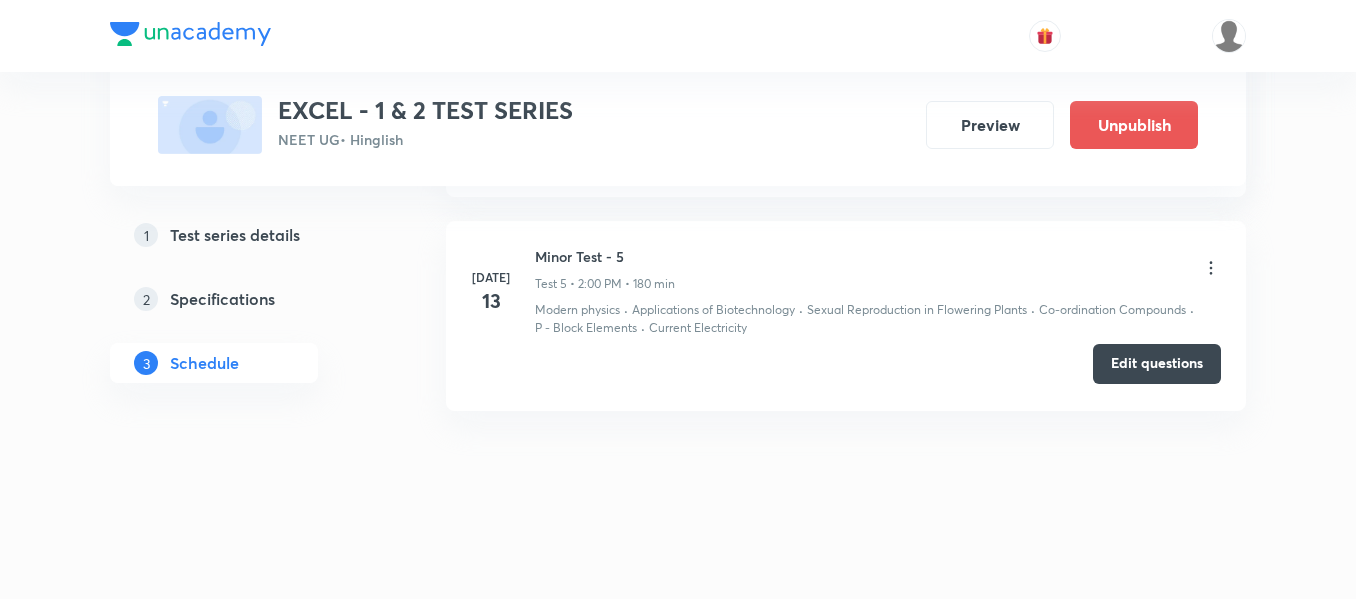 click on "Edit questions" at bounding box center (1157, 364) 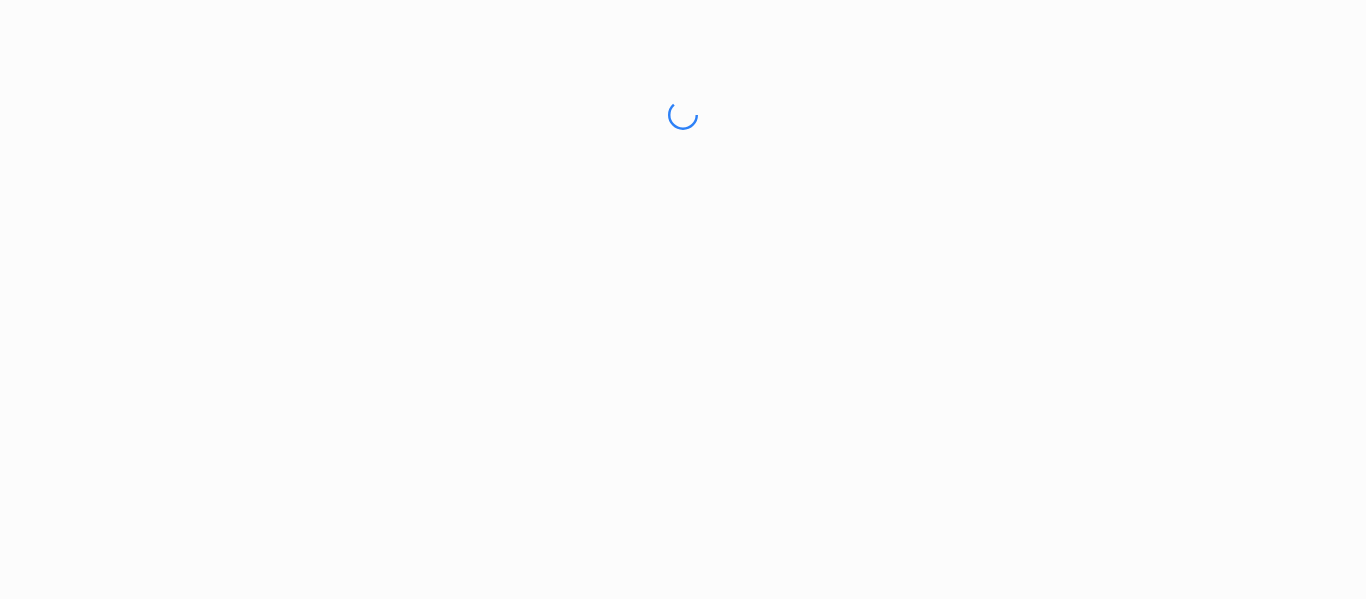 scroll, scrollTop: 0, scrollLeft: 0, axis: both 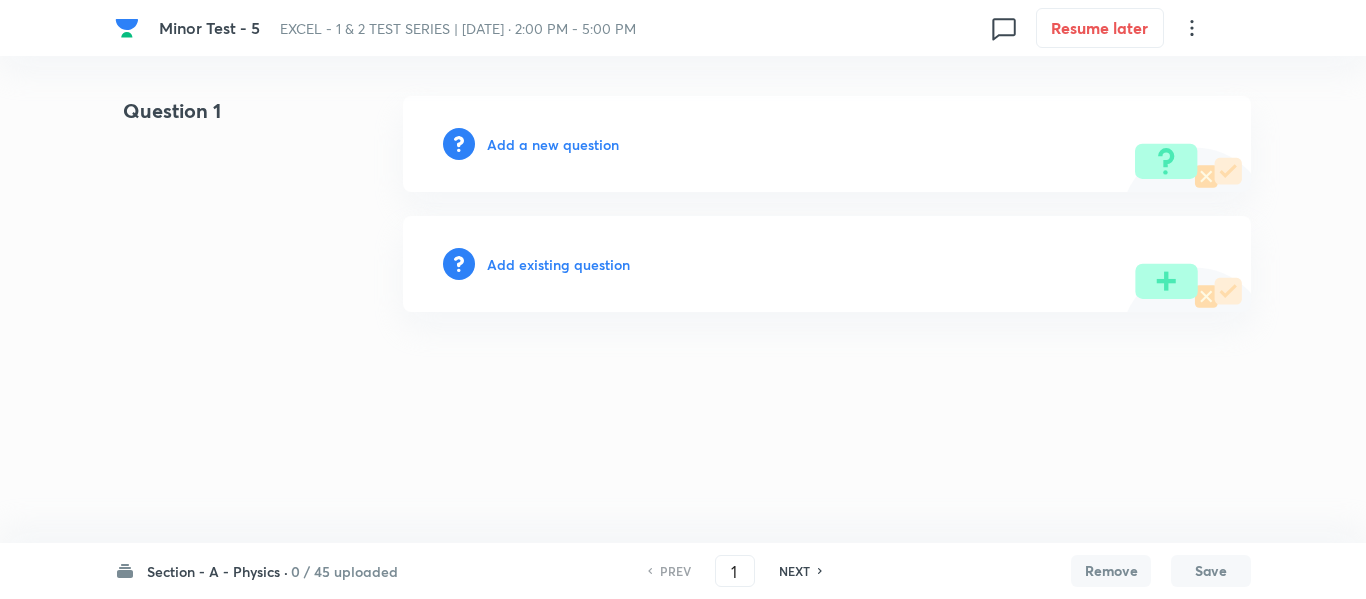 click on "Section - A - Physics ·" at bounding box center [217, 571] 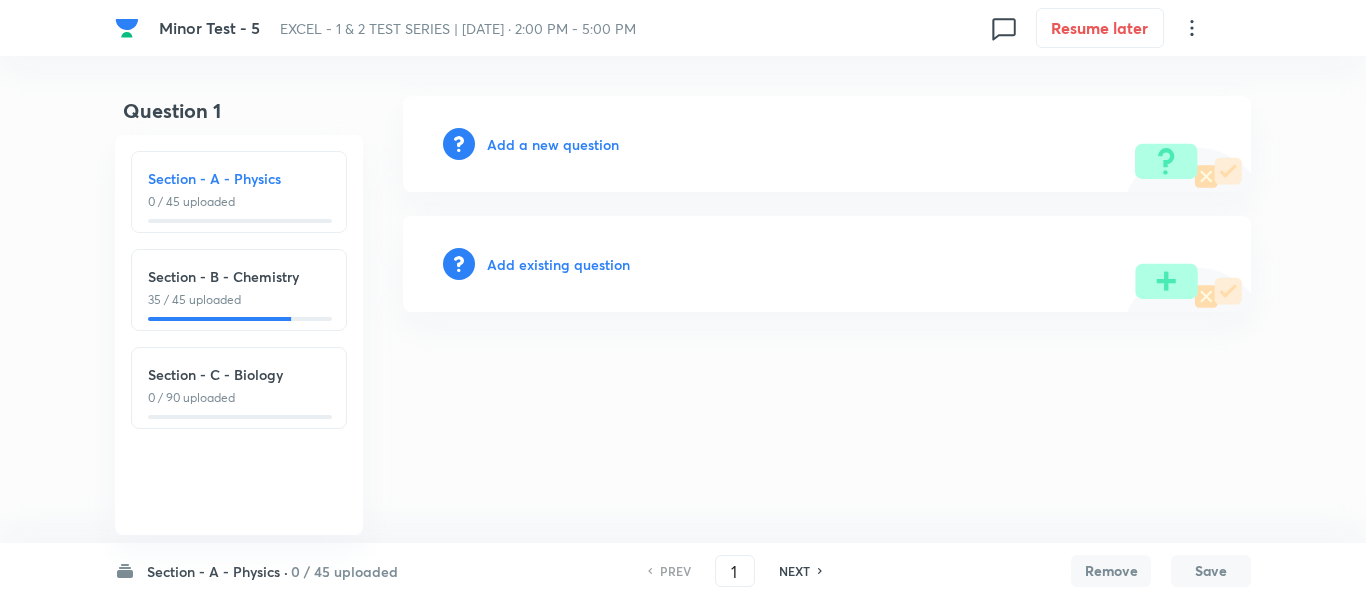 click on "Section - B - Chemistry 35 / 45 uploaded" at bounding box center [239, 287] 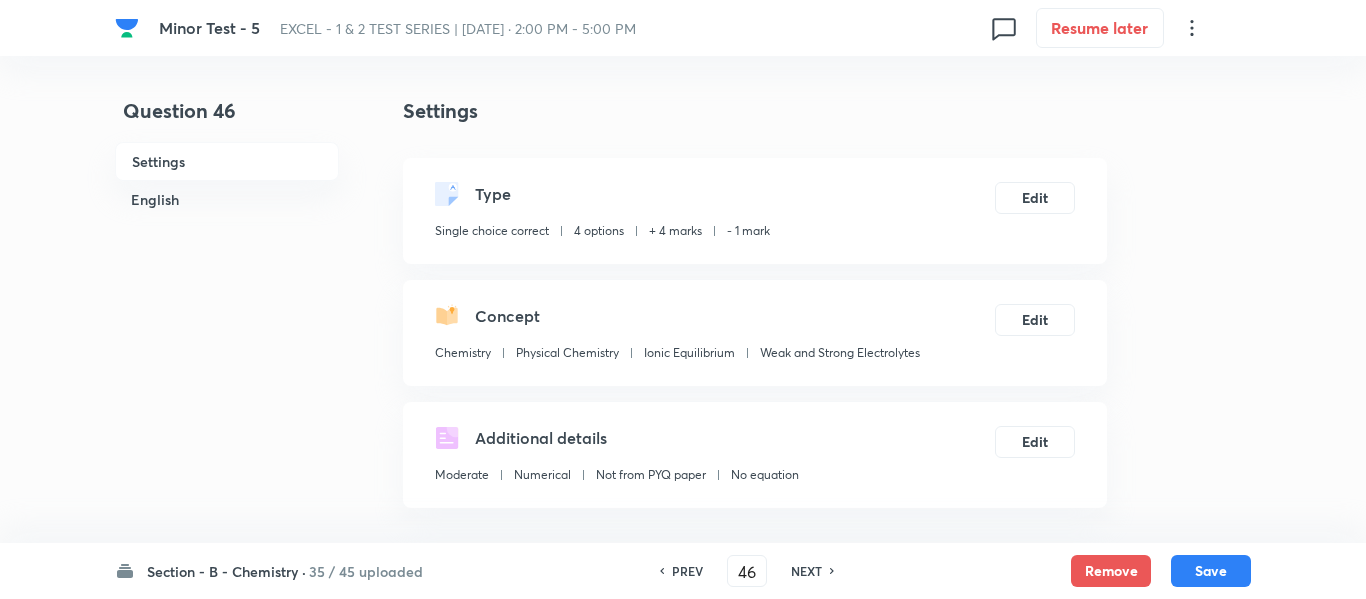 type on "46" 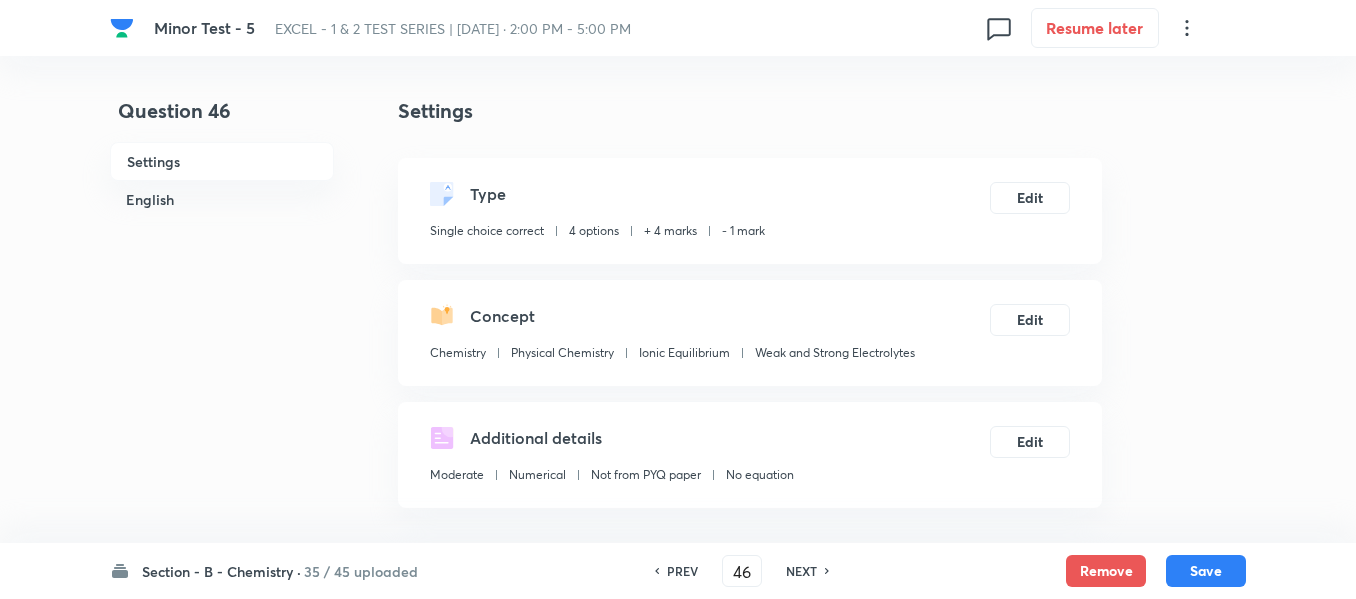 checkbox on "true" 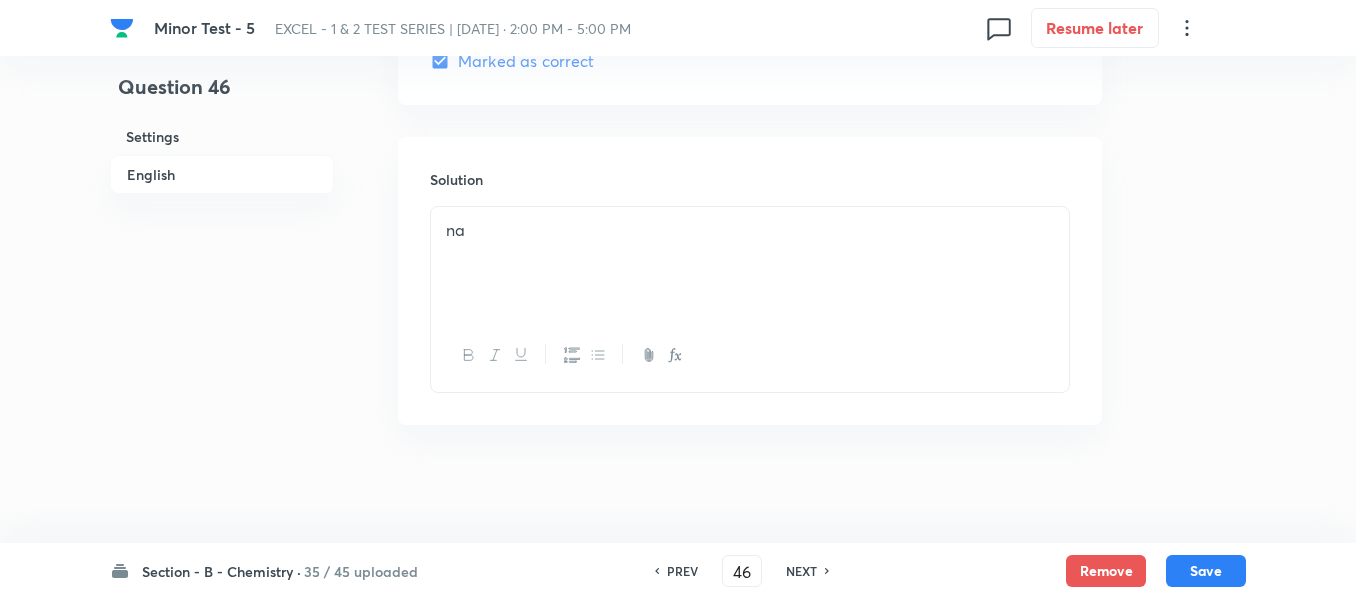 scroll, scrollTop: 2109, scrollLeft: 0, axis: vertical 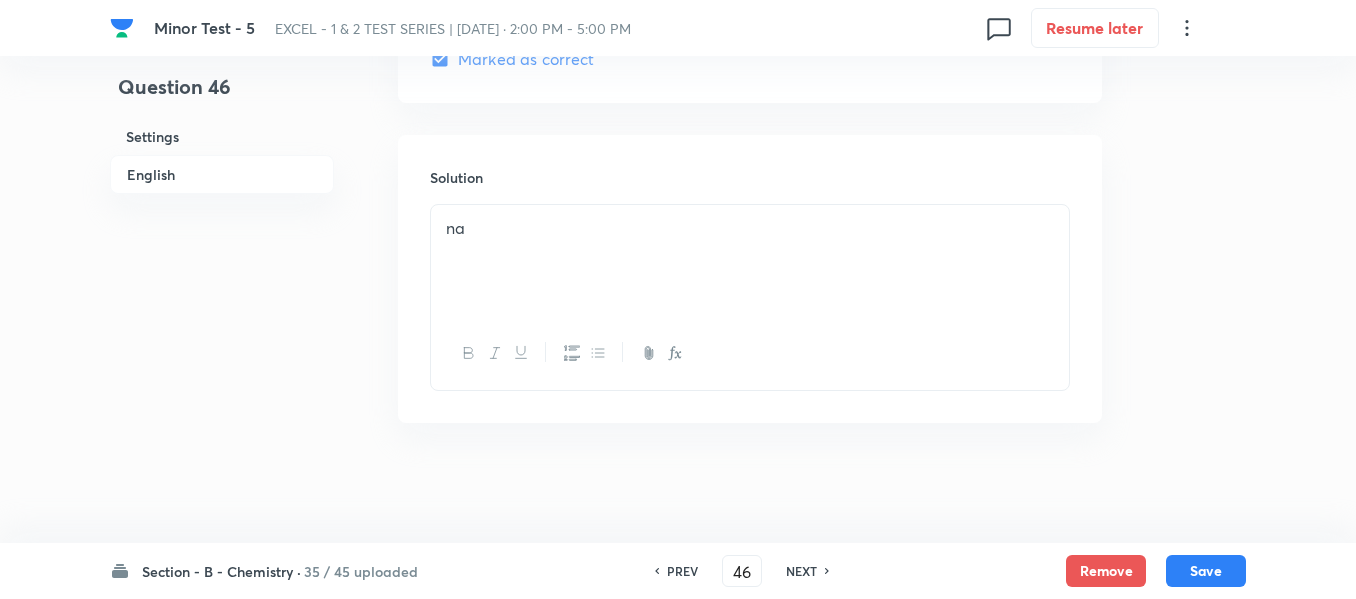 click on "NEXT" at bounding box center (801, 571) 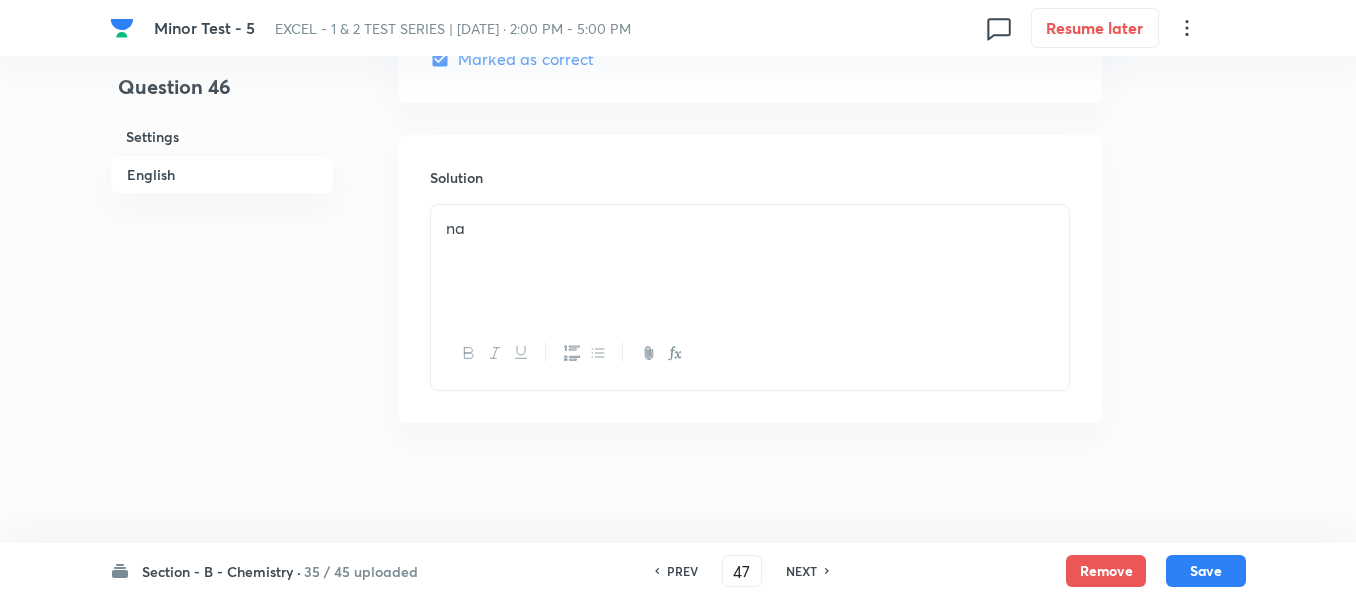 checkbox on "false" 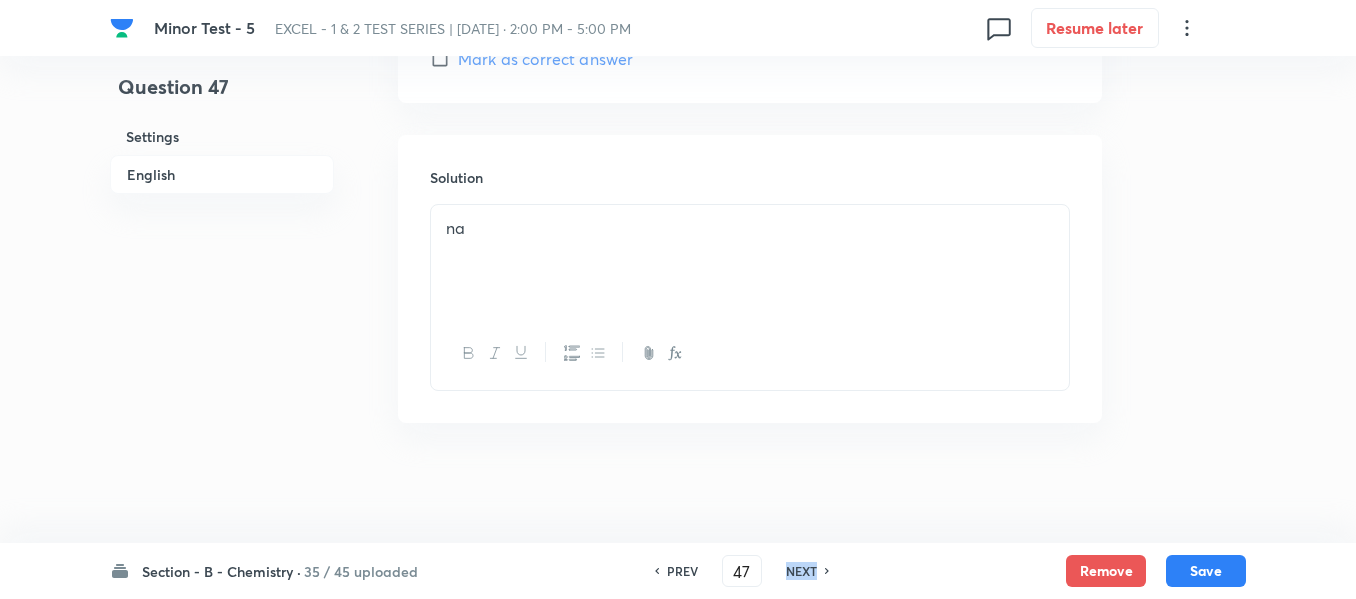 click on "NEXT" at bounding box center (801, 571) 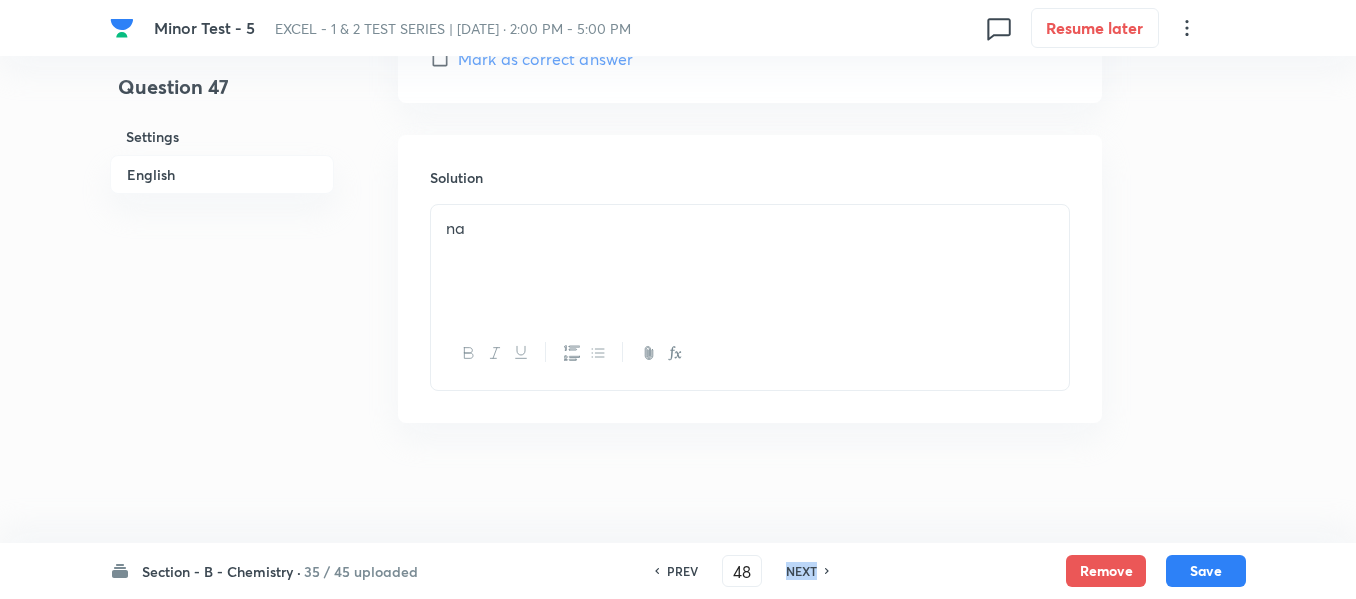 checkbox on "false" 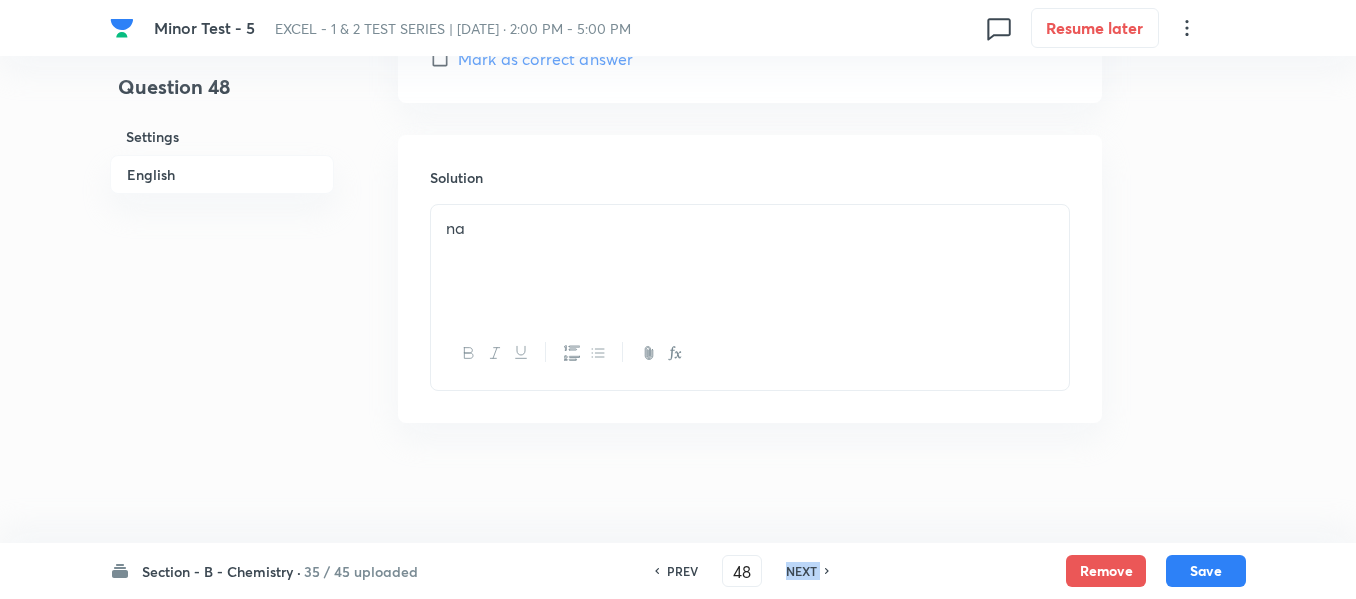 click on "NEXT" at bounding box center [801, 571] 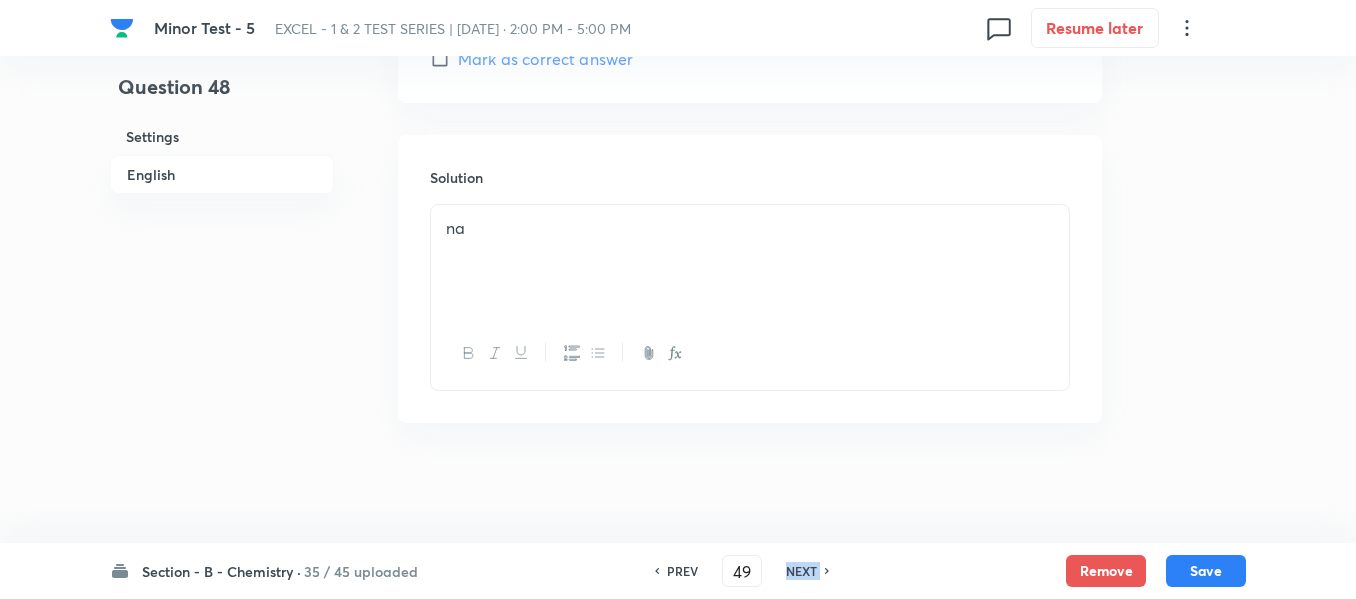 checkbox on "true" 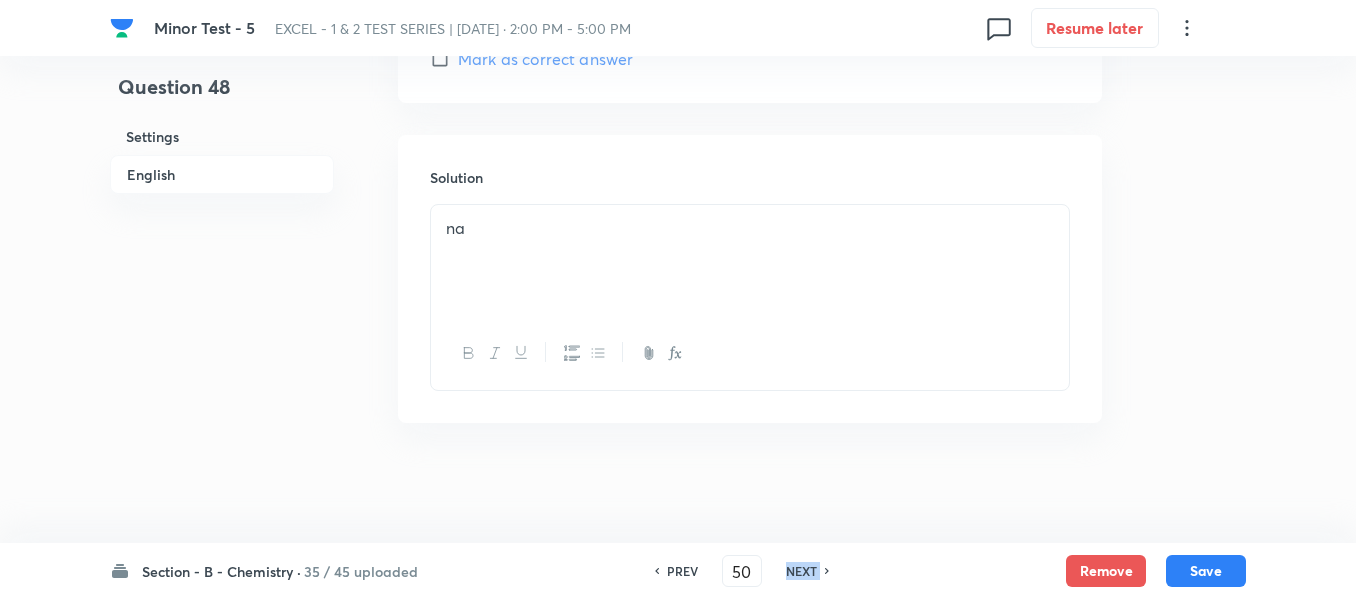 checkbox on "true" 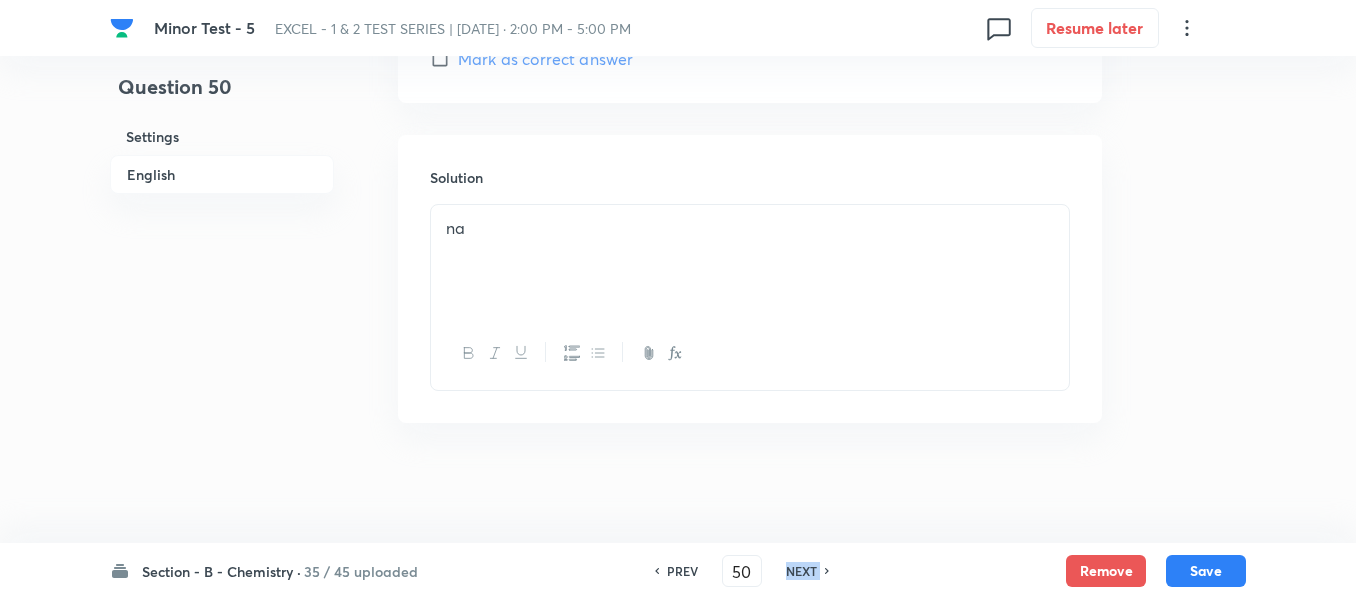 click on "NEXT" at bounding box center (801, 571) 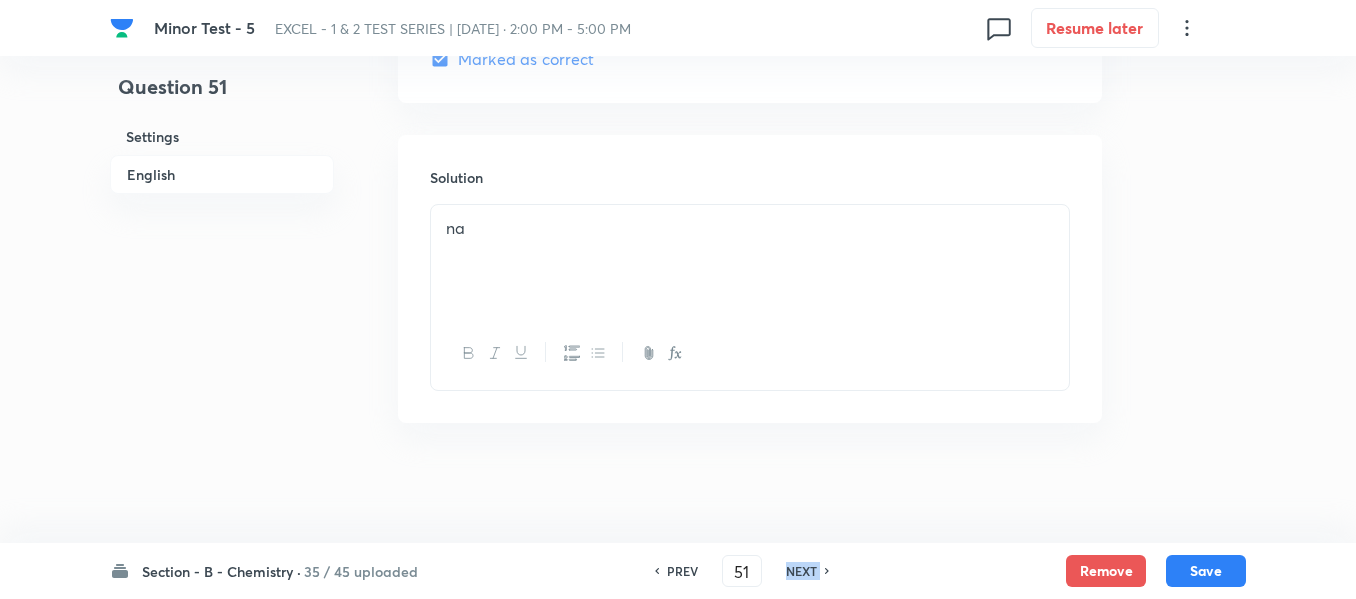 checkbox on "false" 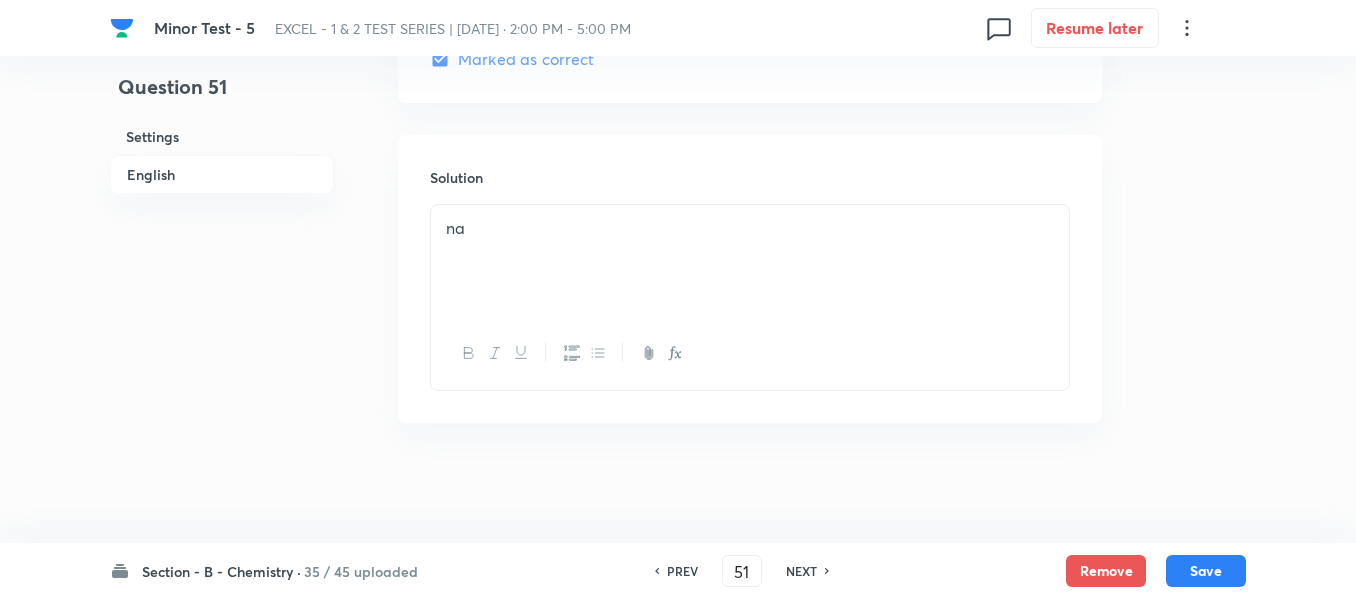 click on "NEXT" at bounding box center (801, 571) 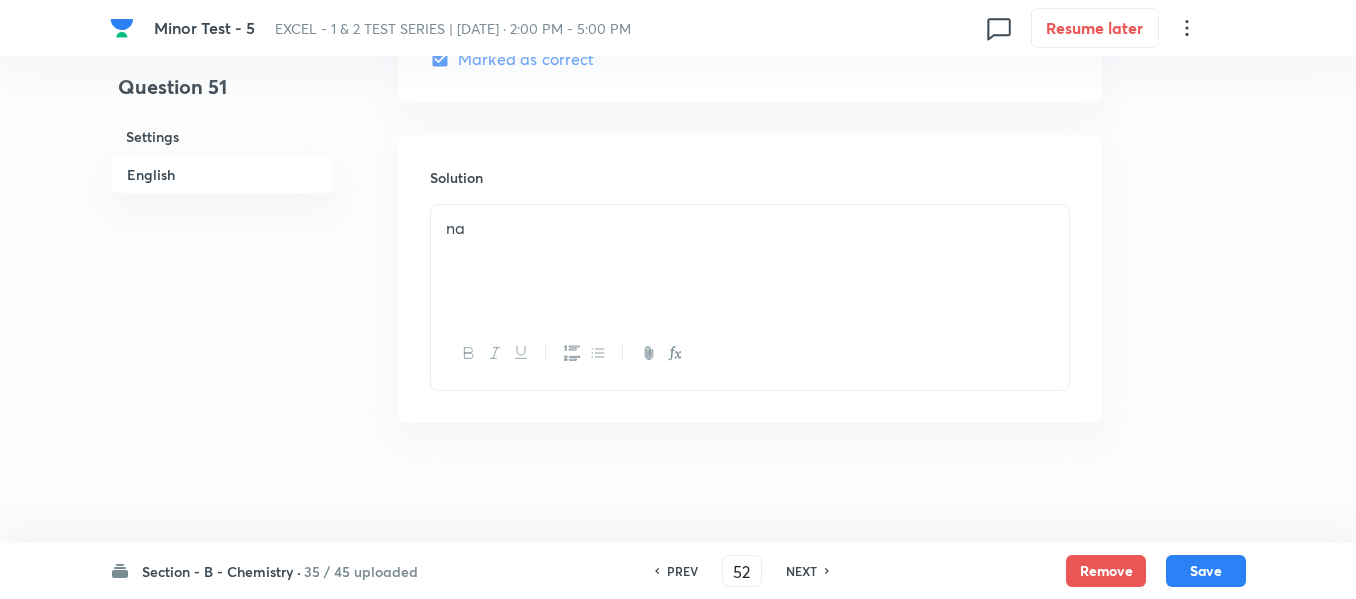checkbox on "true" 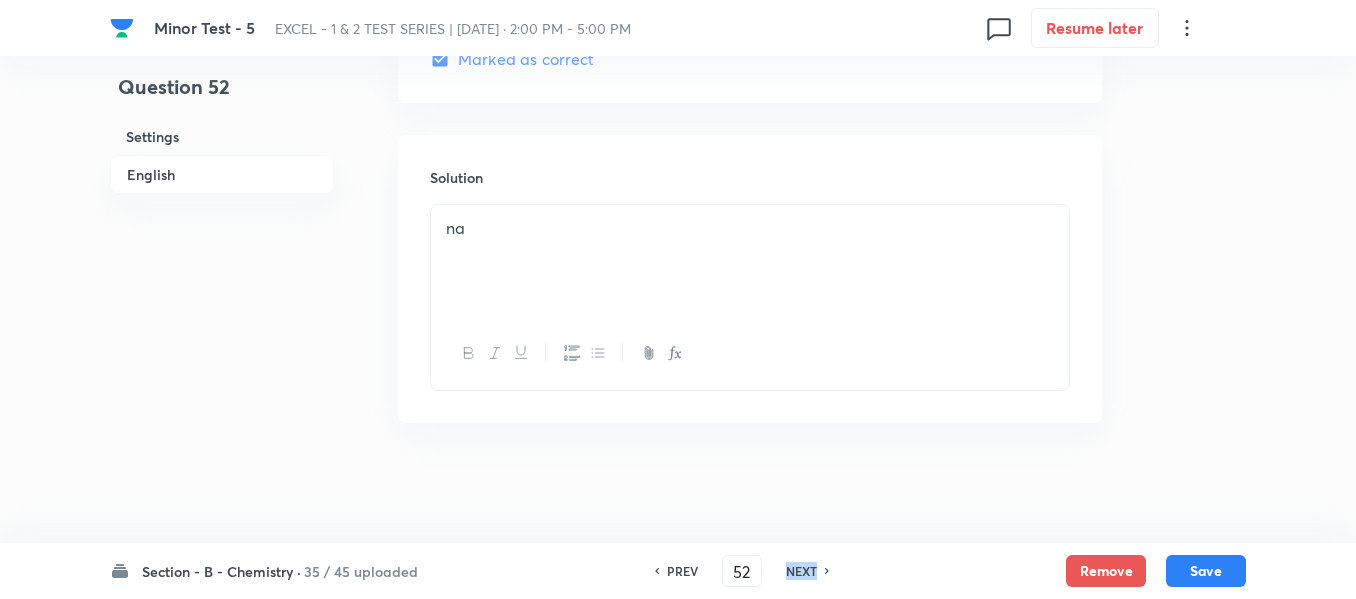 click on "NEXT" at bounding box center [801, 571] 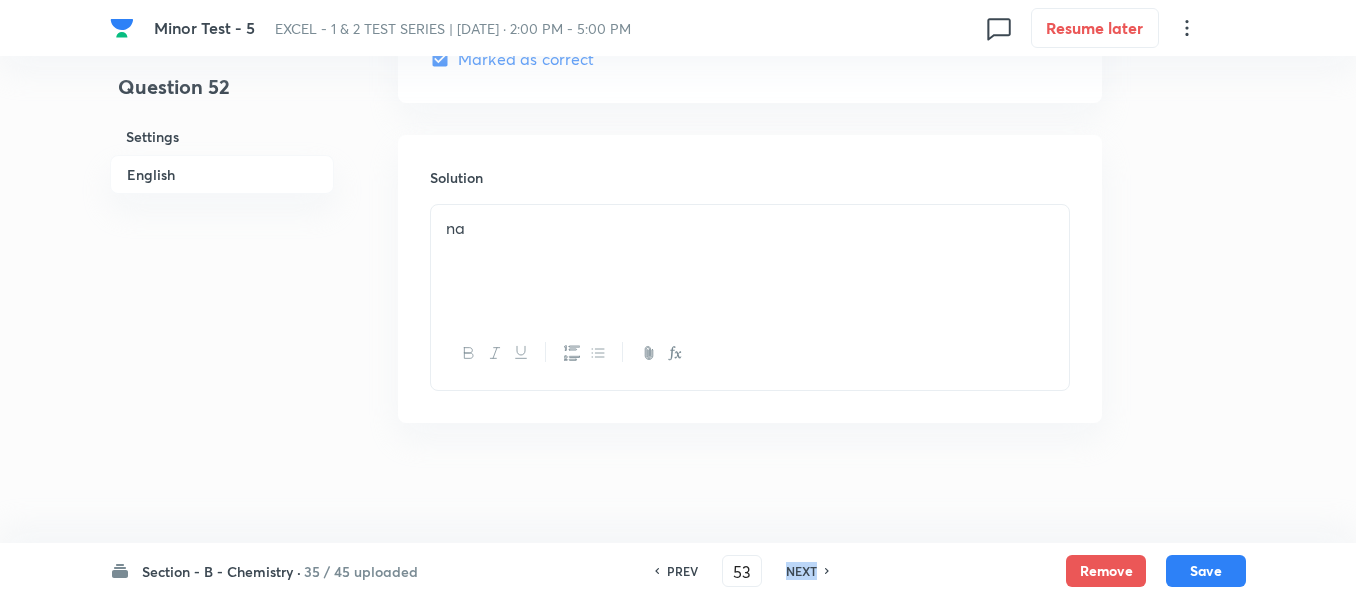 checkbox on "true" 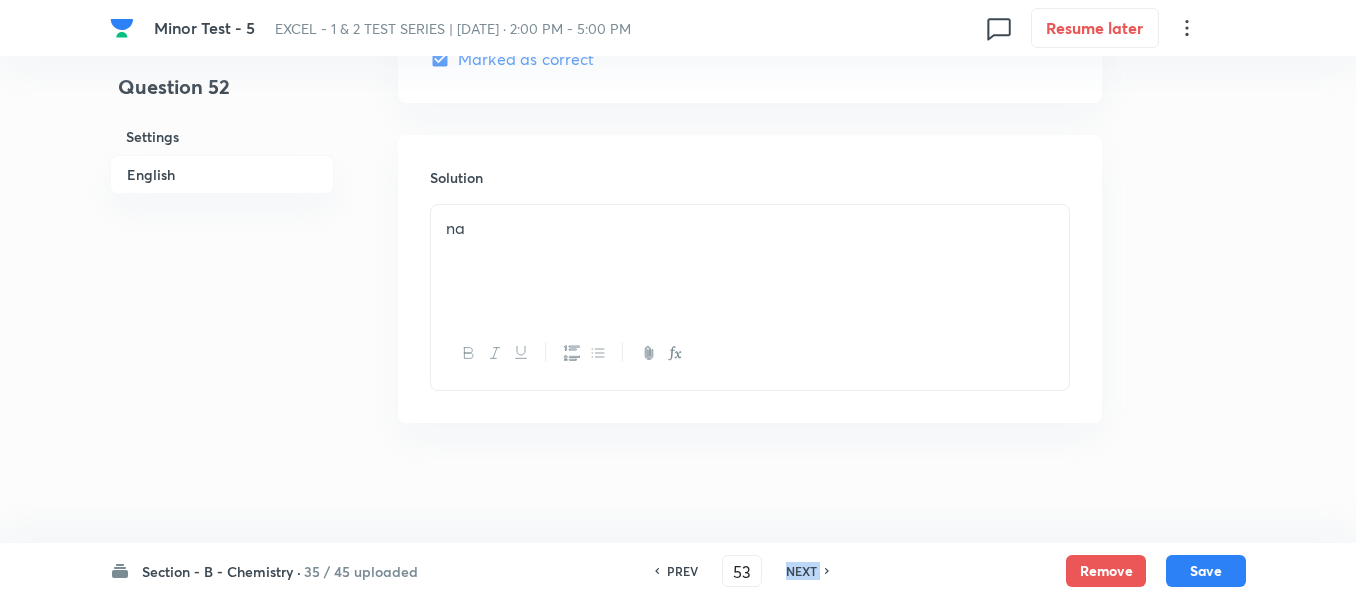 click on "NEXT" at bounding box center (801, 571) 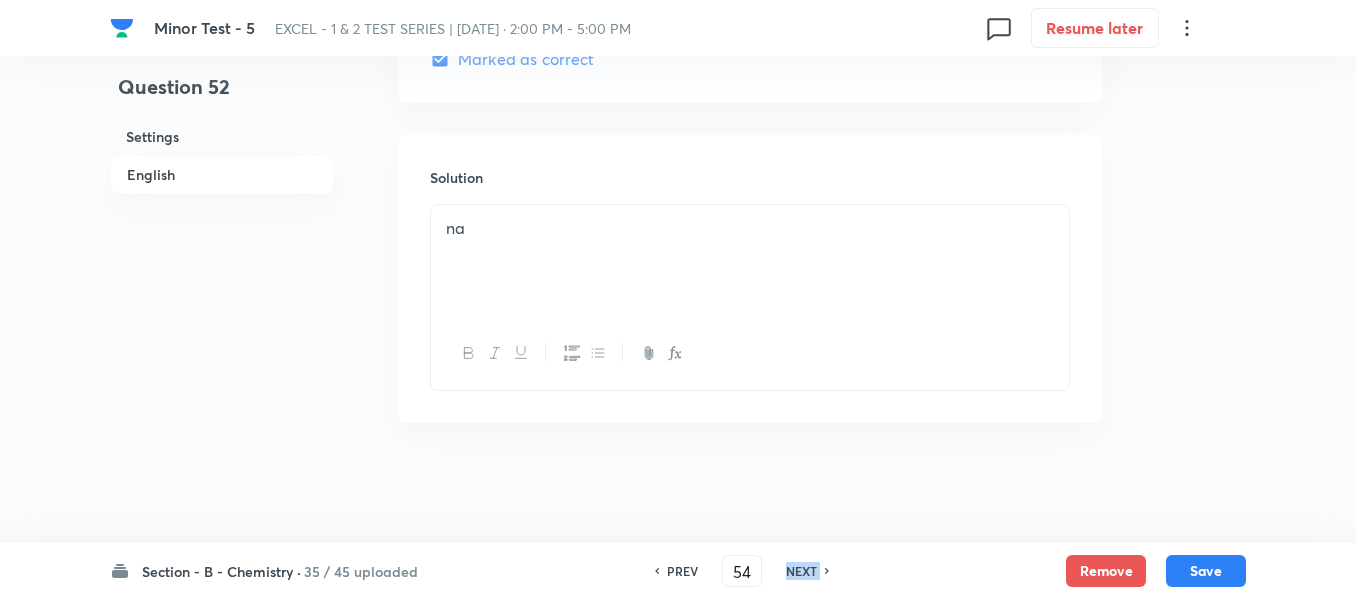 checkbox on "false" 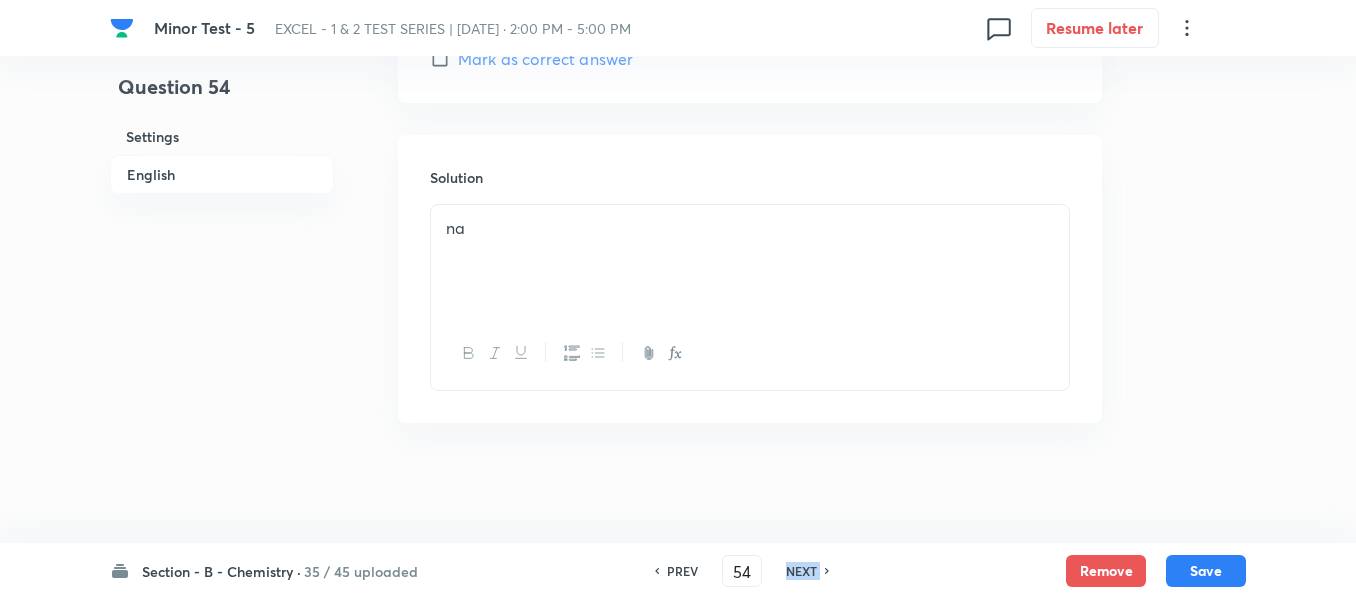 click on "NEXT" at bounding box center (801, 571) 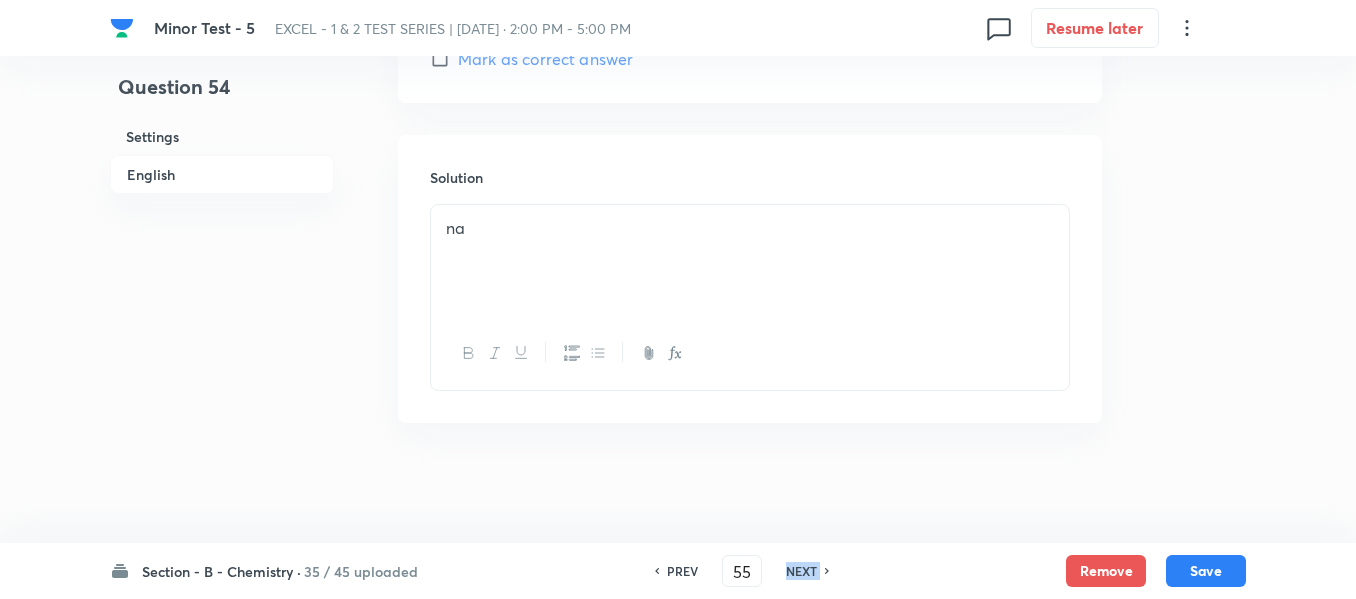 checkbox on "true" 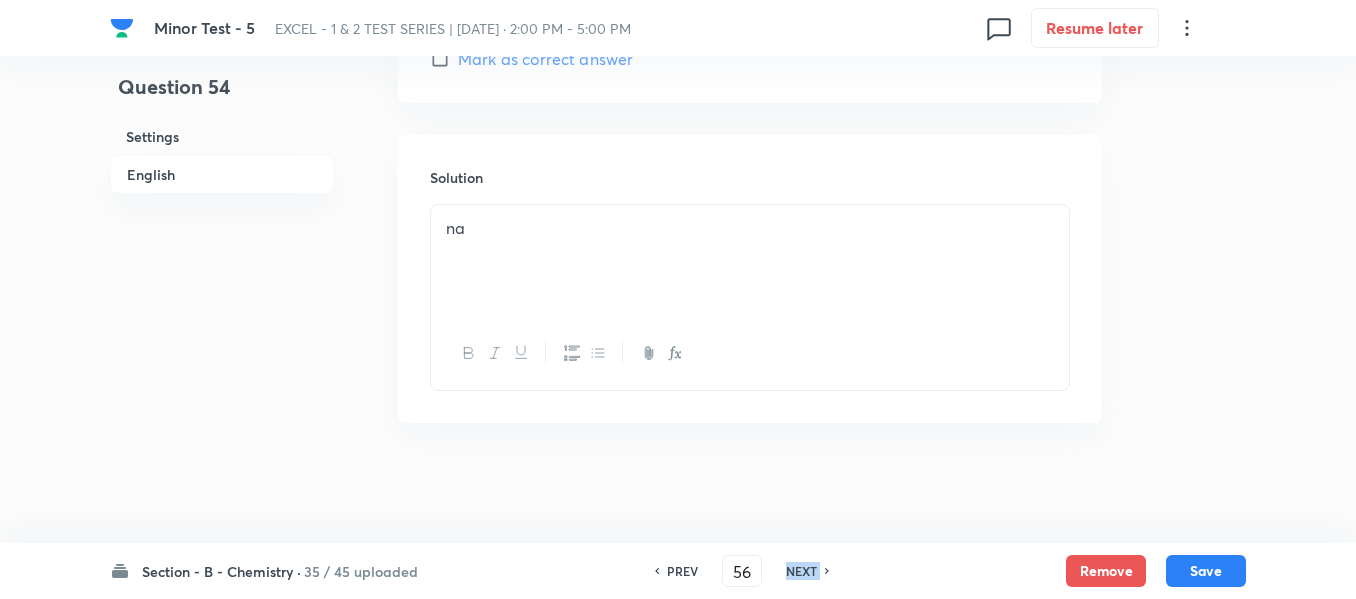 checkbox on "false" 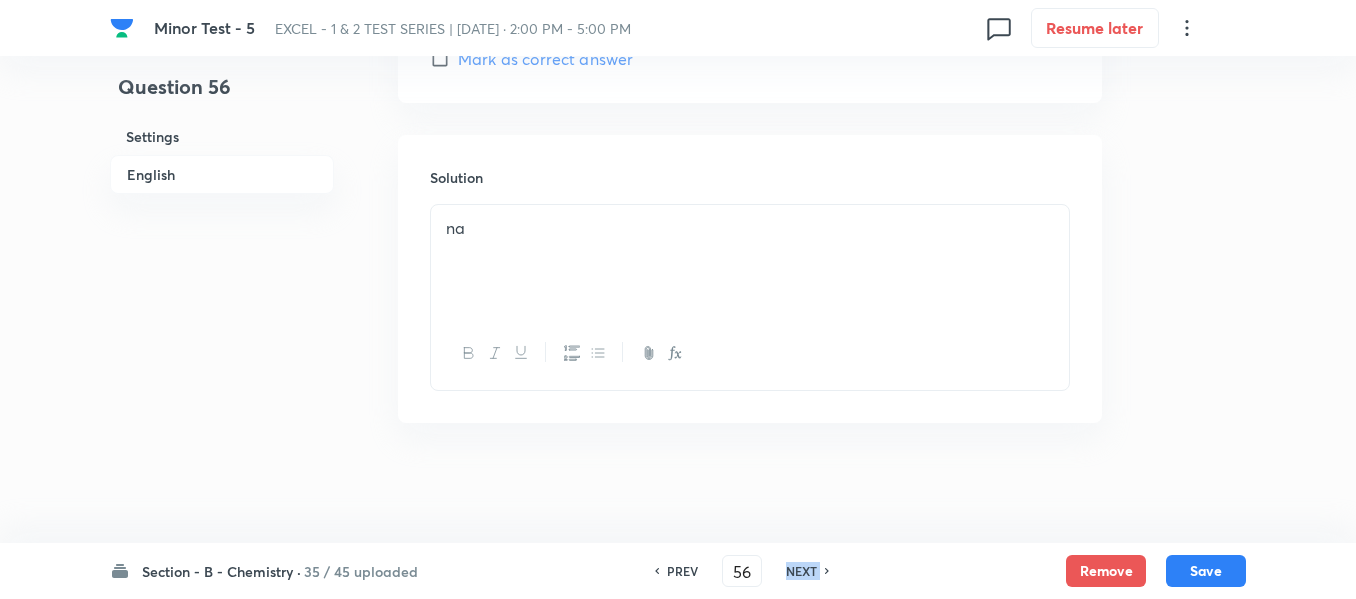 click on "NEXT" at bounding box center (801, 571) 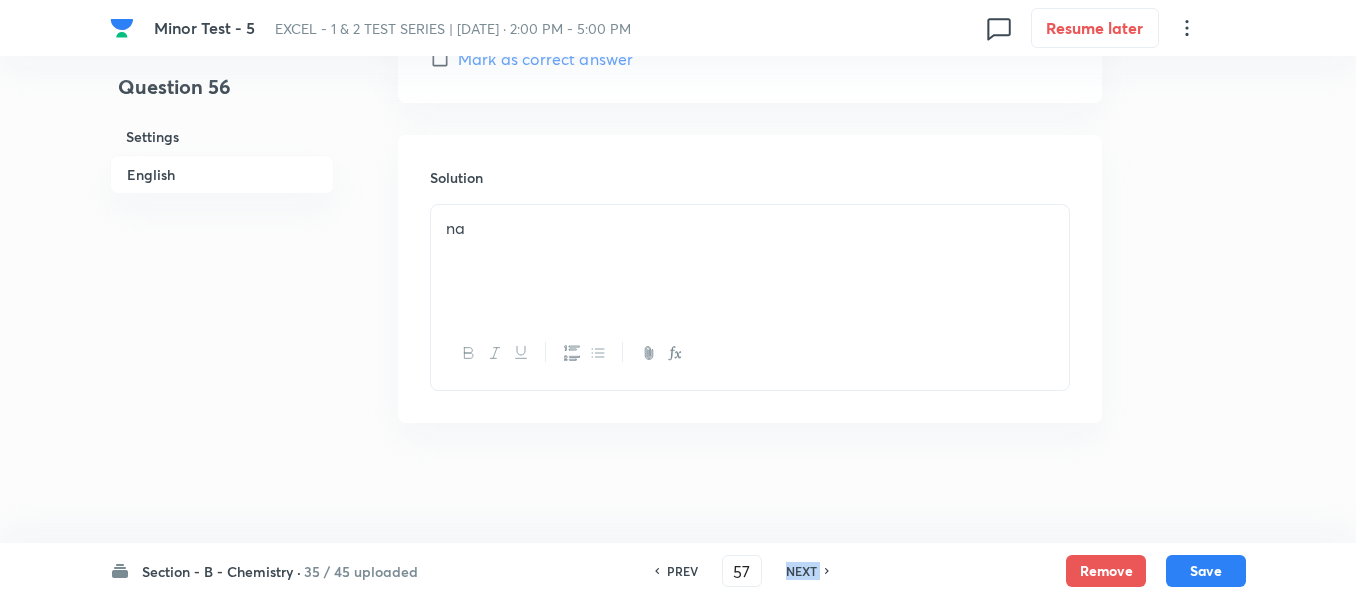 checkbox on "true" 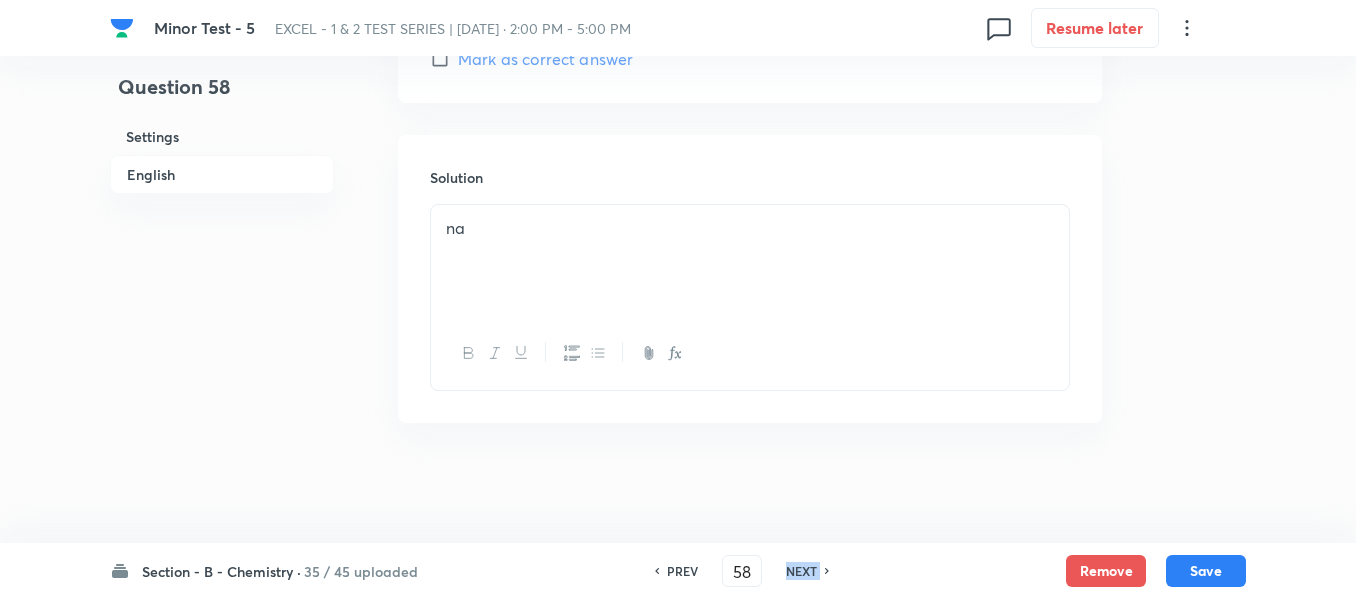 checkbox on "true" 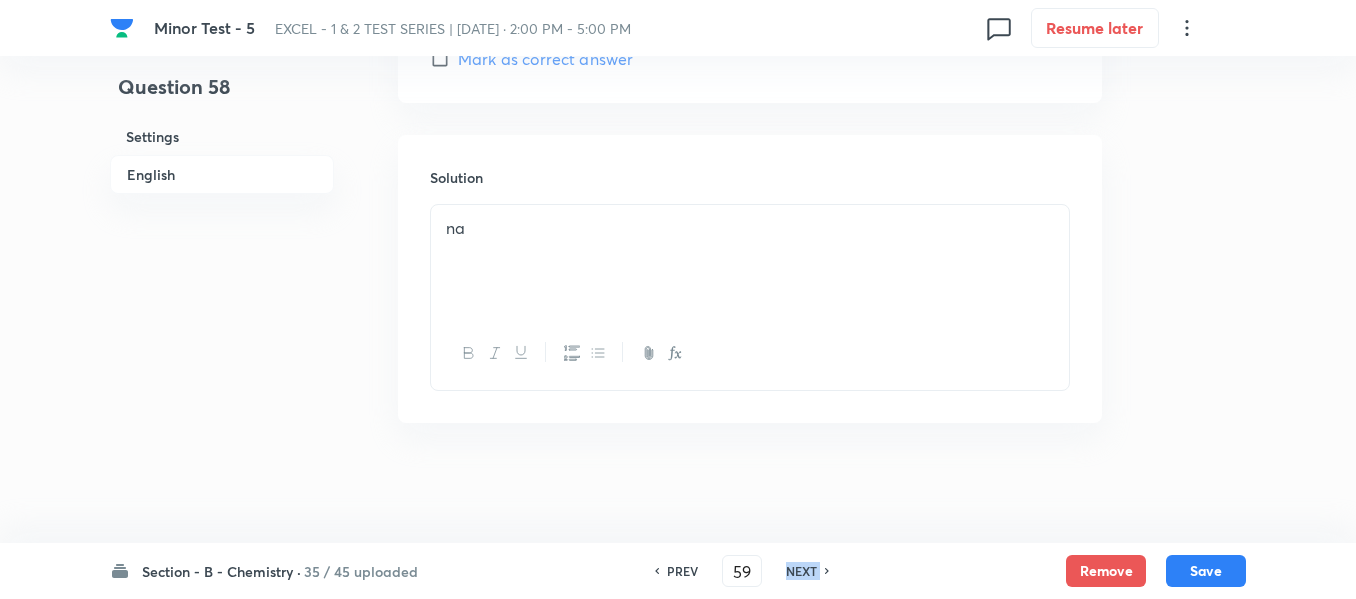 checkbox on "true" 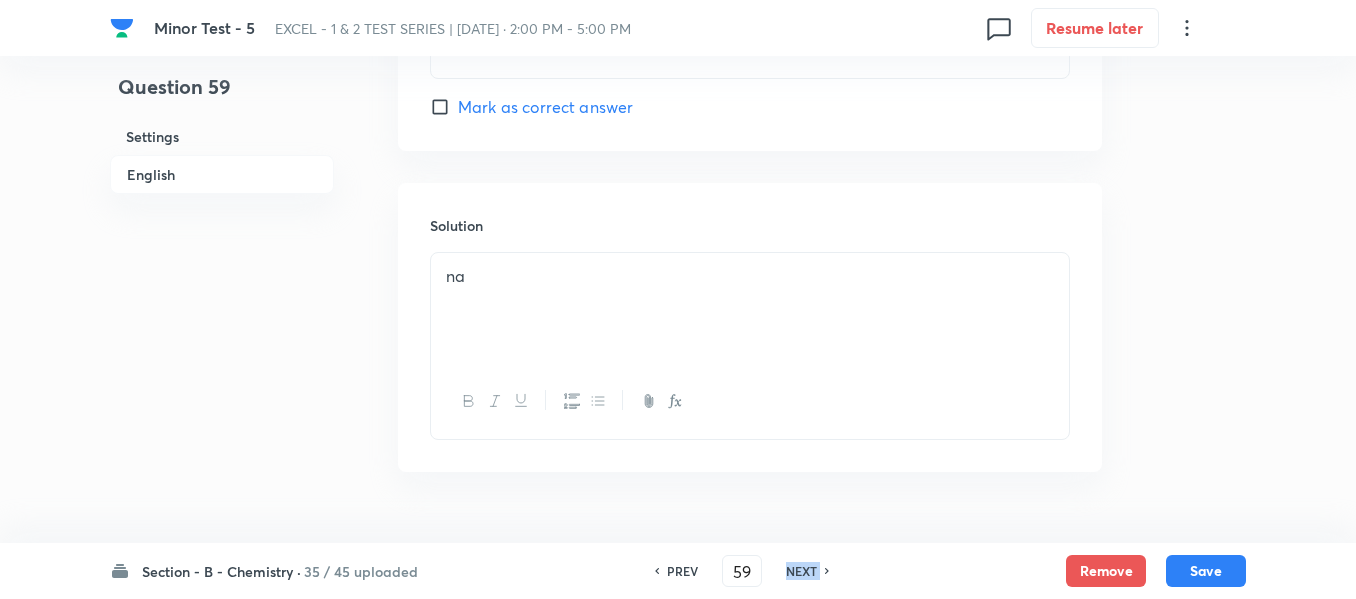 click on "NEXT" at bounding box center (801, 571) 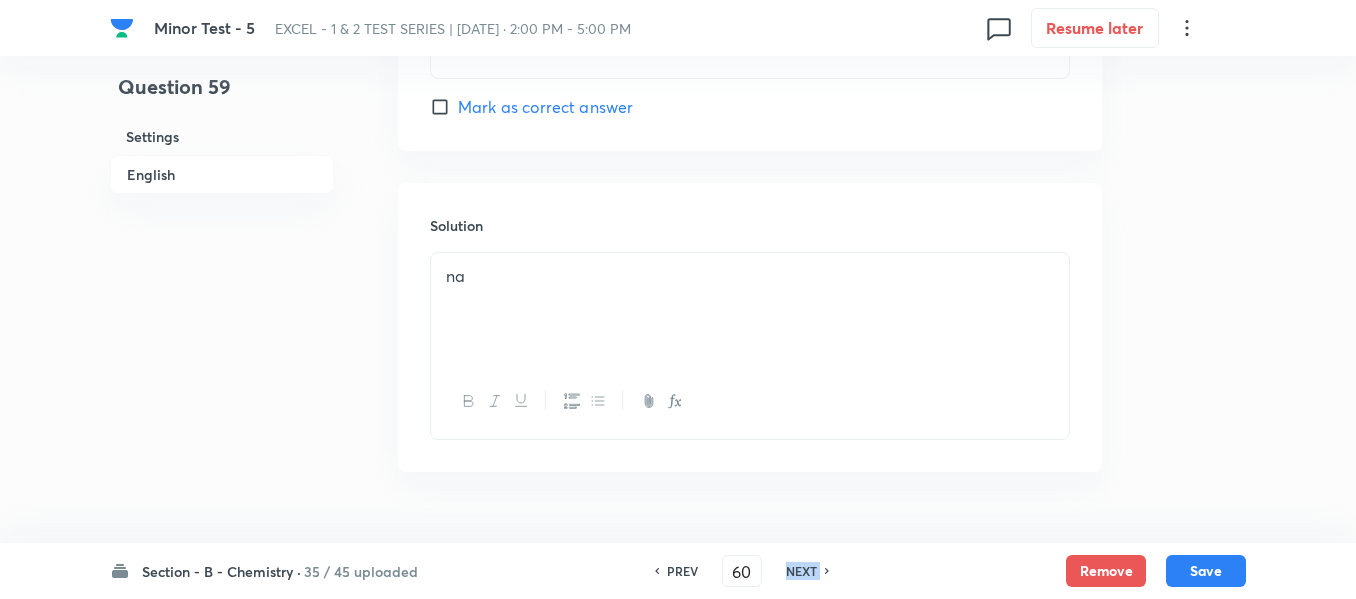 checkbox on "true" 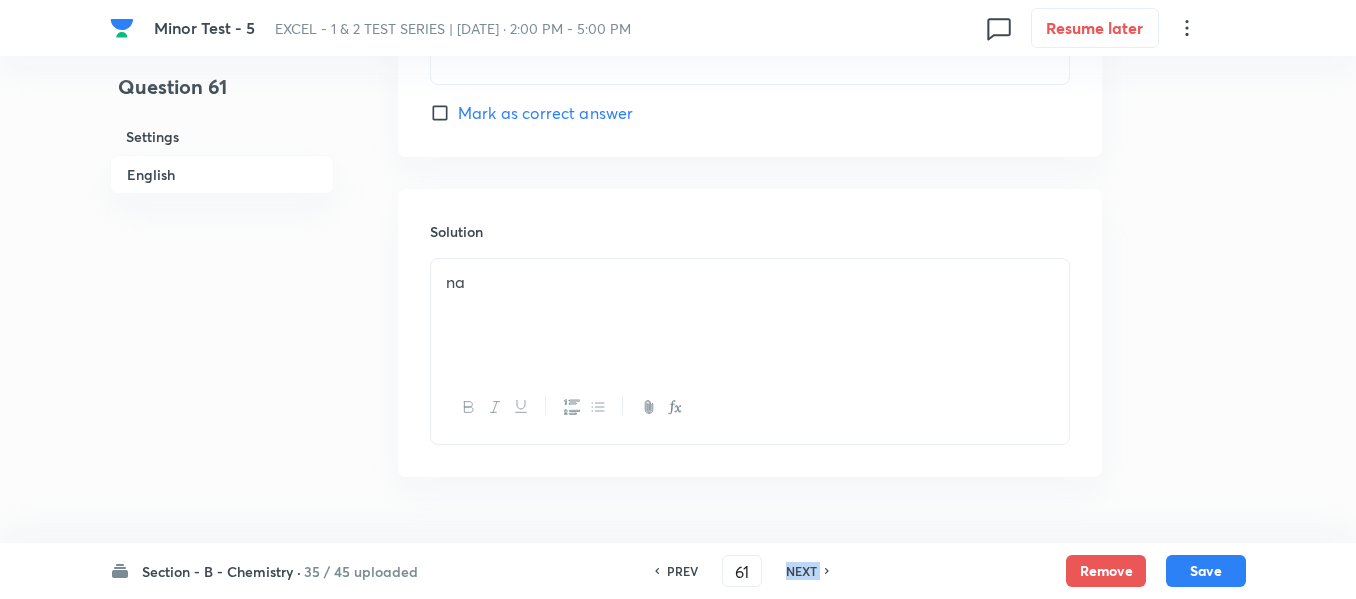 checkbox on "true" 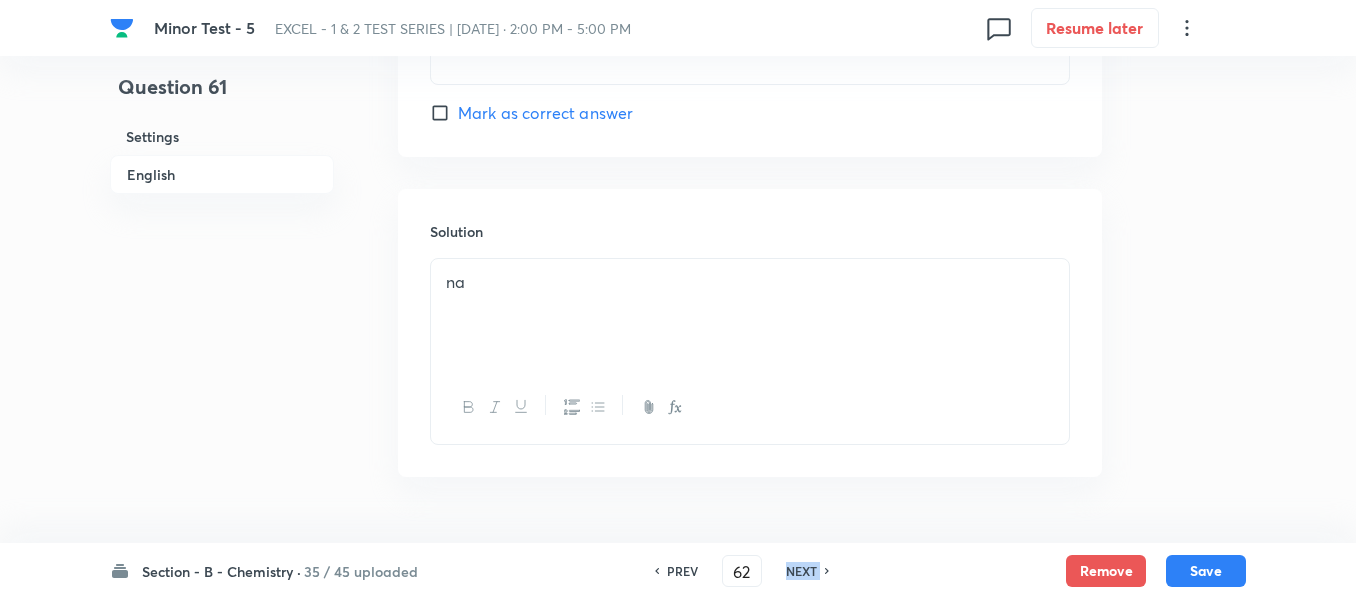 checkbox on "false" 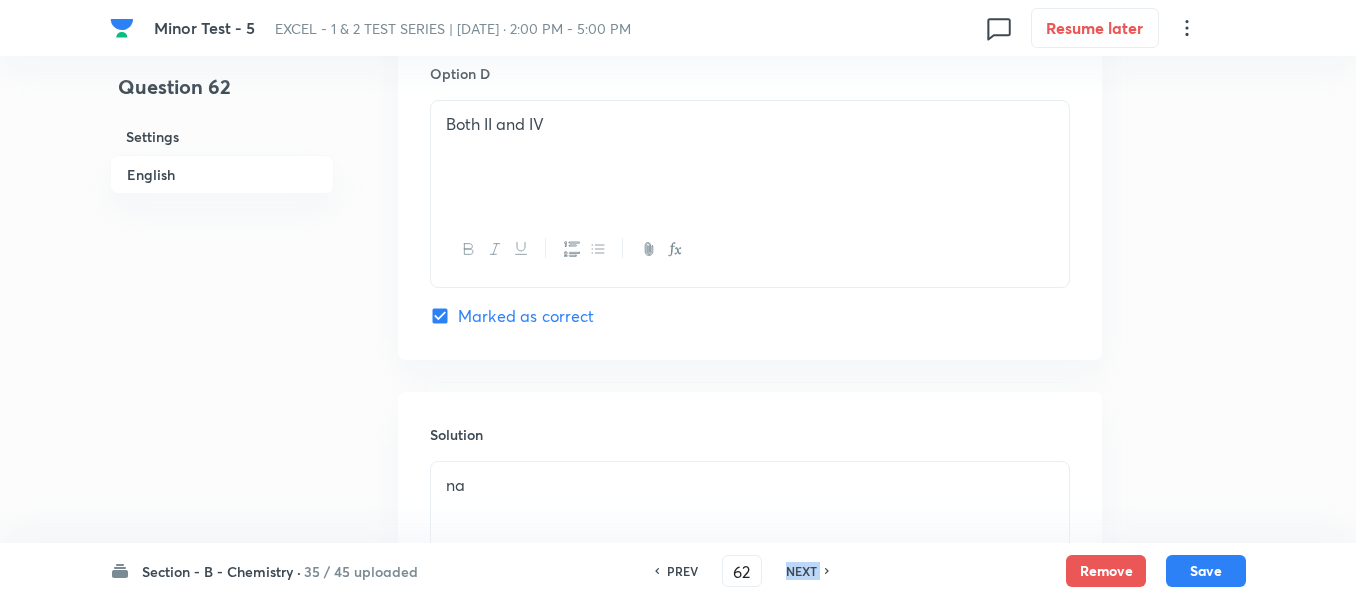 click on "NEXT" at bounding box center [801, 571] 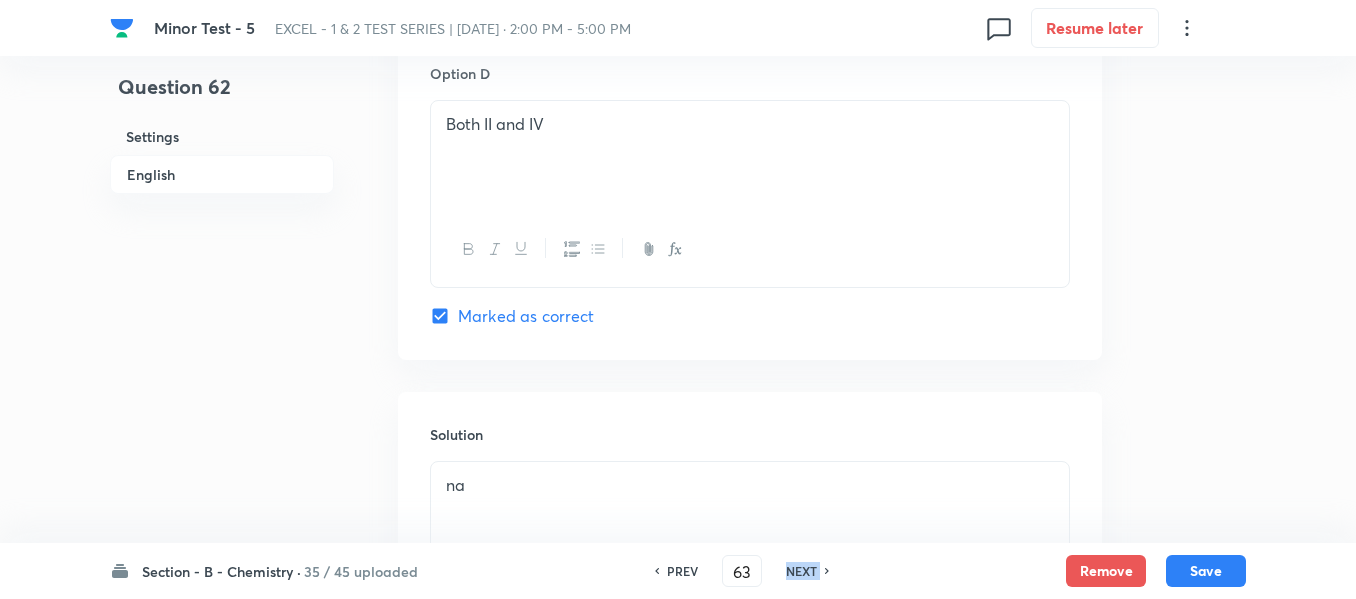 checkbox on "true" 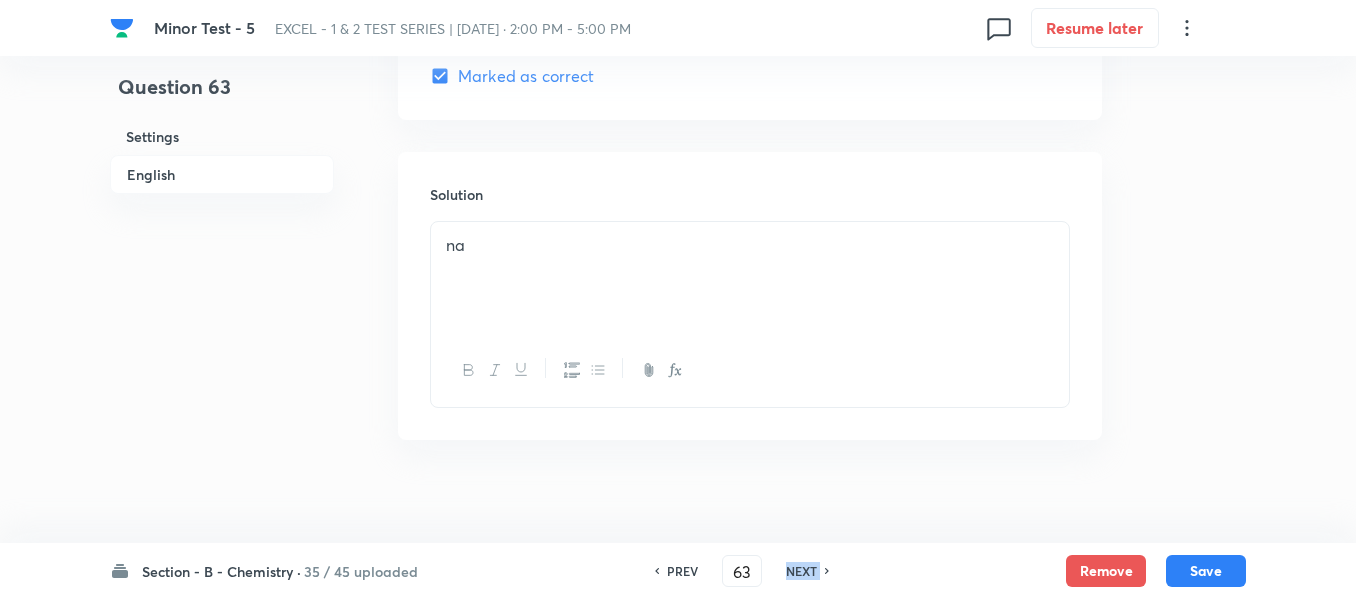 click on "NEXT" at bounding box center [801, 571] 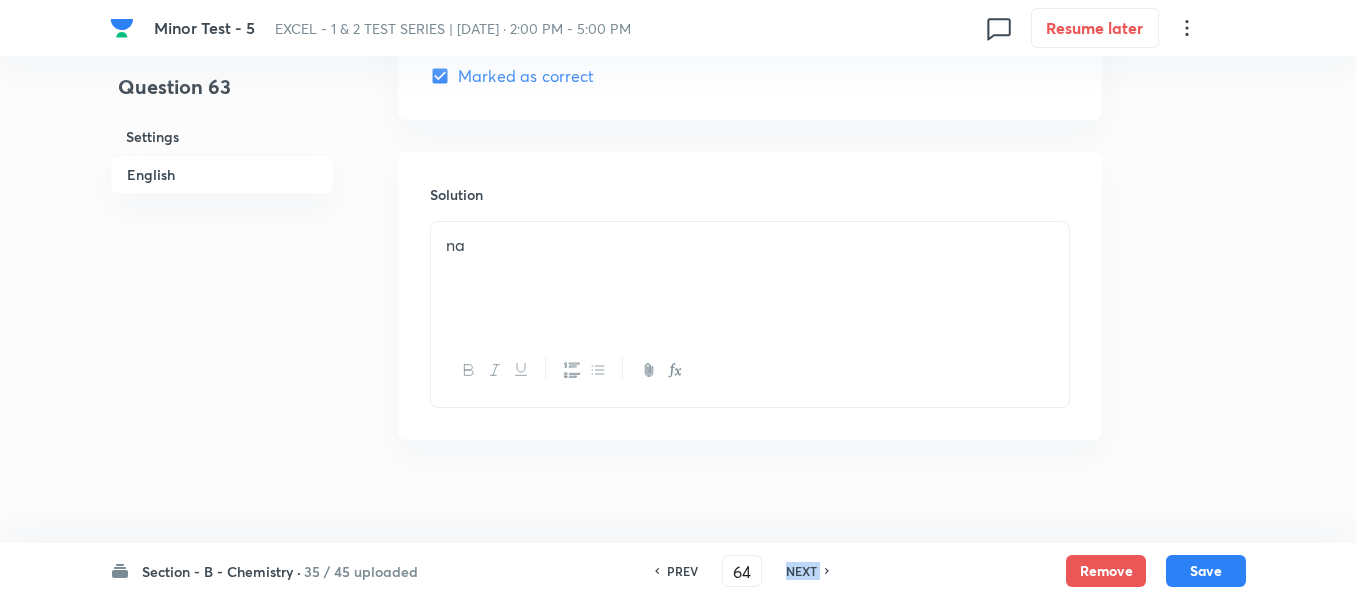 checkbox on "true" 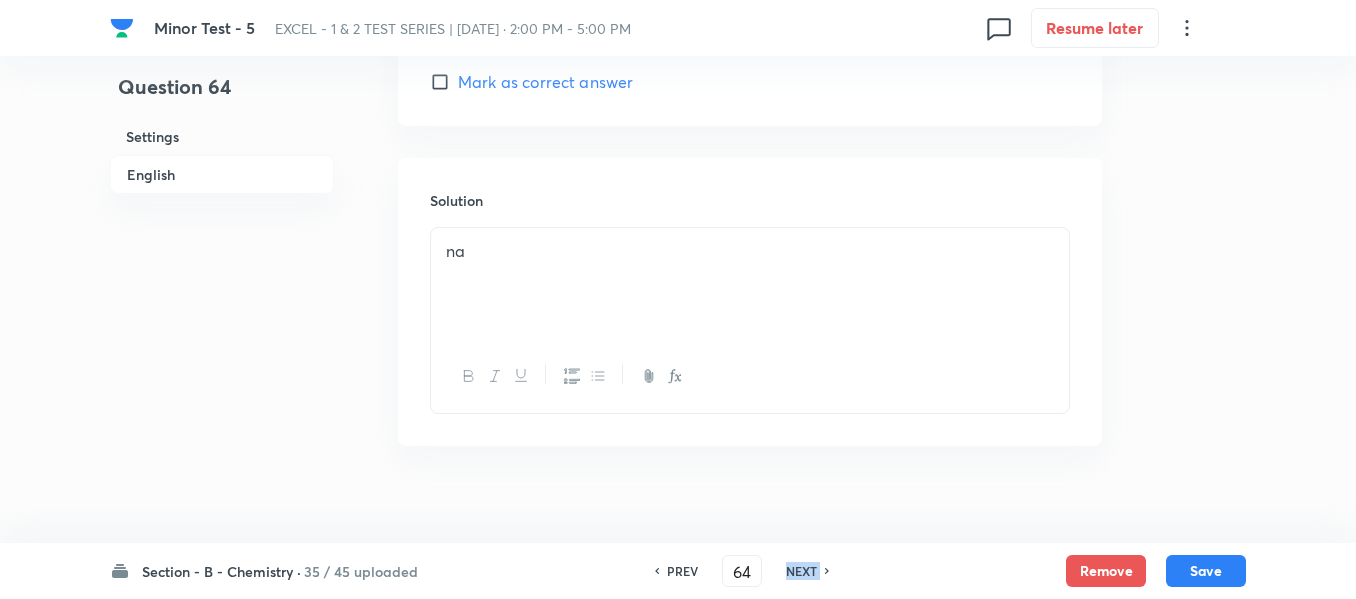 click on "NEXT" at bounding box center [801, 571] 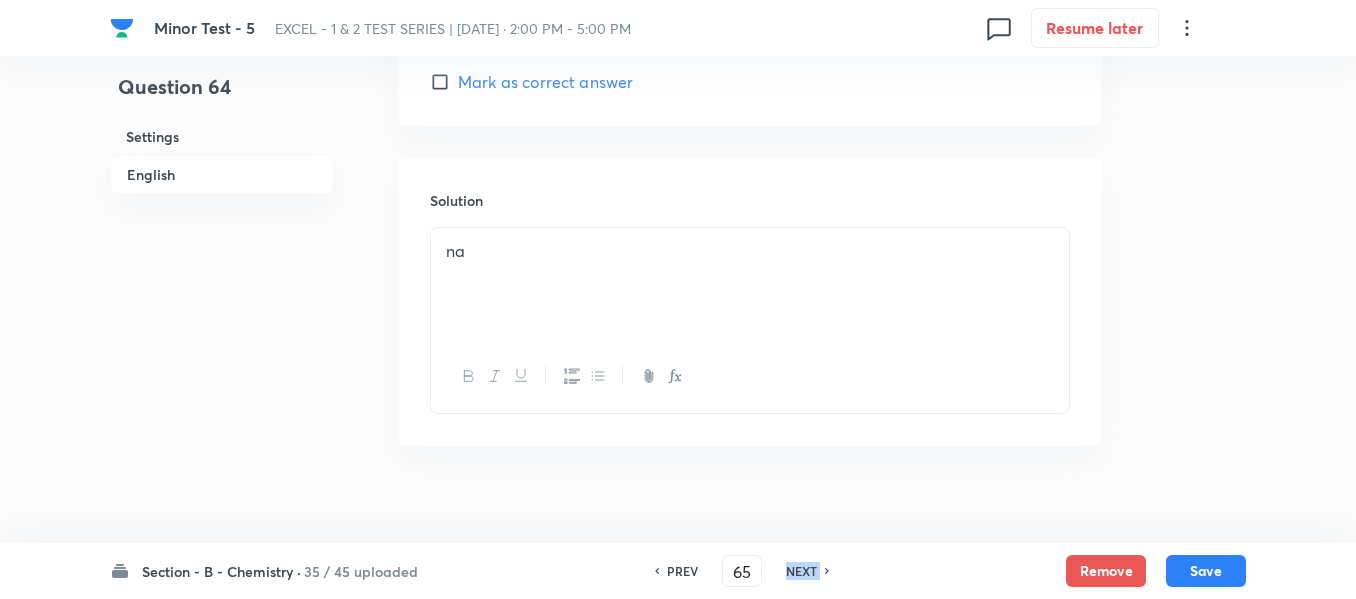 checkbox on "true" 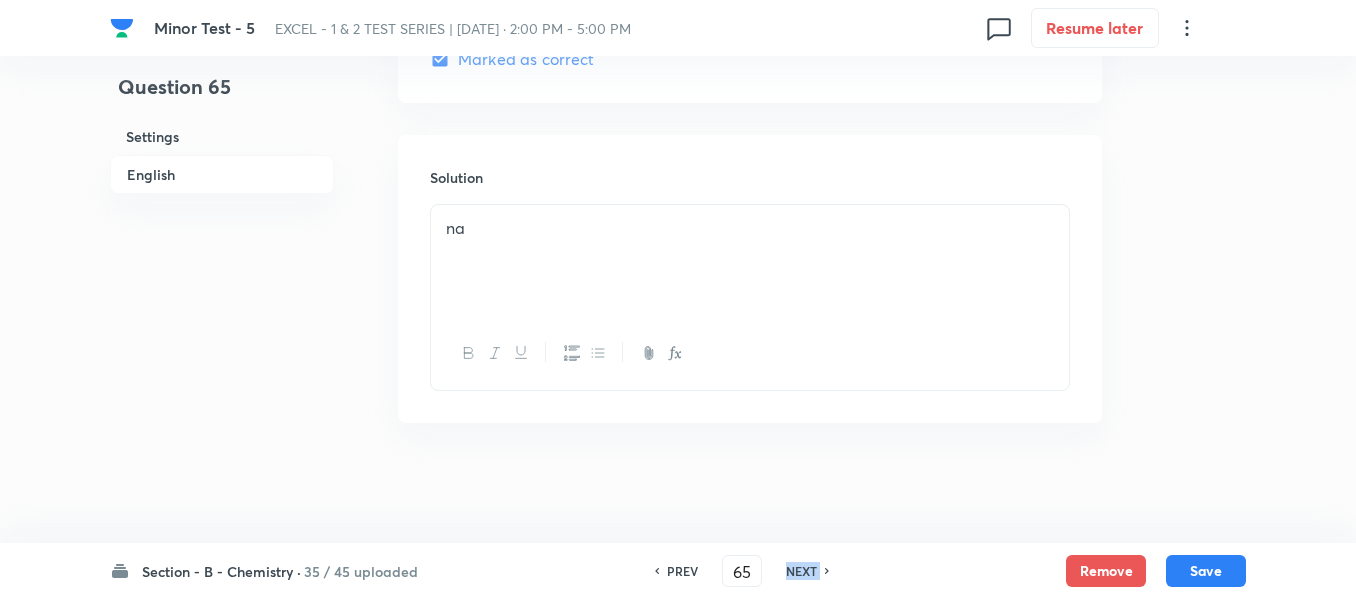 click on "NEXT" at bounding box center (801, 571) 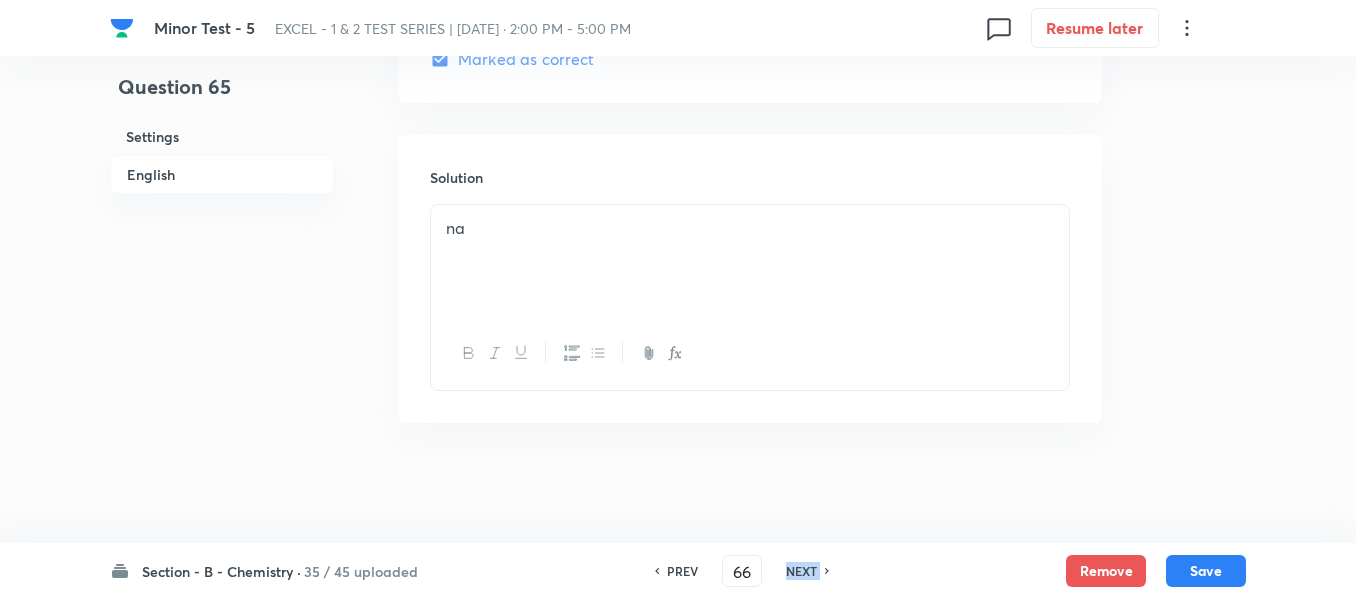 checkbox on "true" 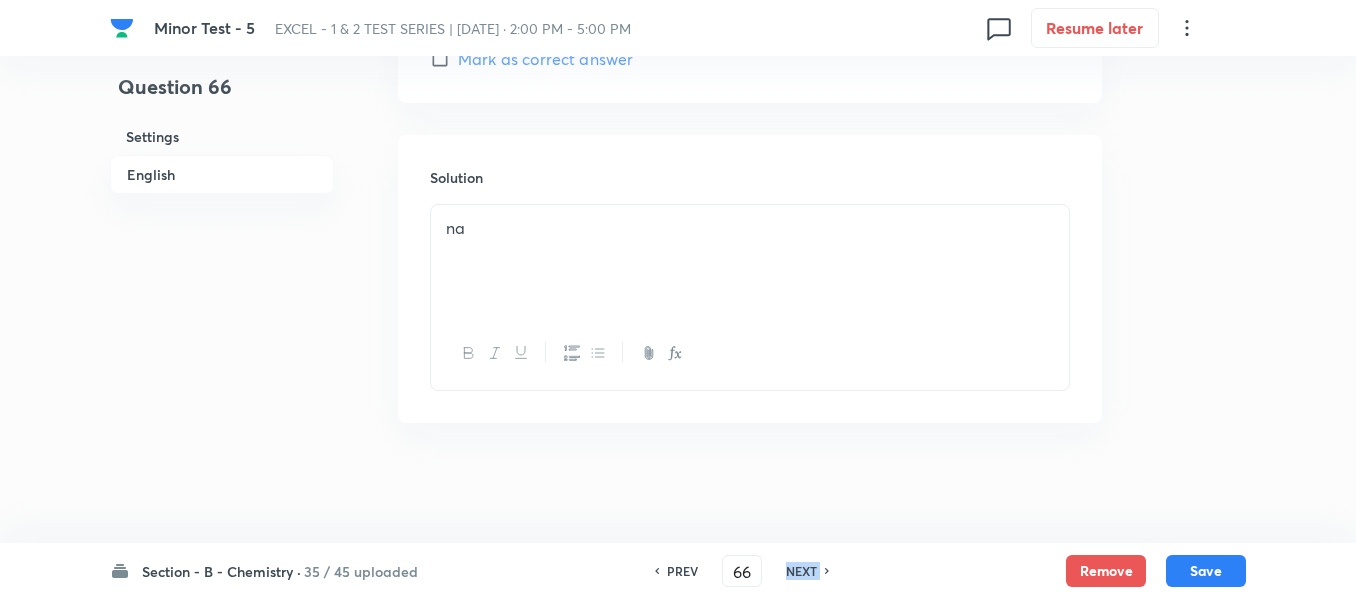click on "NEXT" at bounding box center [801, 571] 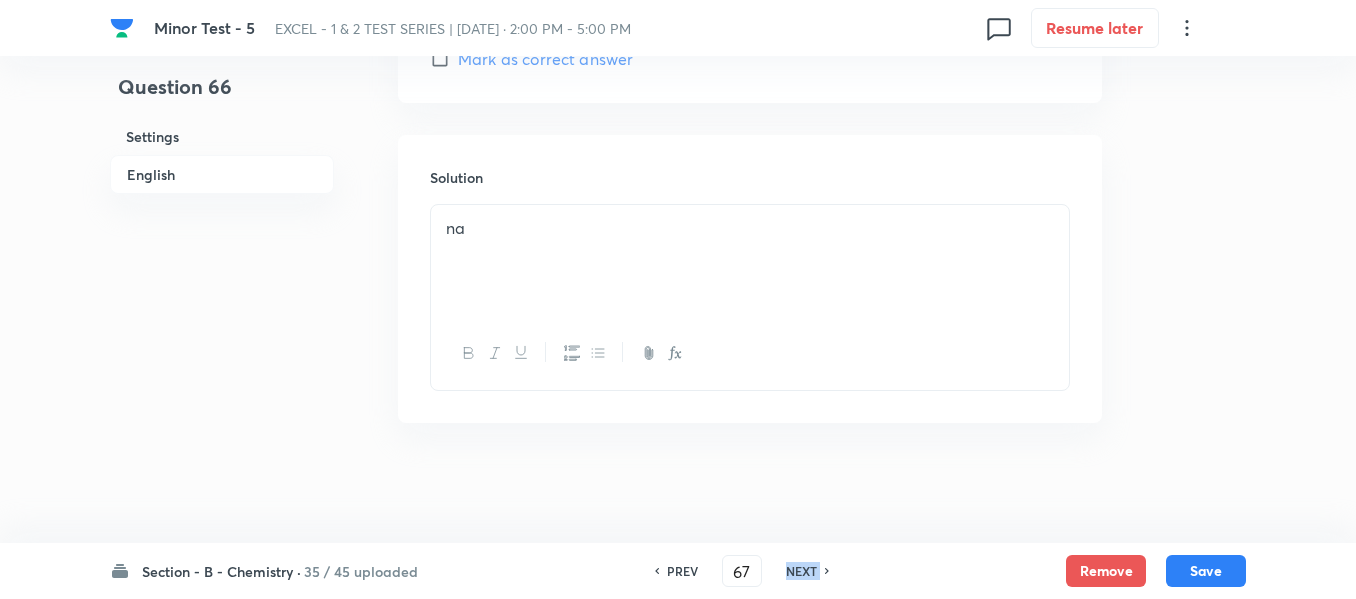 checkbox on "true" 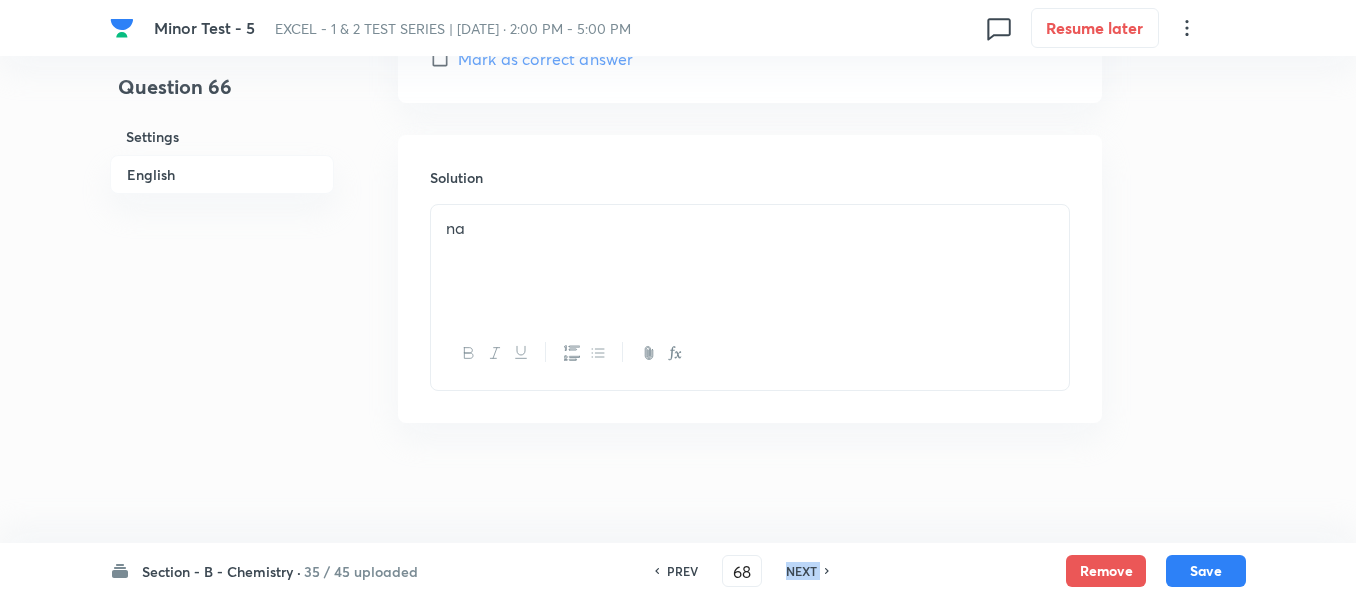 checkbox on "true" 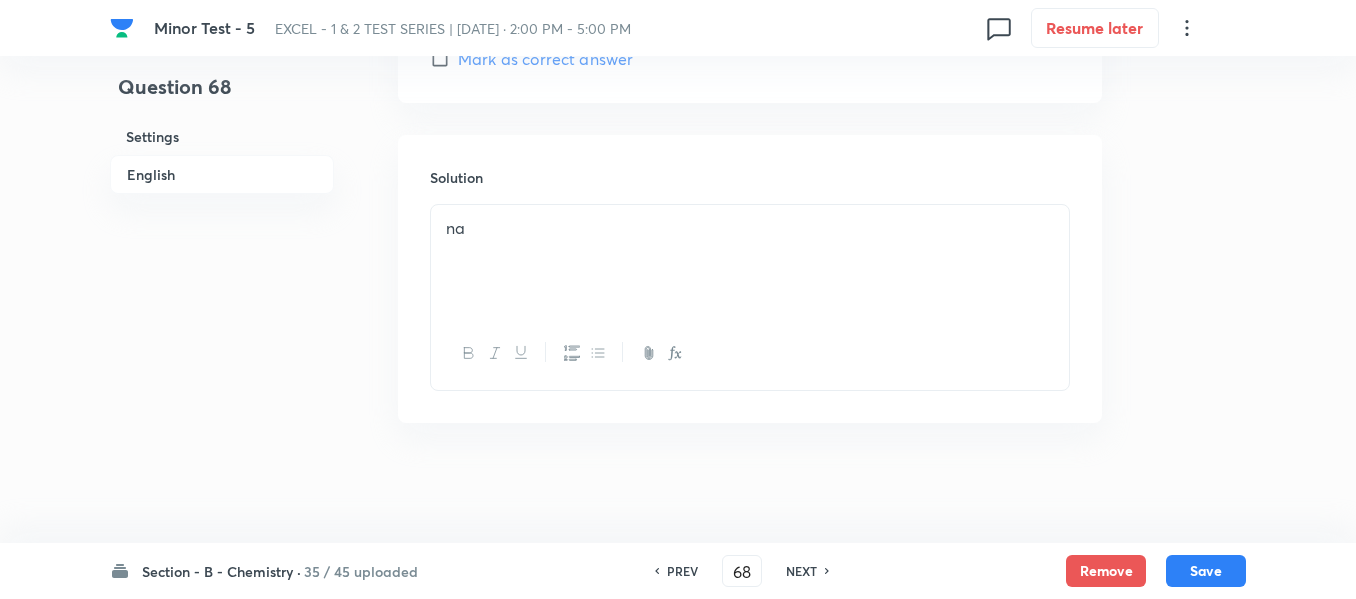 click on "NEXT" at bounding box center (801, 571) 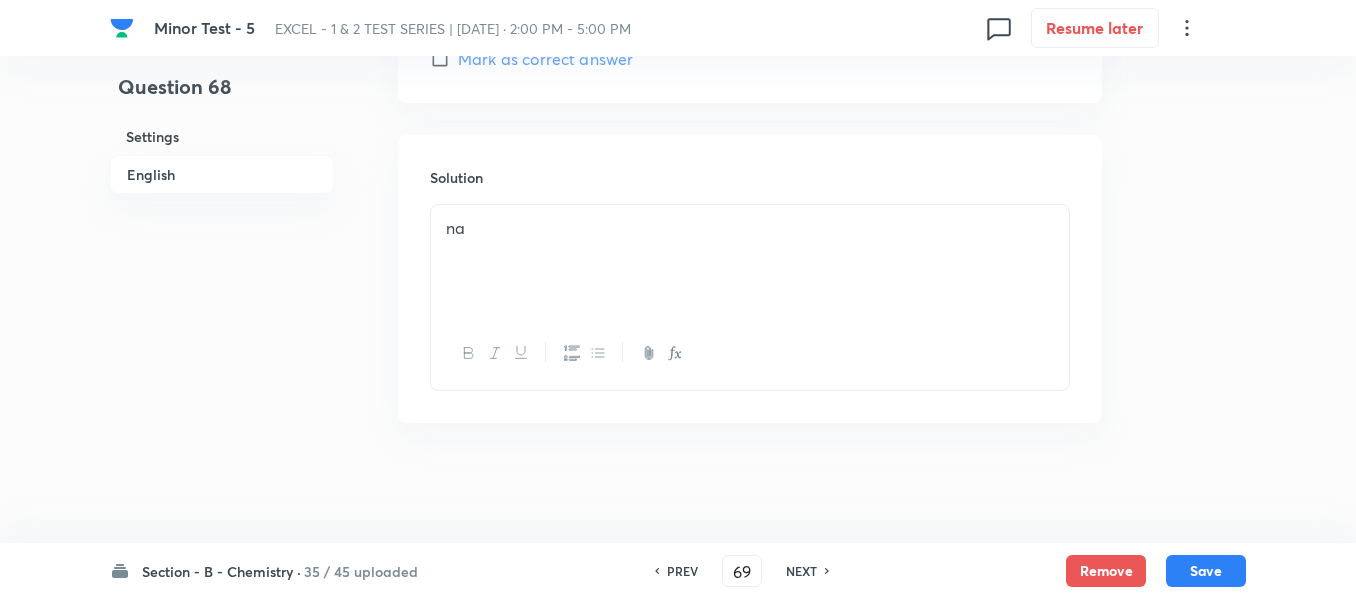 checkbox on "true" 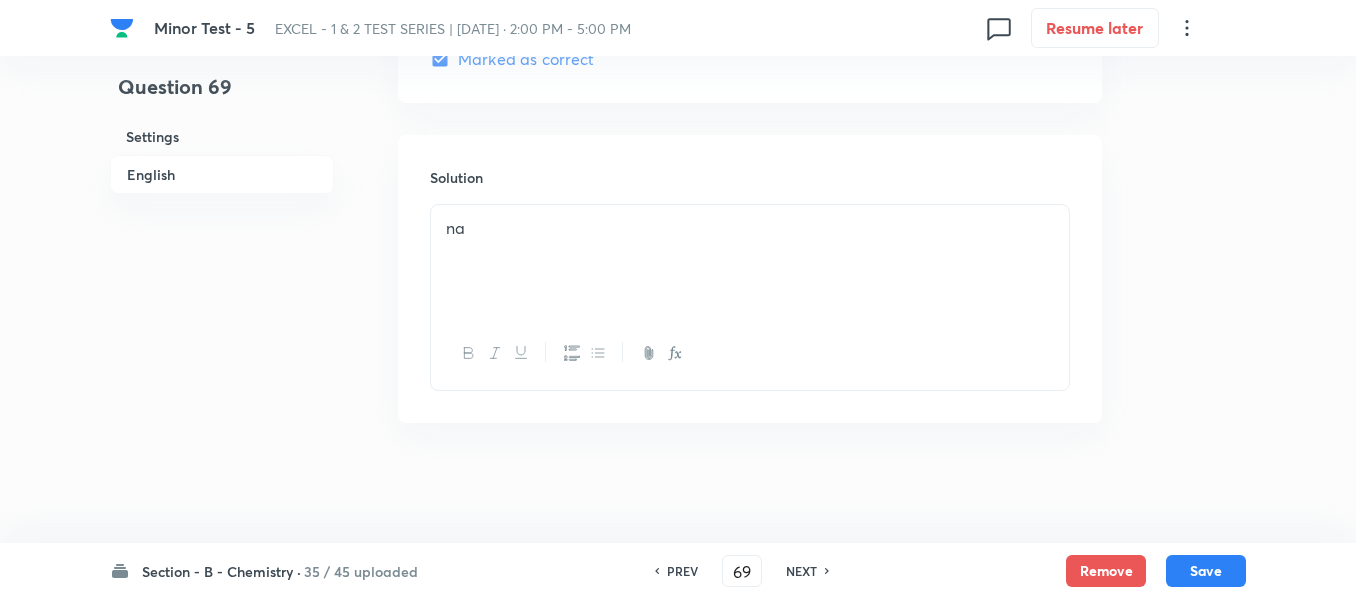 click on "NEXT" at bounding box center [801, 571] 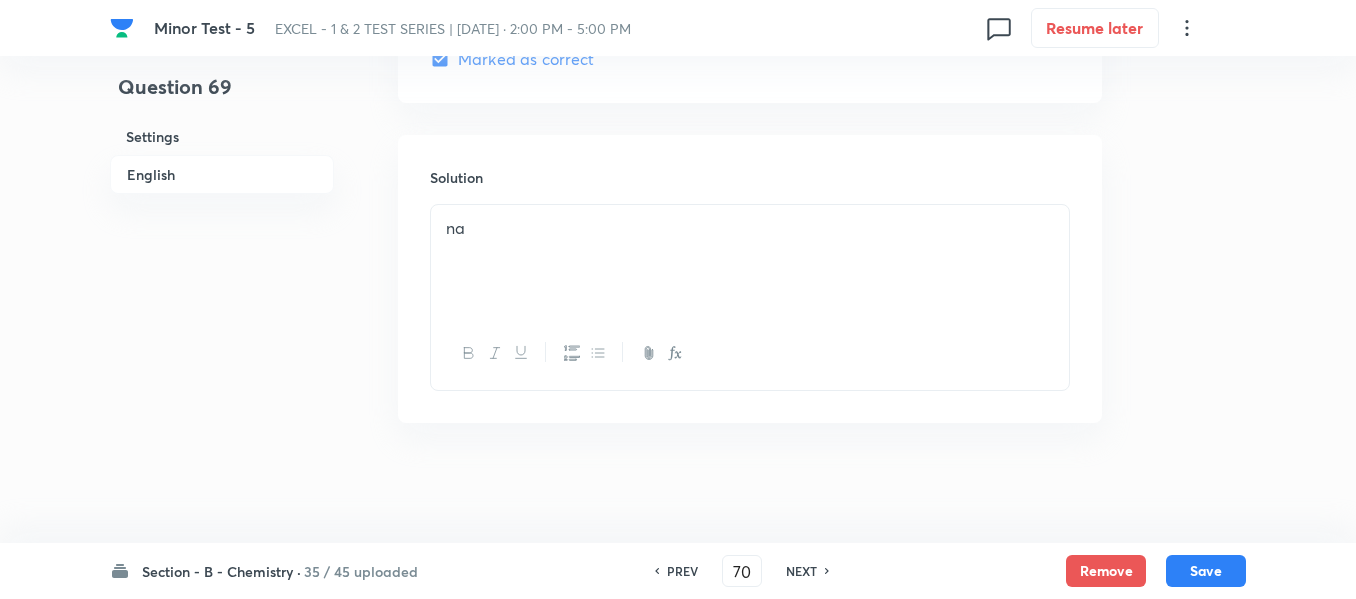checkbox on "true" 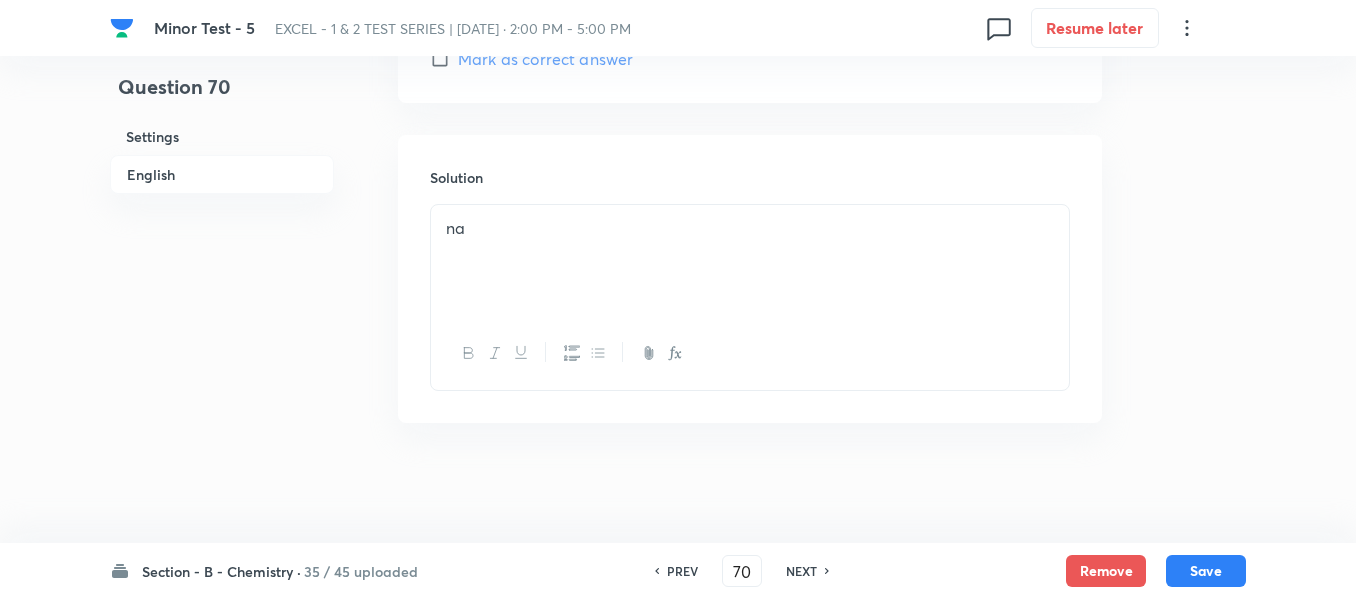 click on "NEXT" at bounding box center [801, 571] 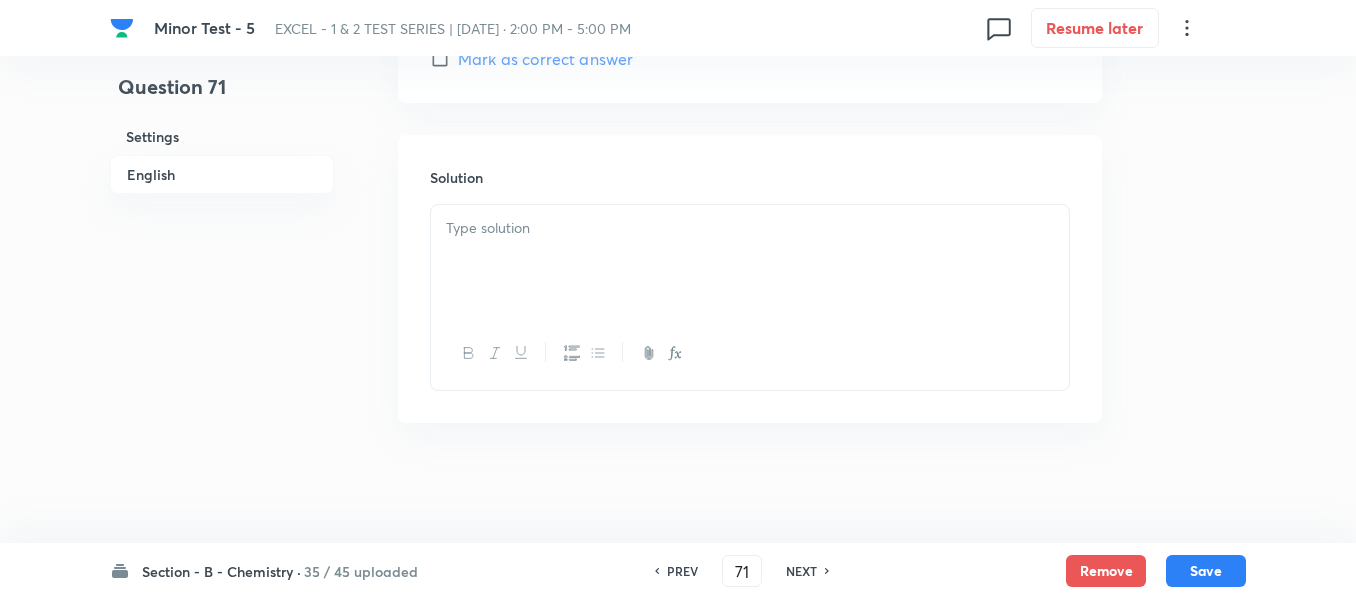 checkbox on "true" 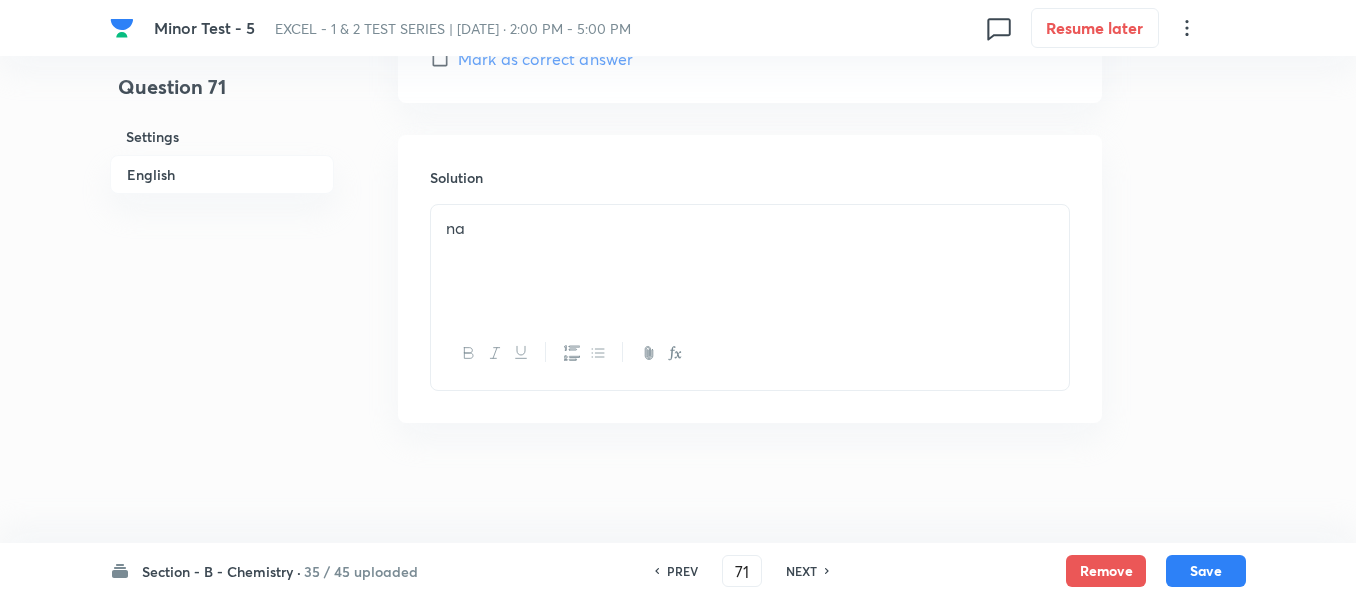 click on "NEXT" at bounding box center (801, 571) 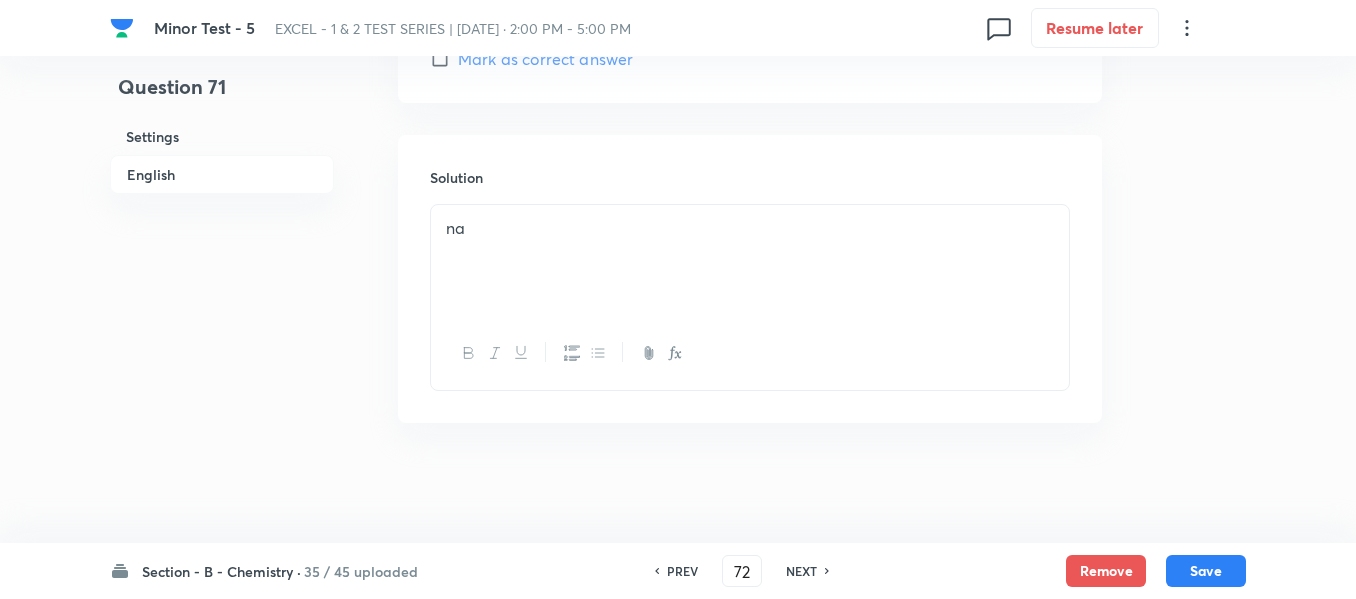 checkbox on "true" 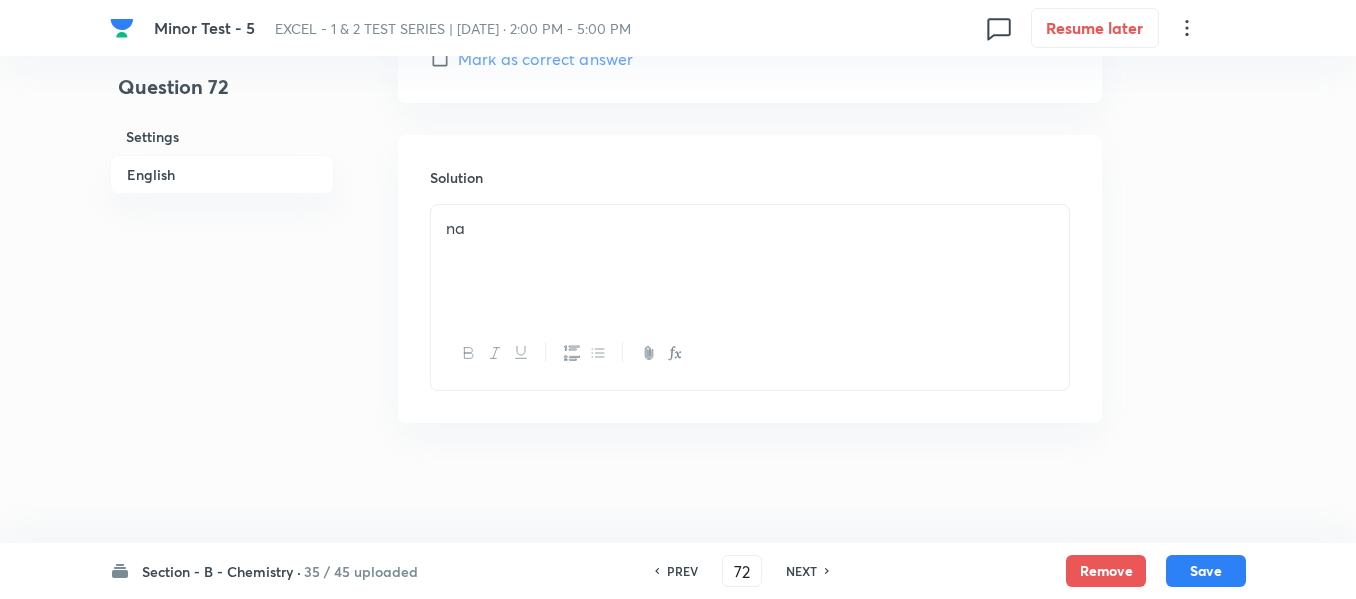 click on "NEXT" at bounding box center [801, 571] 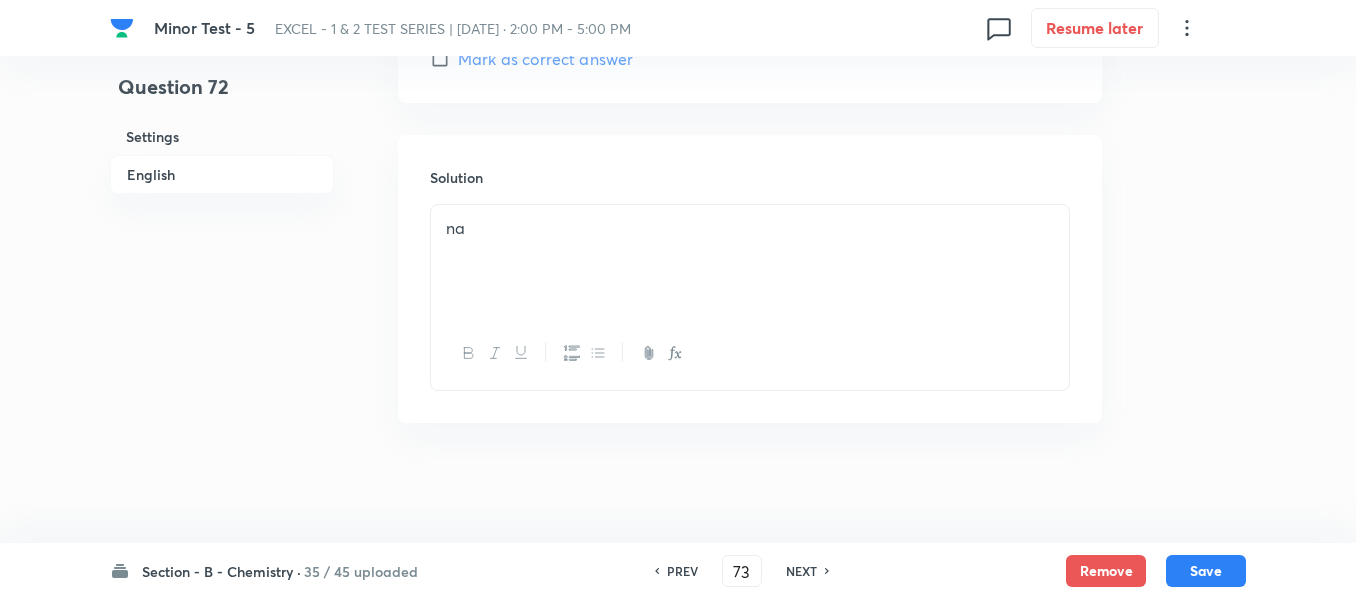 checkbox on "true" 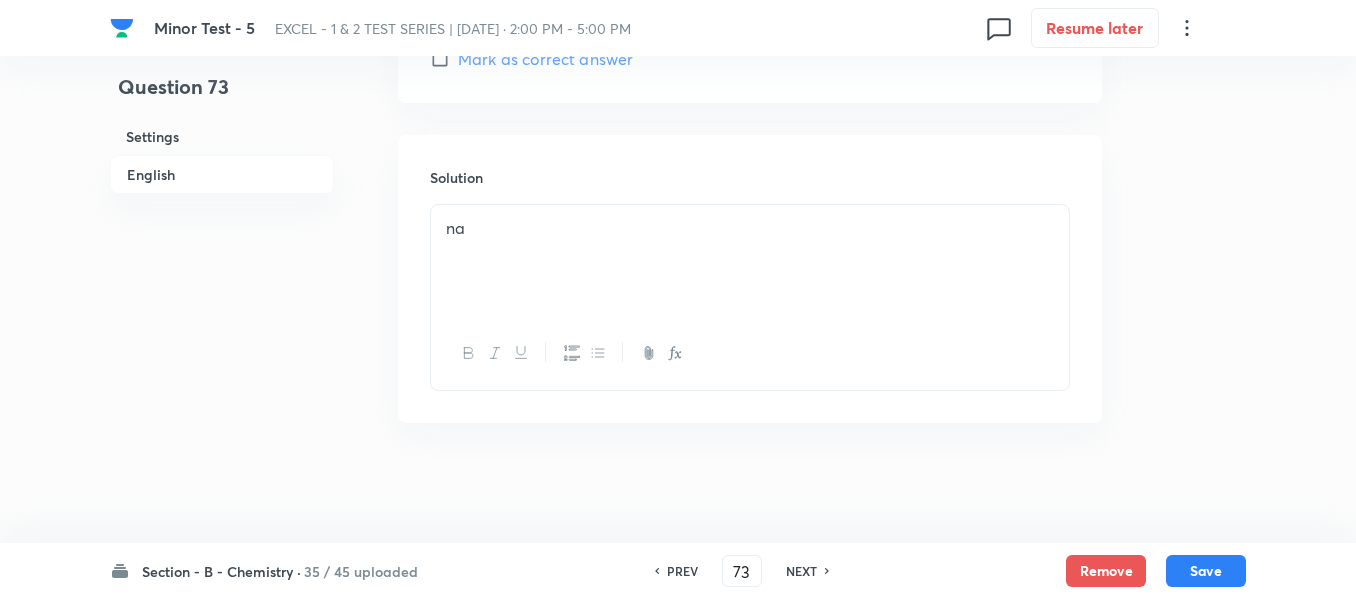 click on "NEXT" at bounding box center [801, 571] 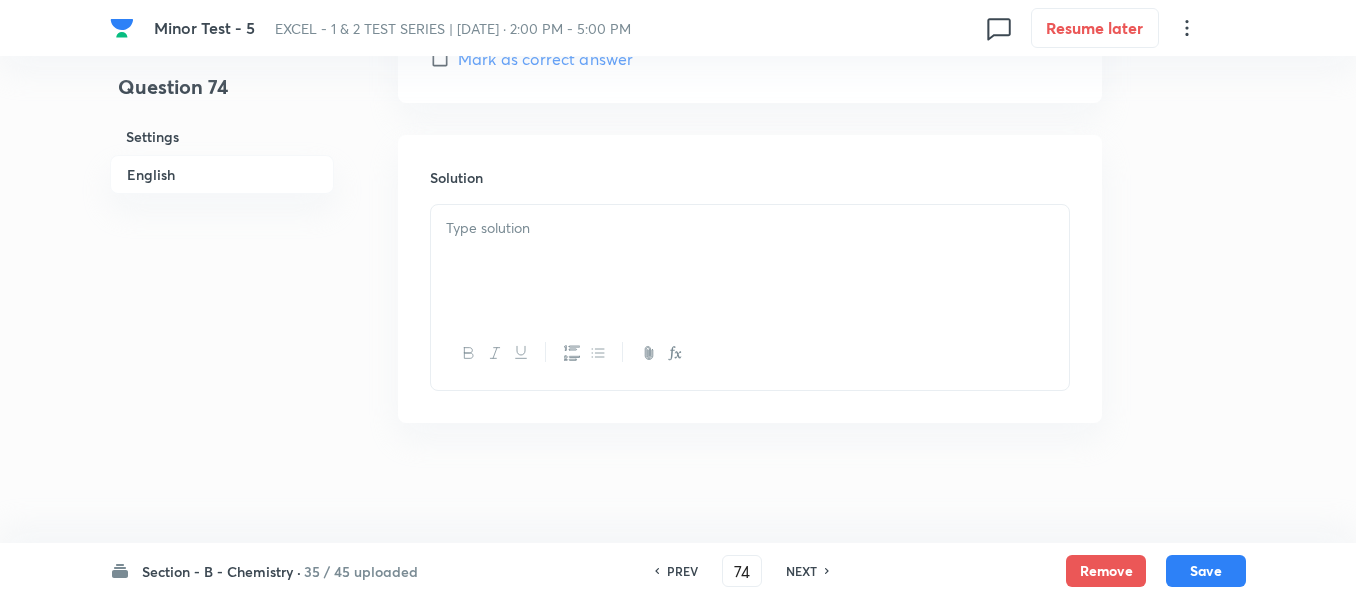 checkbox on "true" 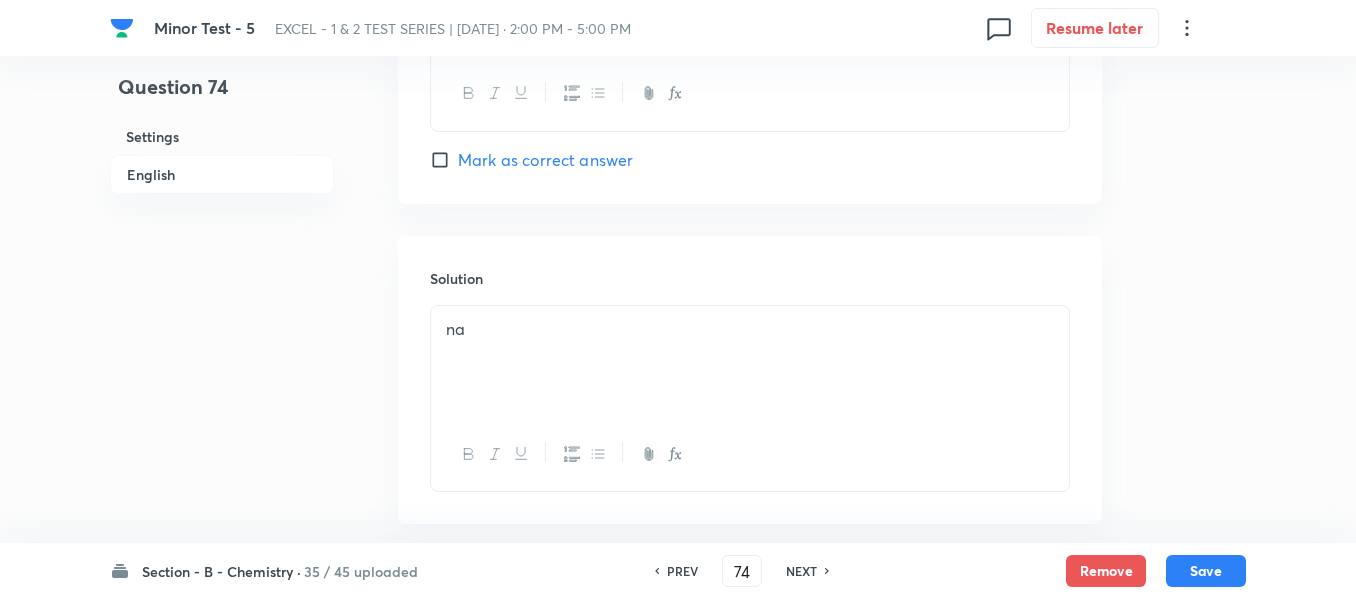 click on "NEXT" at bounding box center (801, 571) 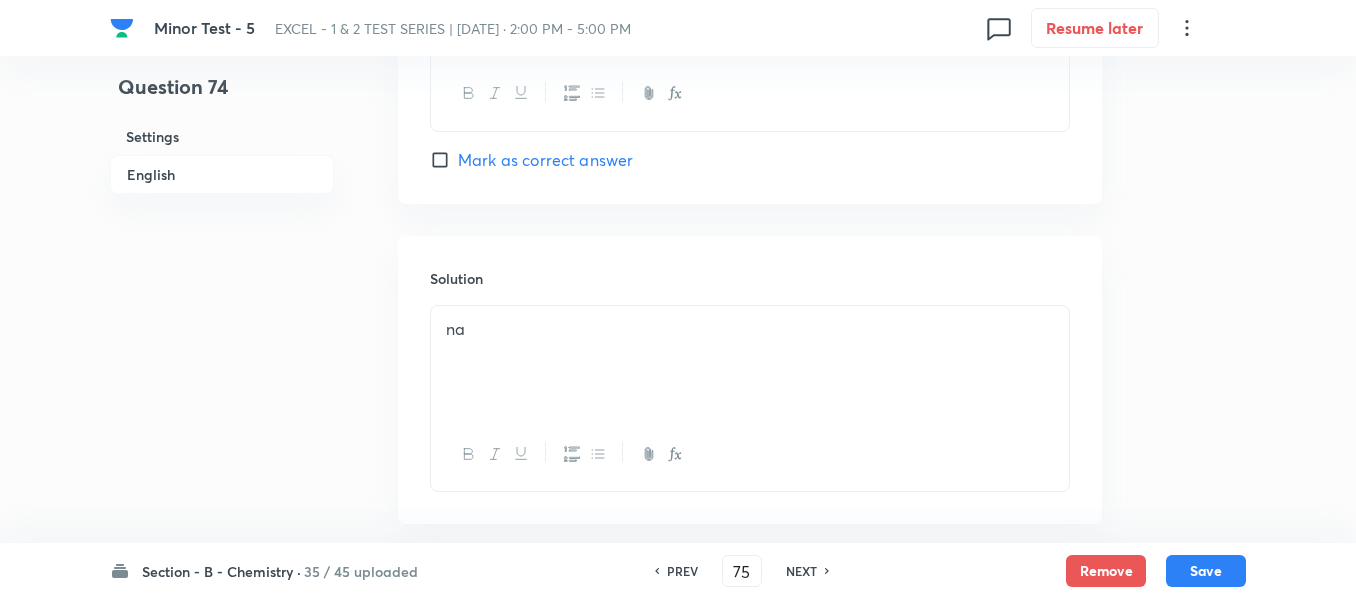checkbox on "false" 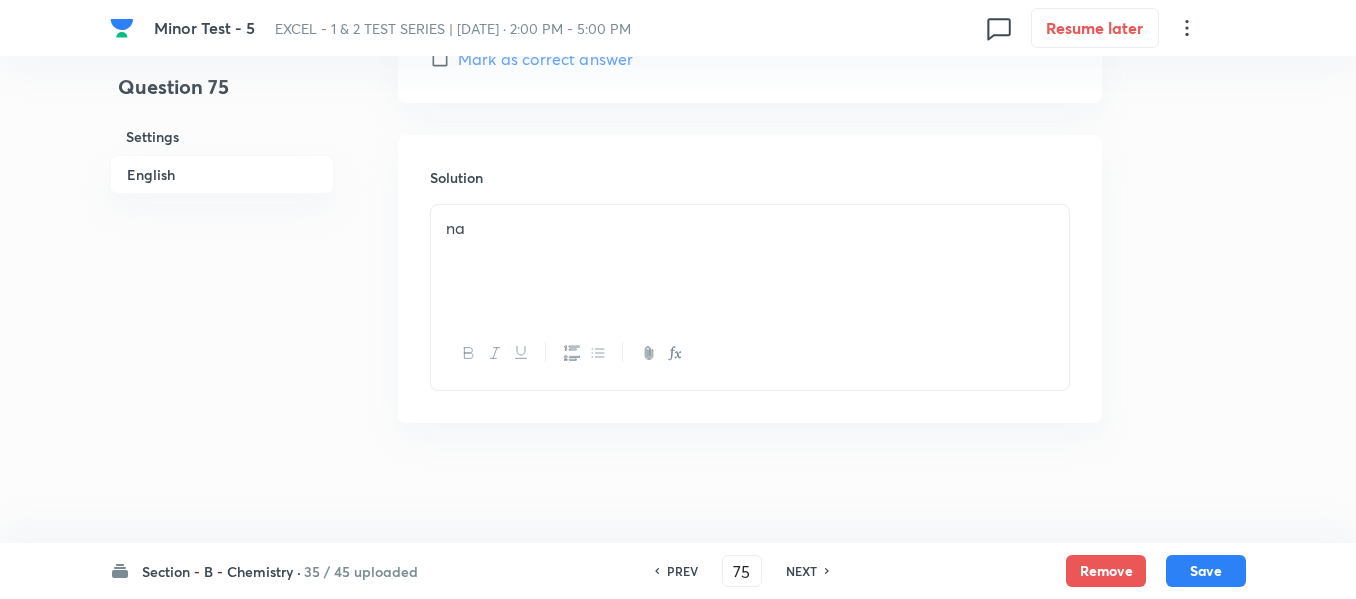 click on "NEXT" at bounding box center [801, 571] 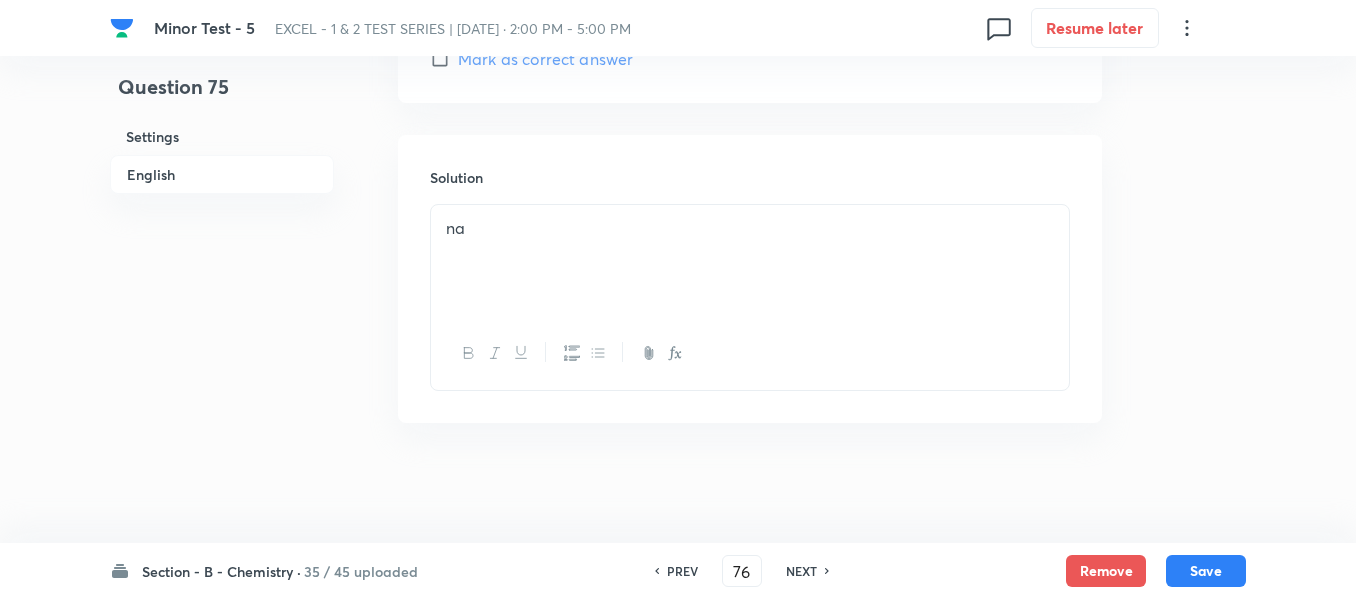 checkbox on "true" 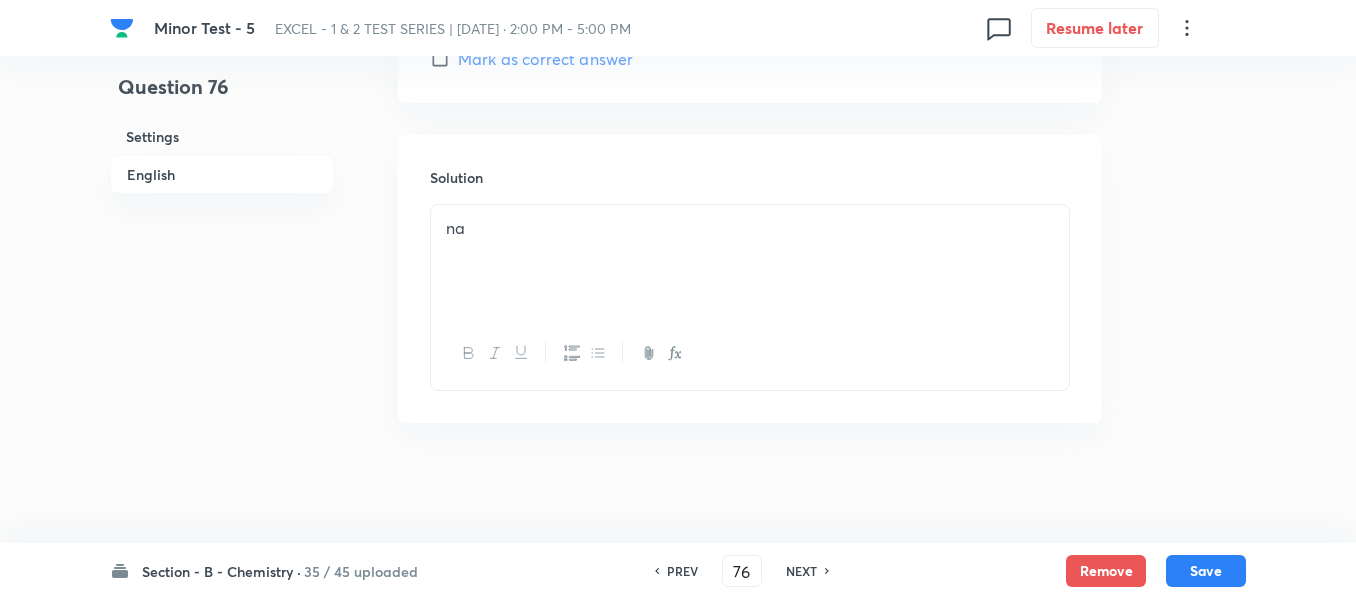 click on "NEXT" at bounding box center [801, 571] 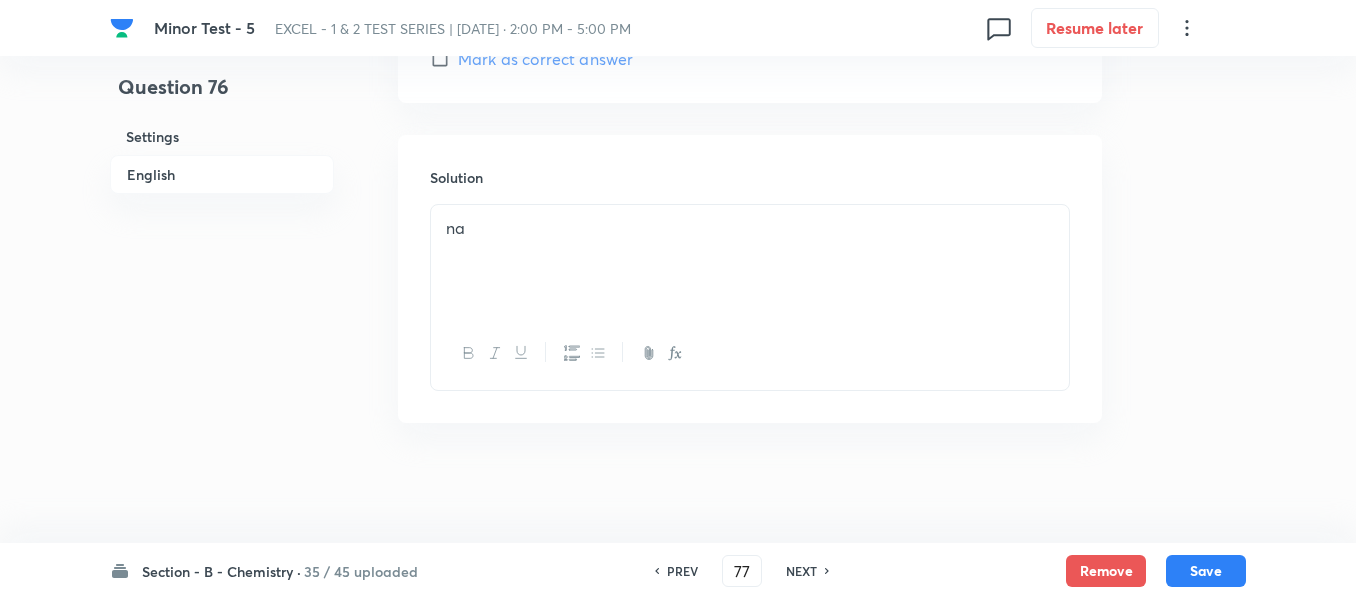 checkbox on "true" 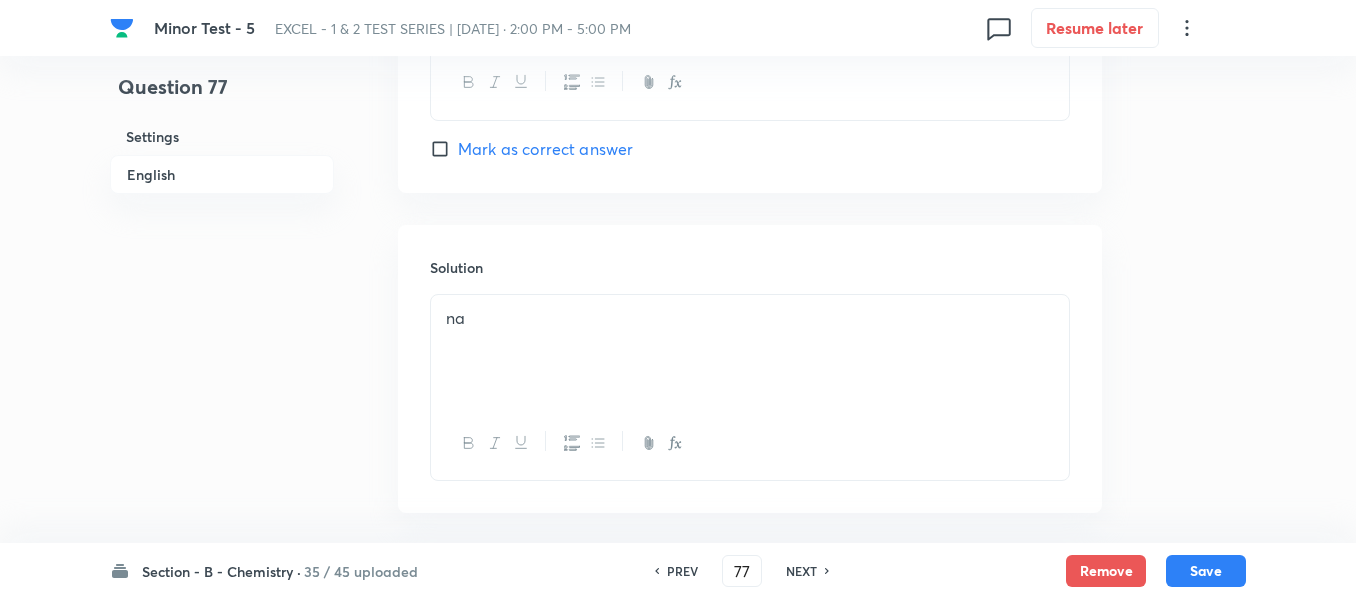 click on "NEXT" at bounding box center [801, 571] 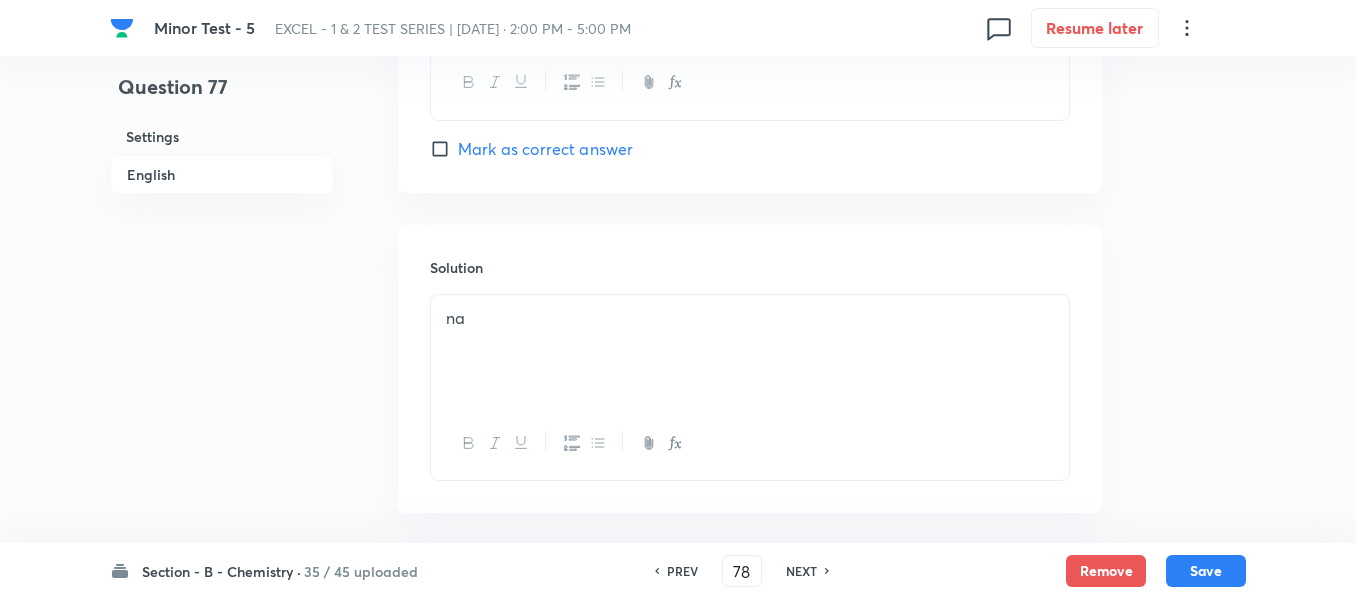 checkbox on "true" 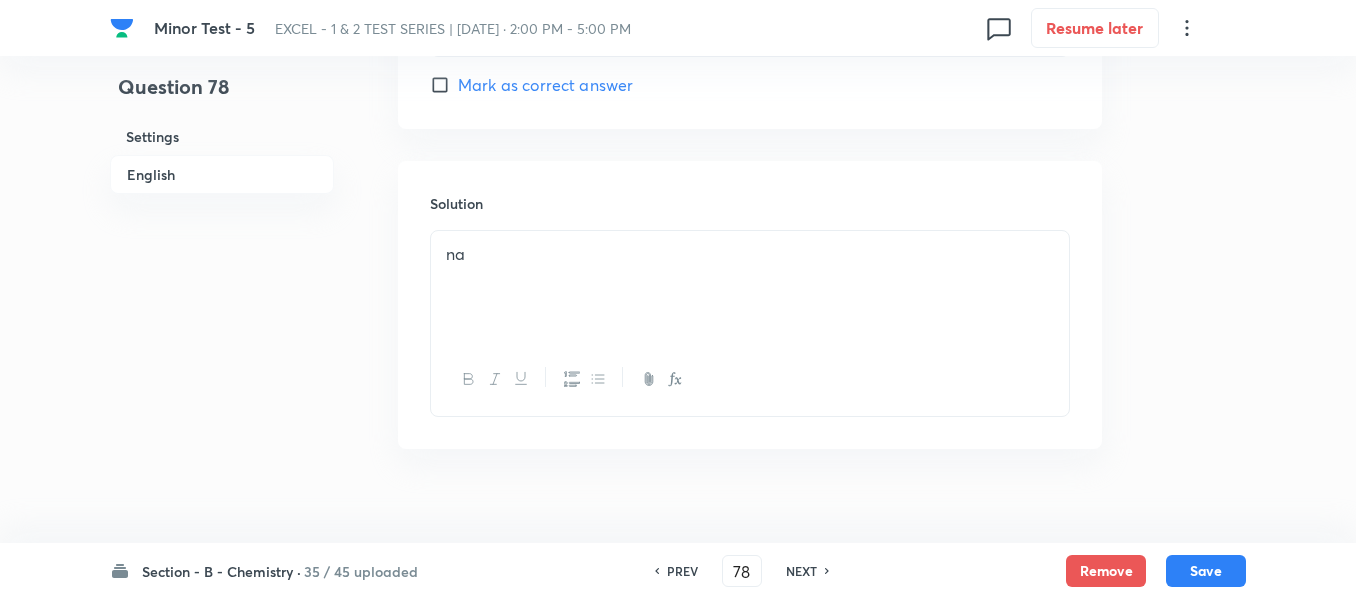 click on "NEXT" at bounding box center (801, 571) 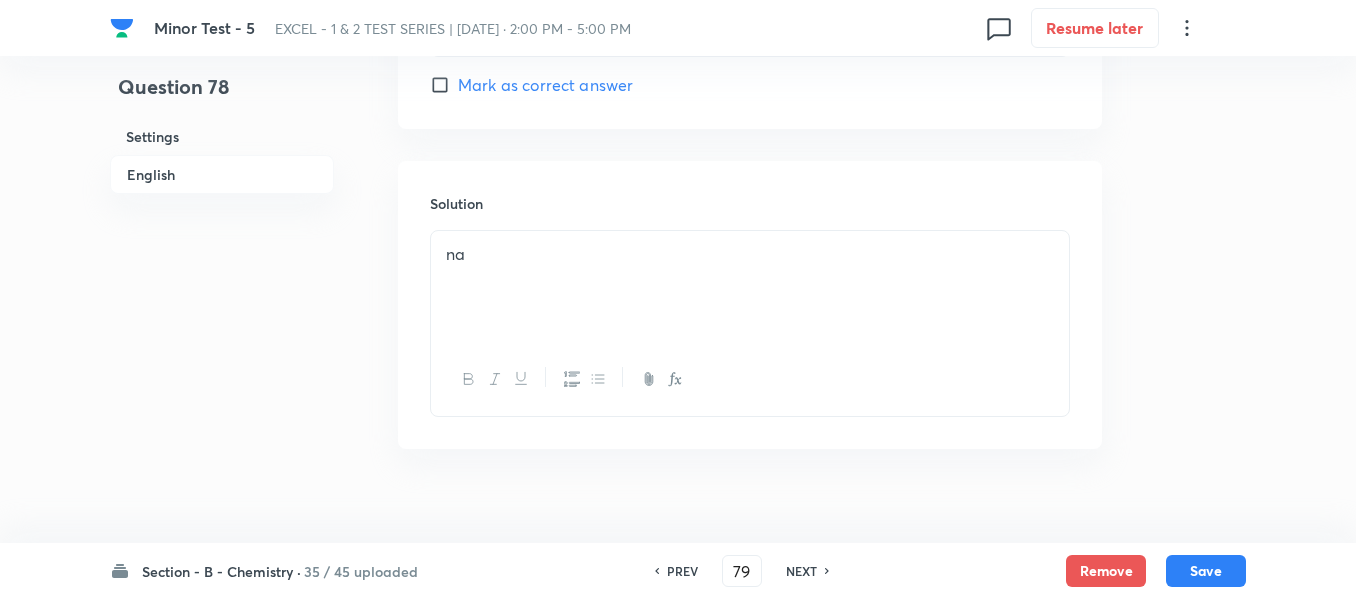 checkbox on "true" 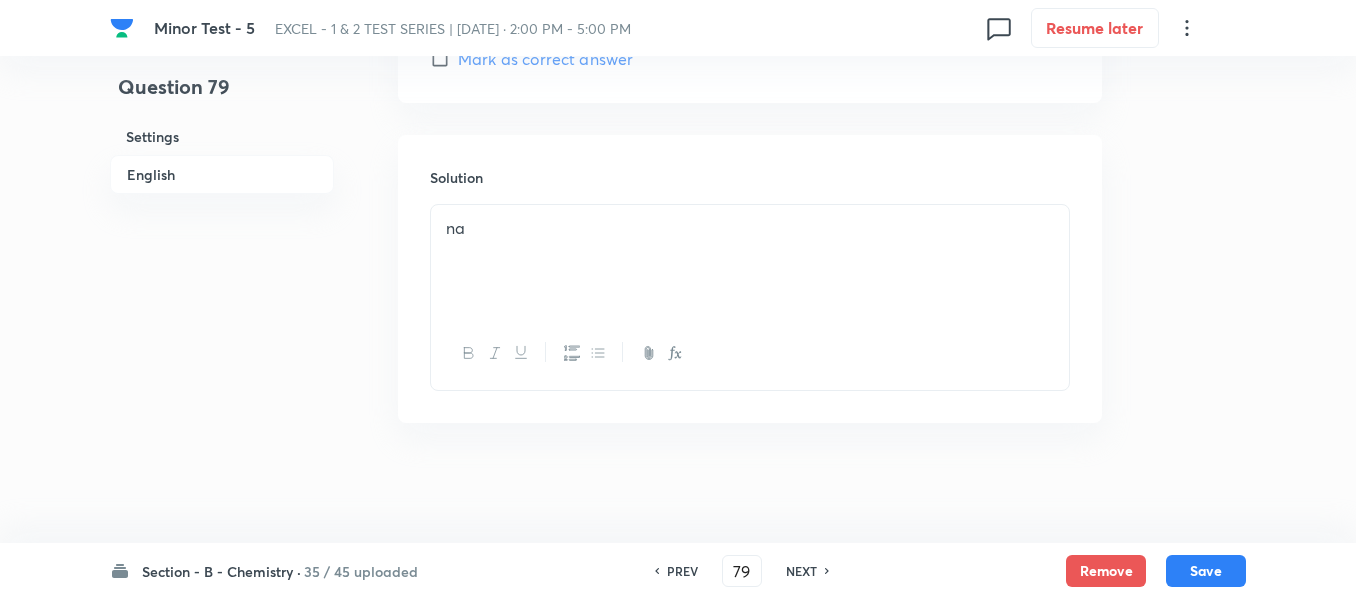 click on "NEXT" at bounding box center [801, 571] 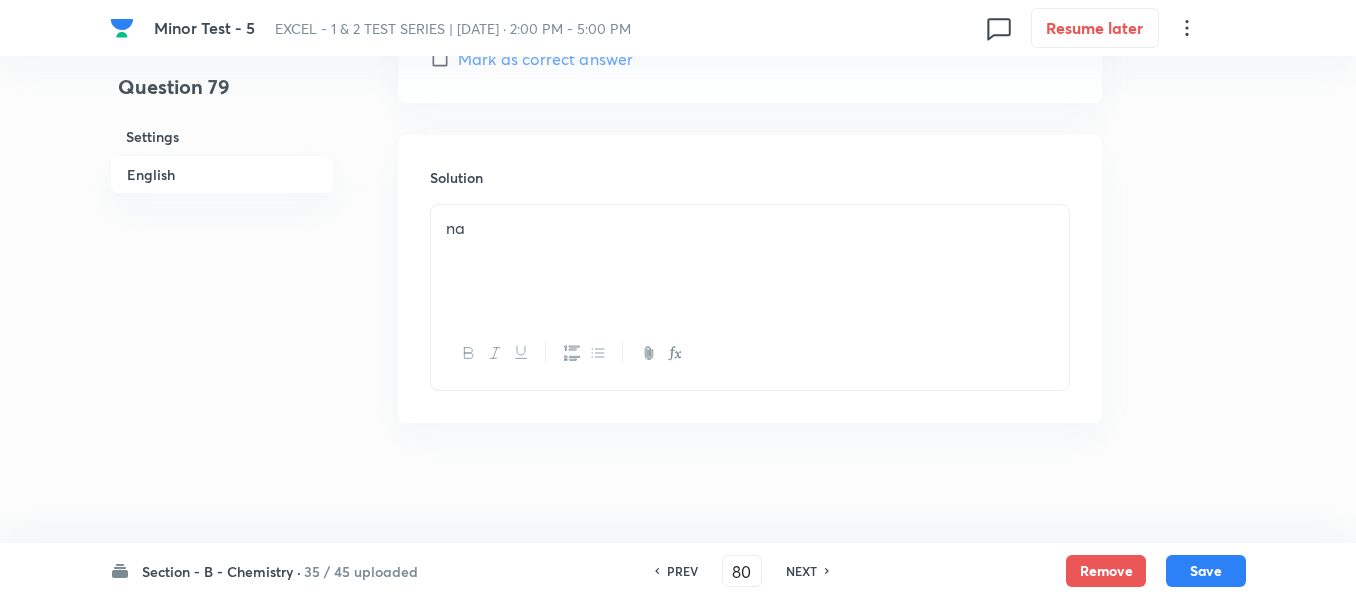 checkbox on "true" 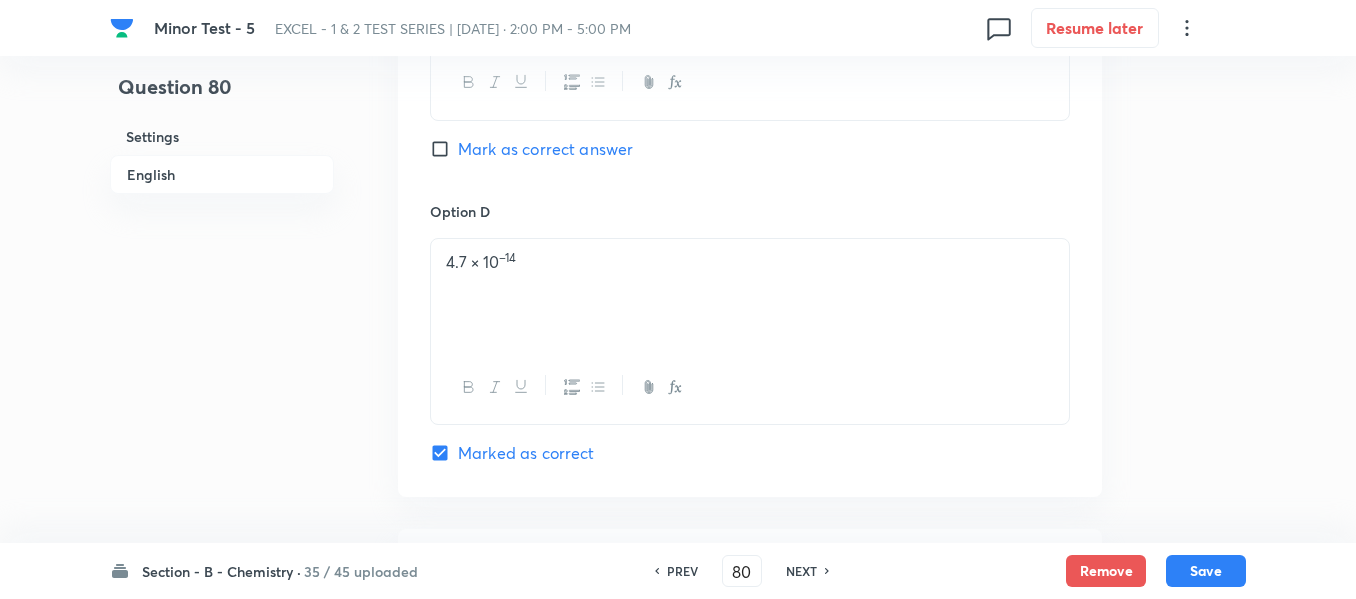 scroll, scrollTop: 1709, scrollLeft: 0, axis: vertical 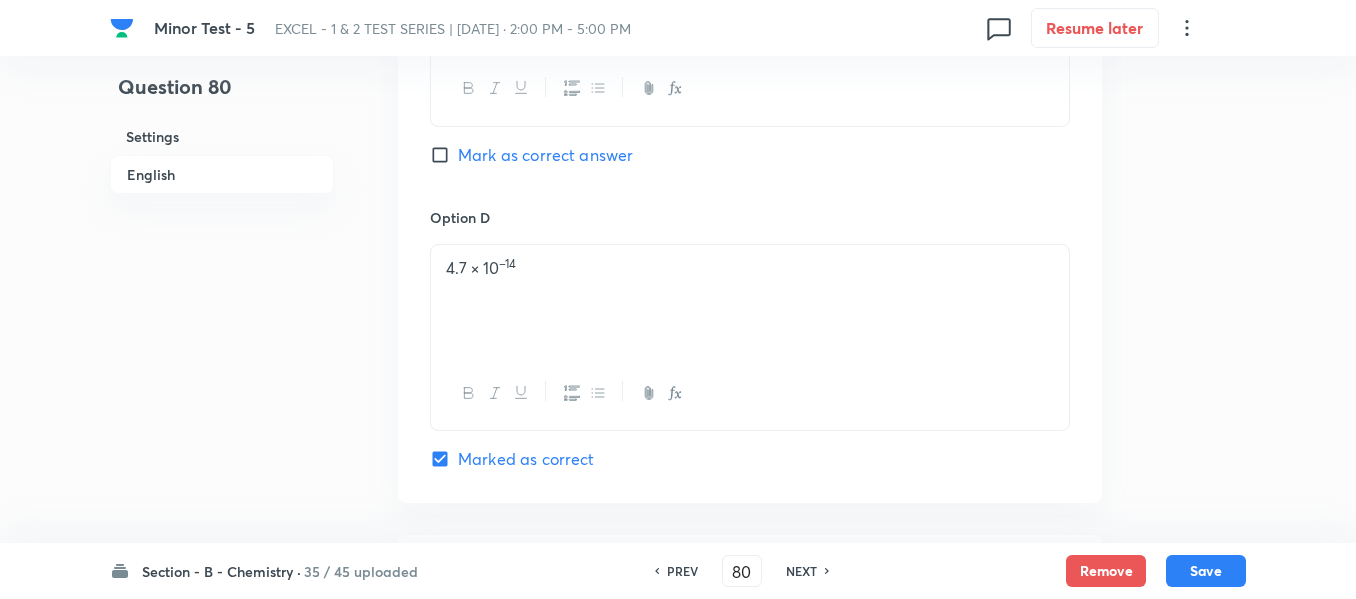 click on "NEXT" at bounding box center [801, 571] 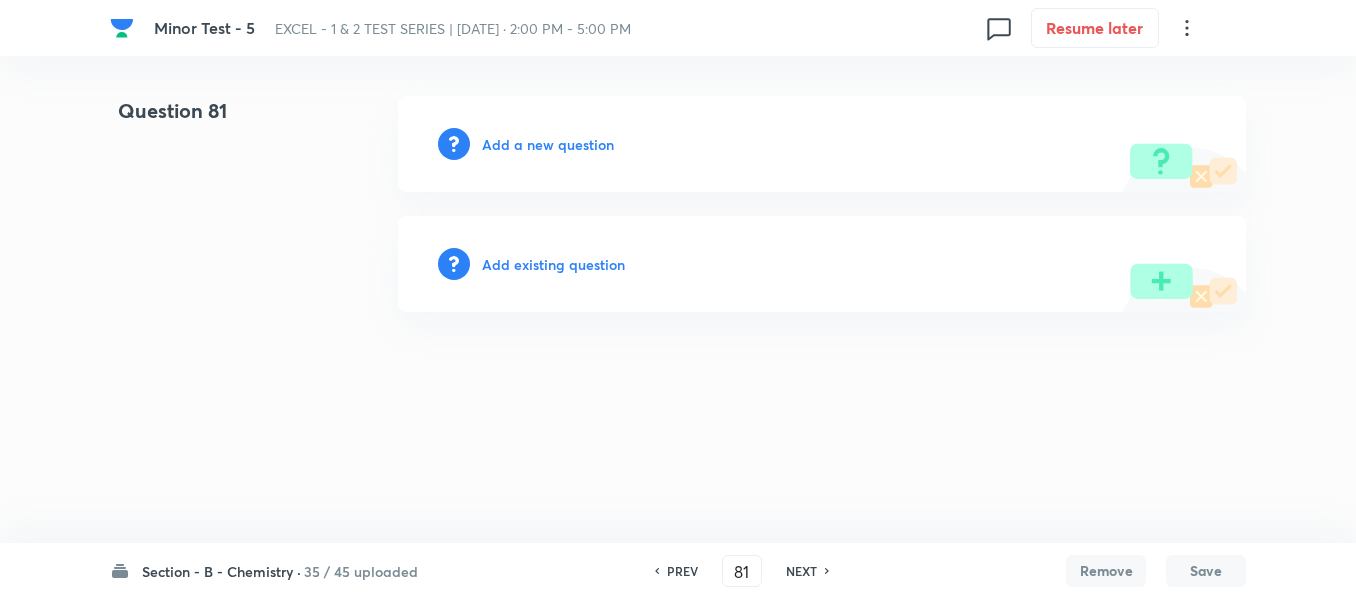 scroll, scrollTop: 0, scrollLeft: 0, axis: both 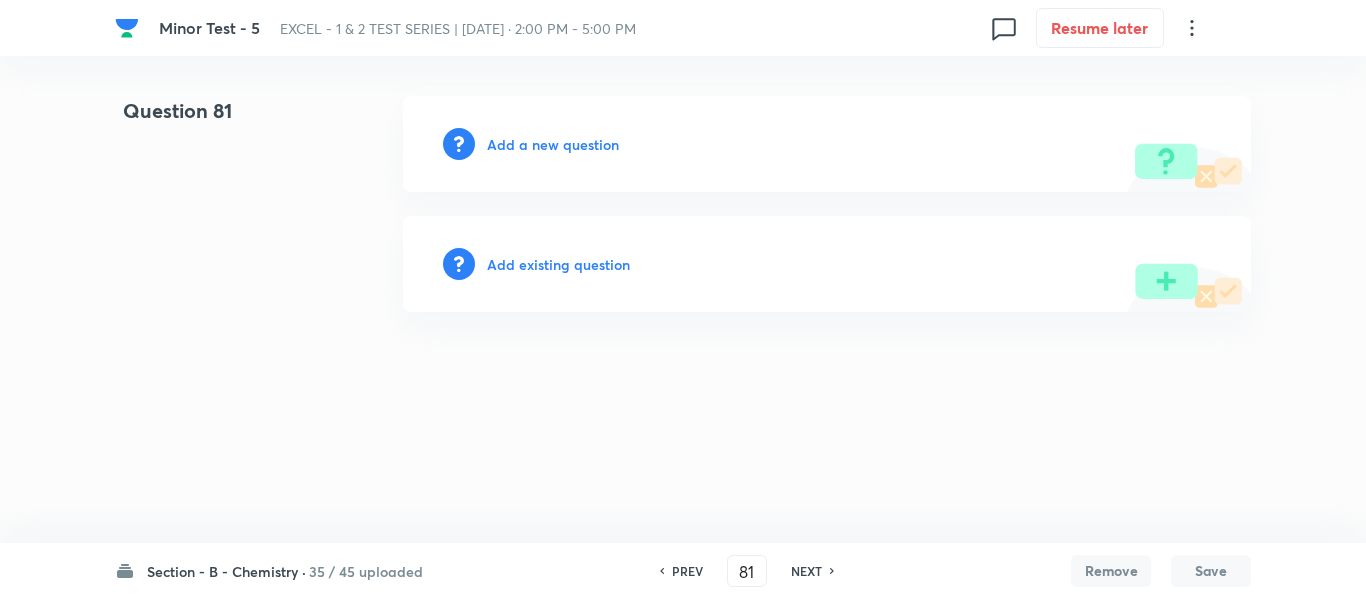 click on "PREV" at bounding box center [687, 571] 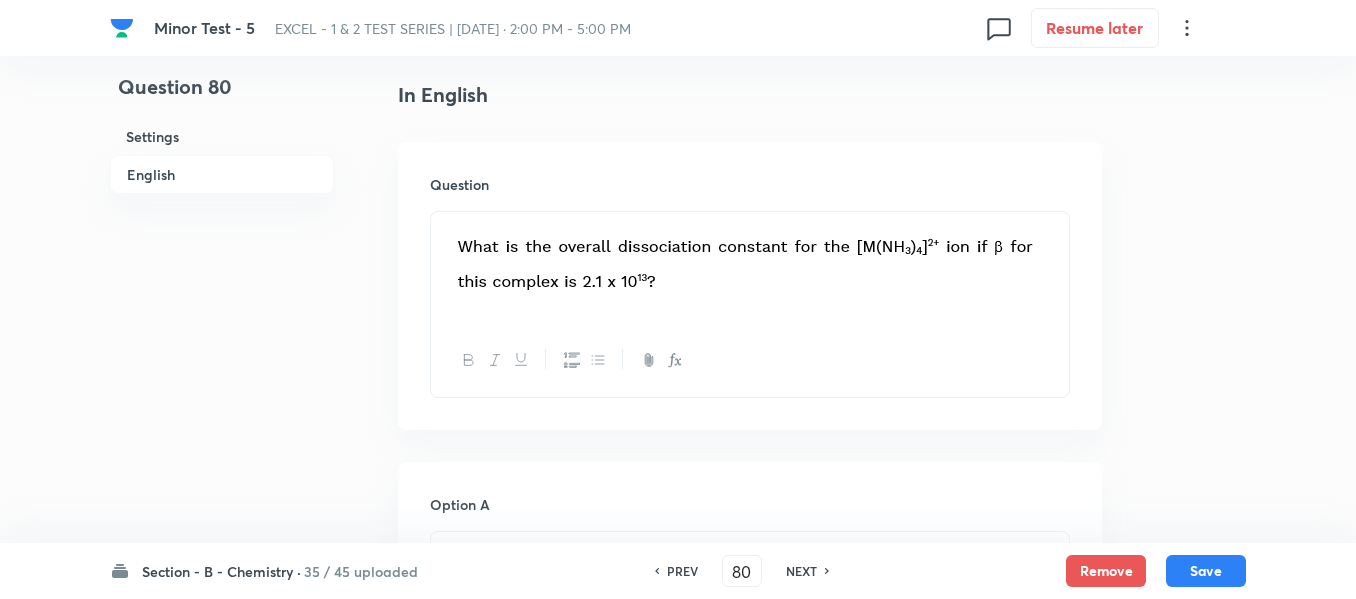 scroll, scrollTop: 500, scrollLeft: 0, axis: vertical 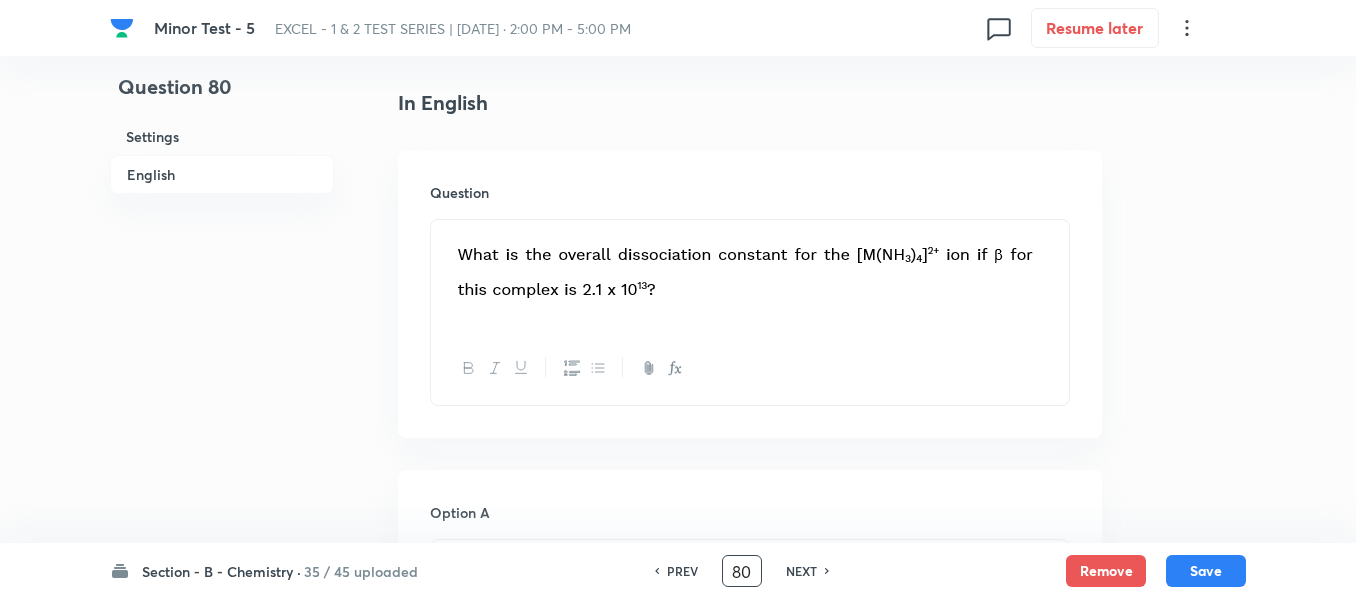 click on "80" at bounding box center (742, 571) 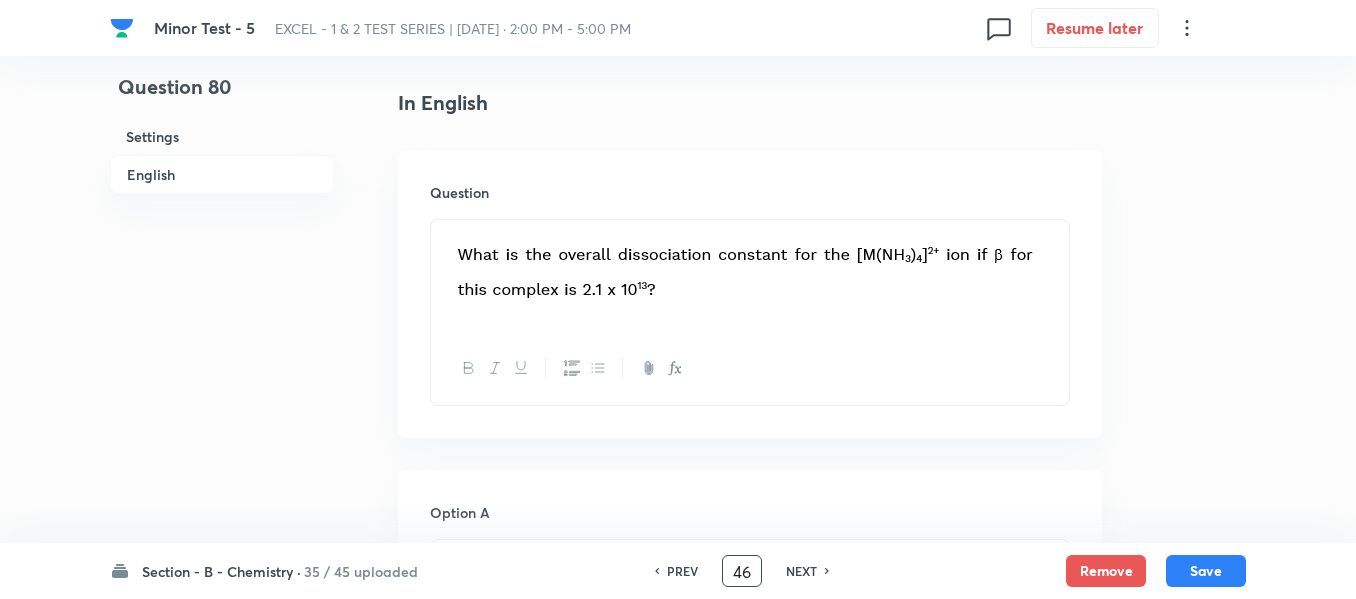 type on "46" 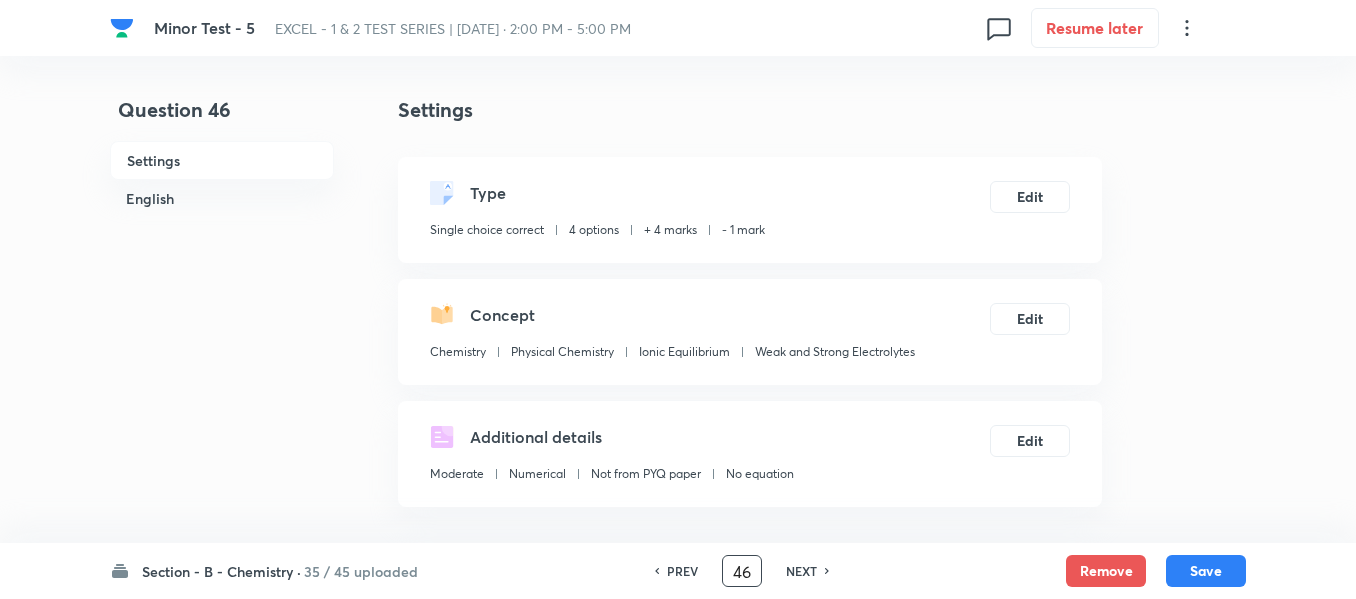 scroll, scrollTop: 0, scrollLeft: 0, axis: both 